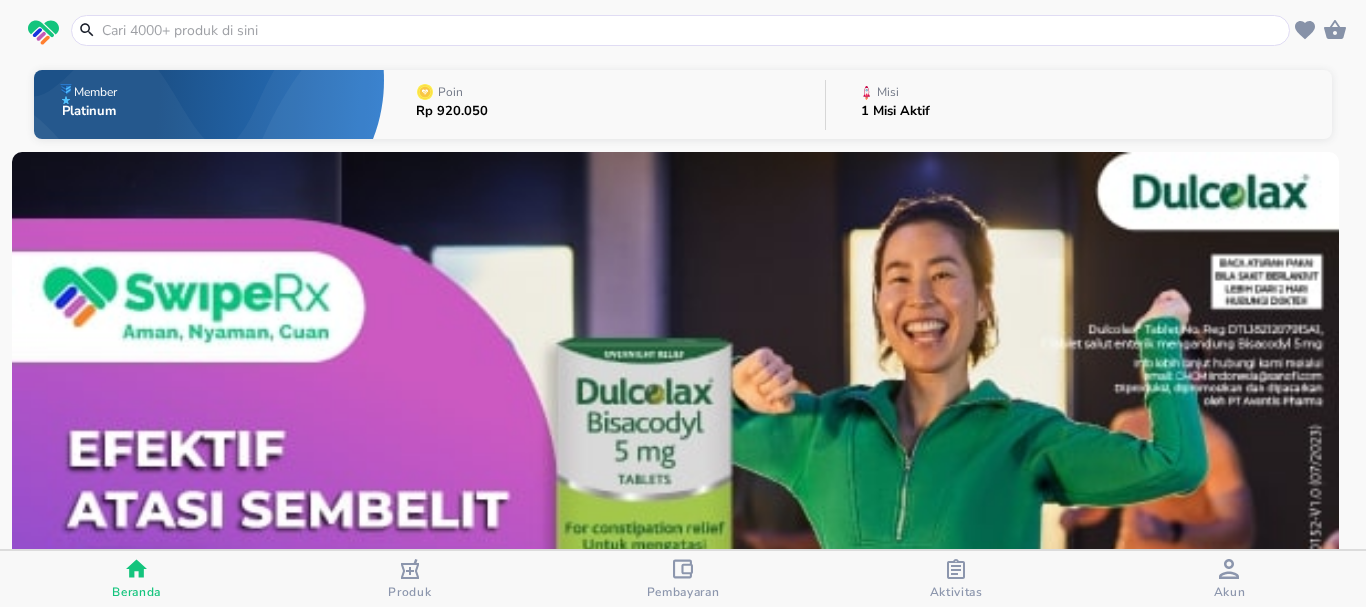 scroll, scrollTop: 0, scrollLeft: 0, axis: both 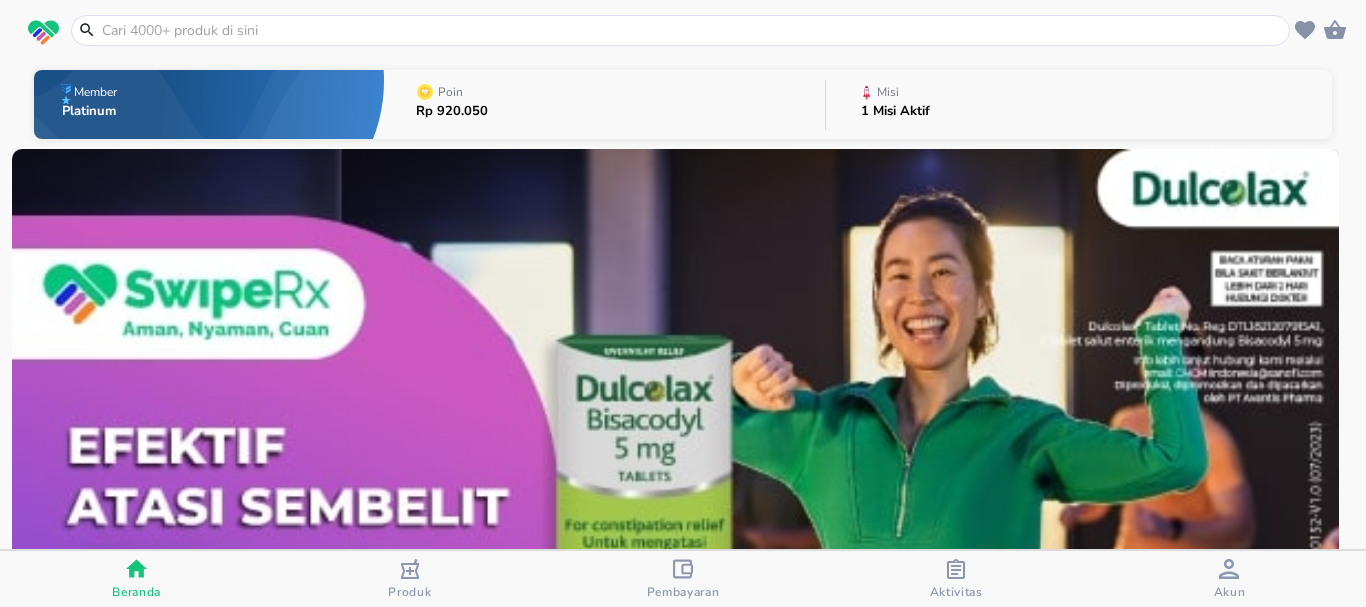 click at bounding box center [692, 30] 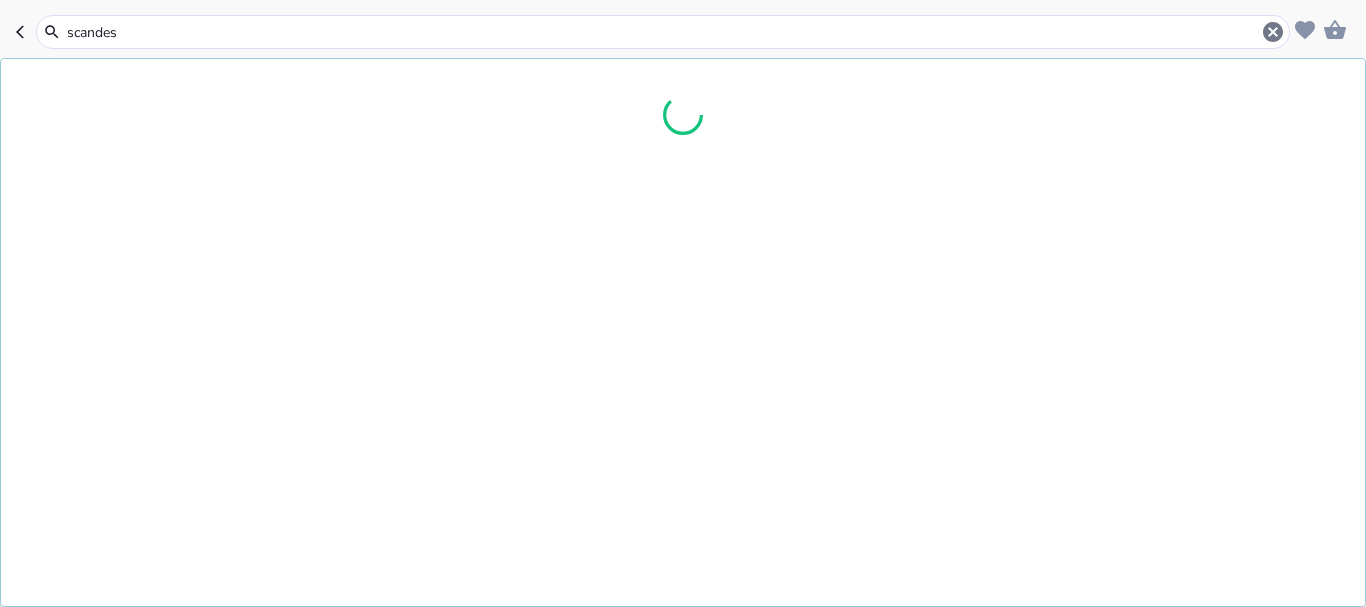 type on "scande" 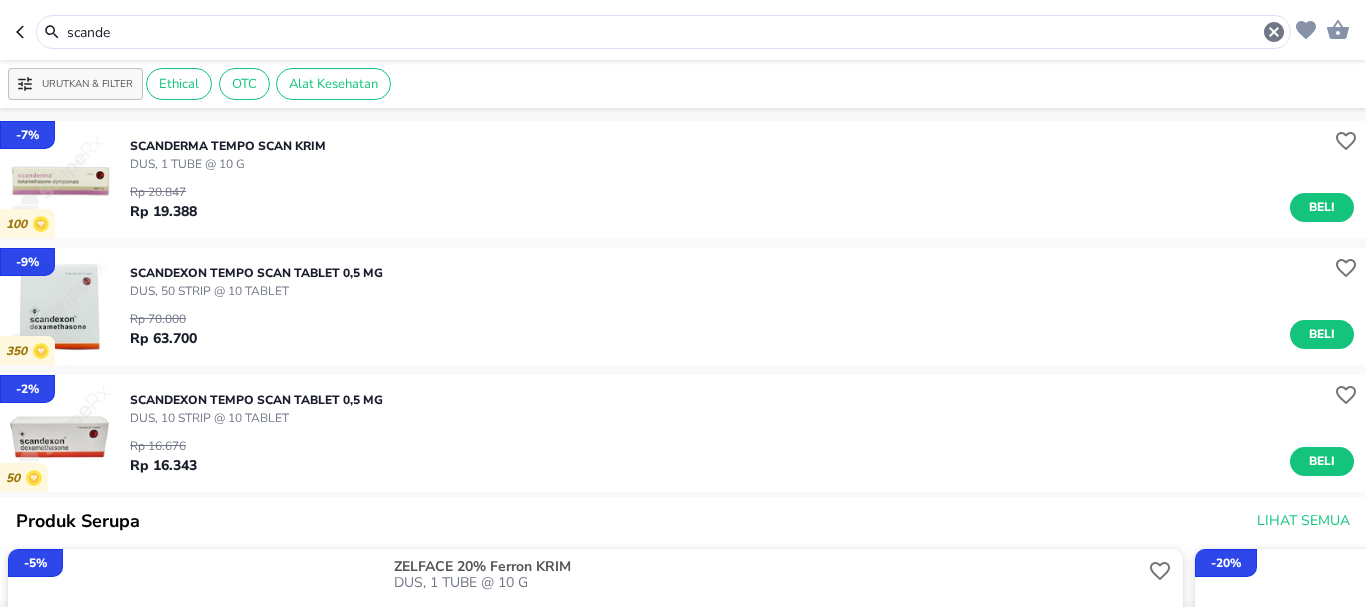 click on "Beli" at bounding box center (1322, 461) 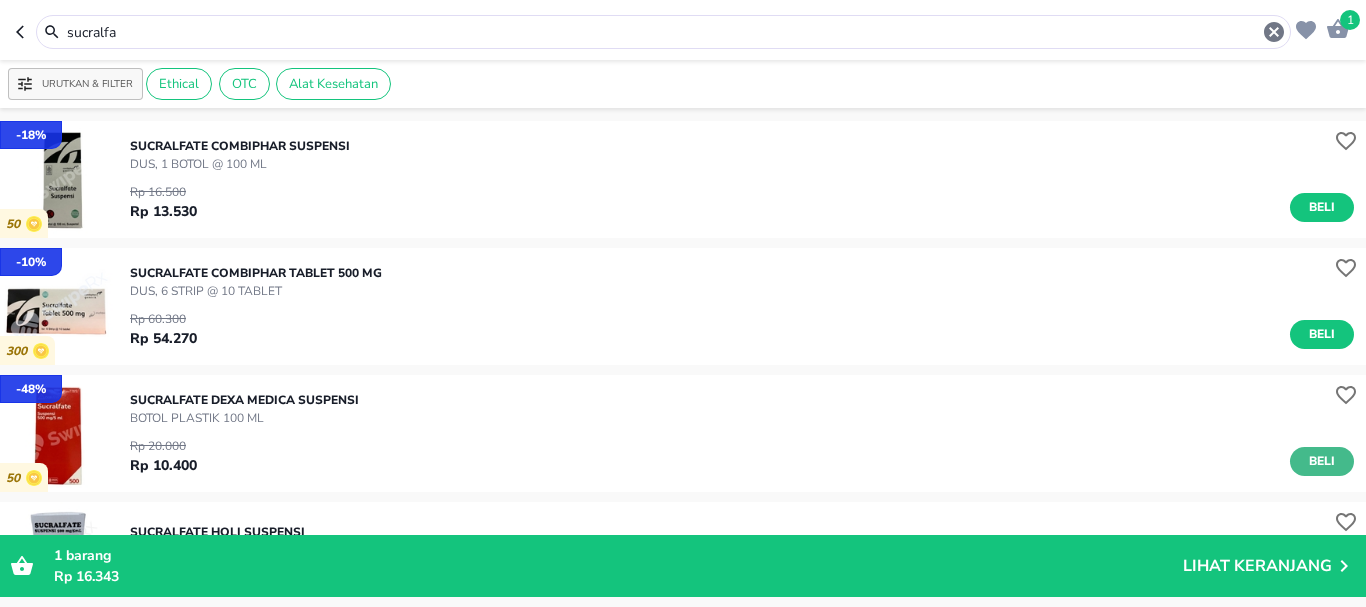 click on "Beli" at bounding box center (1322, 461) 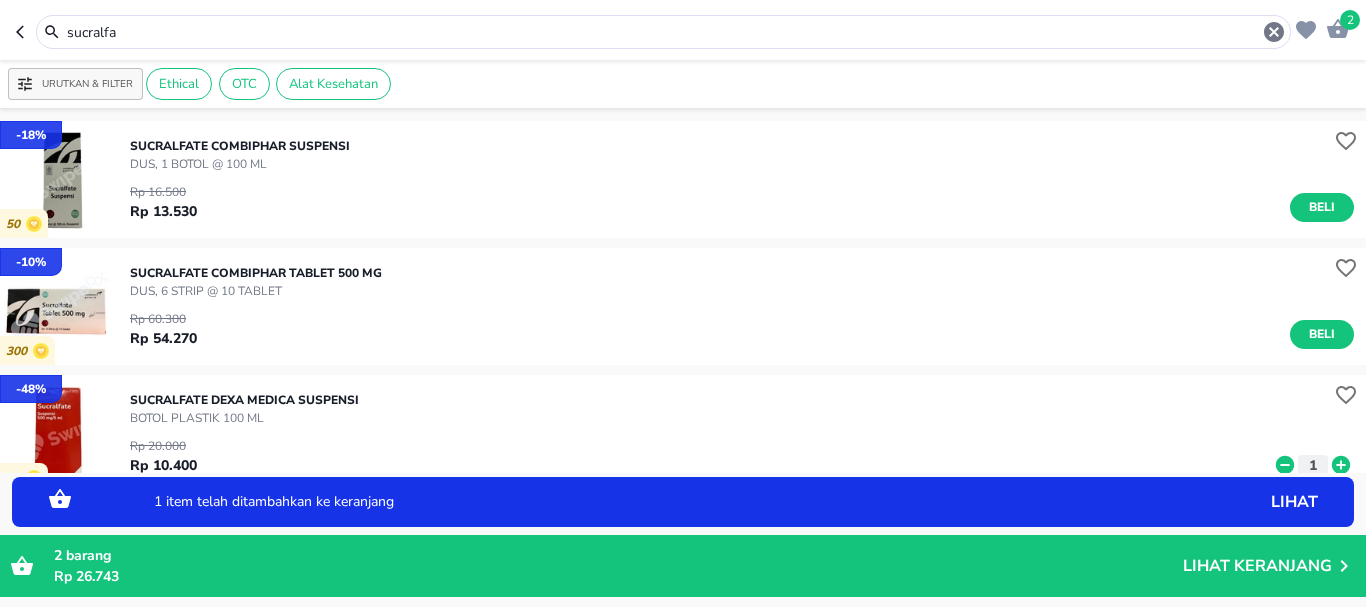 click 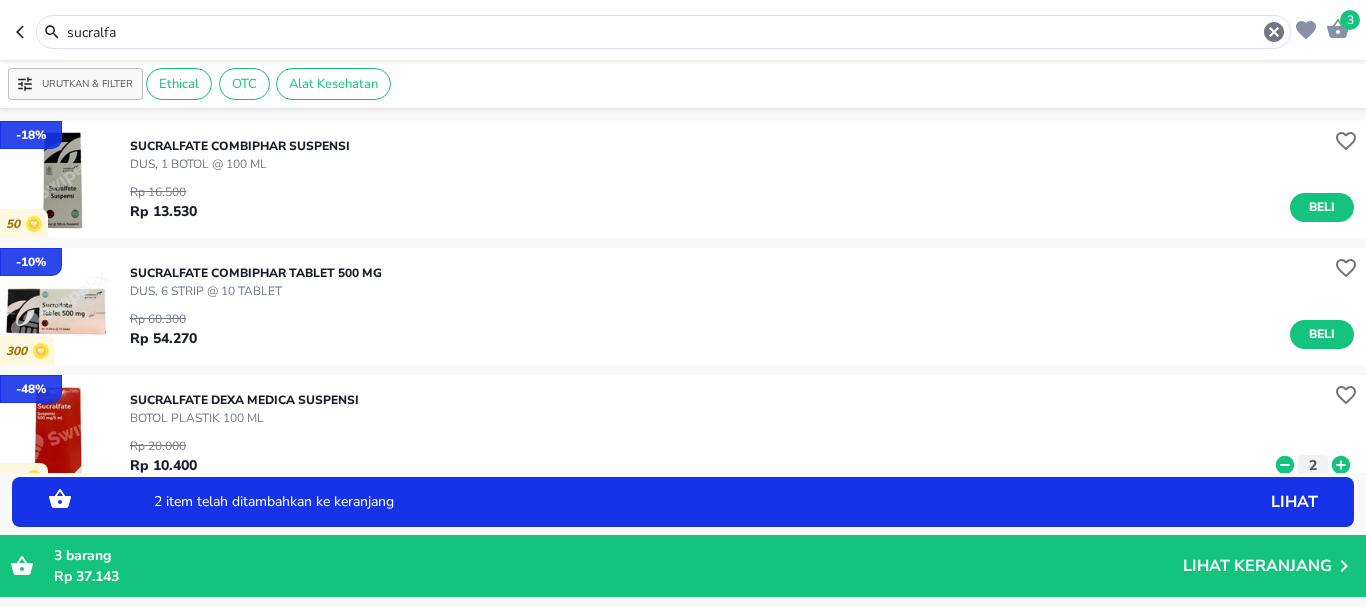click 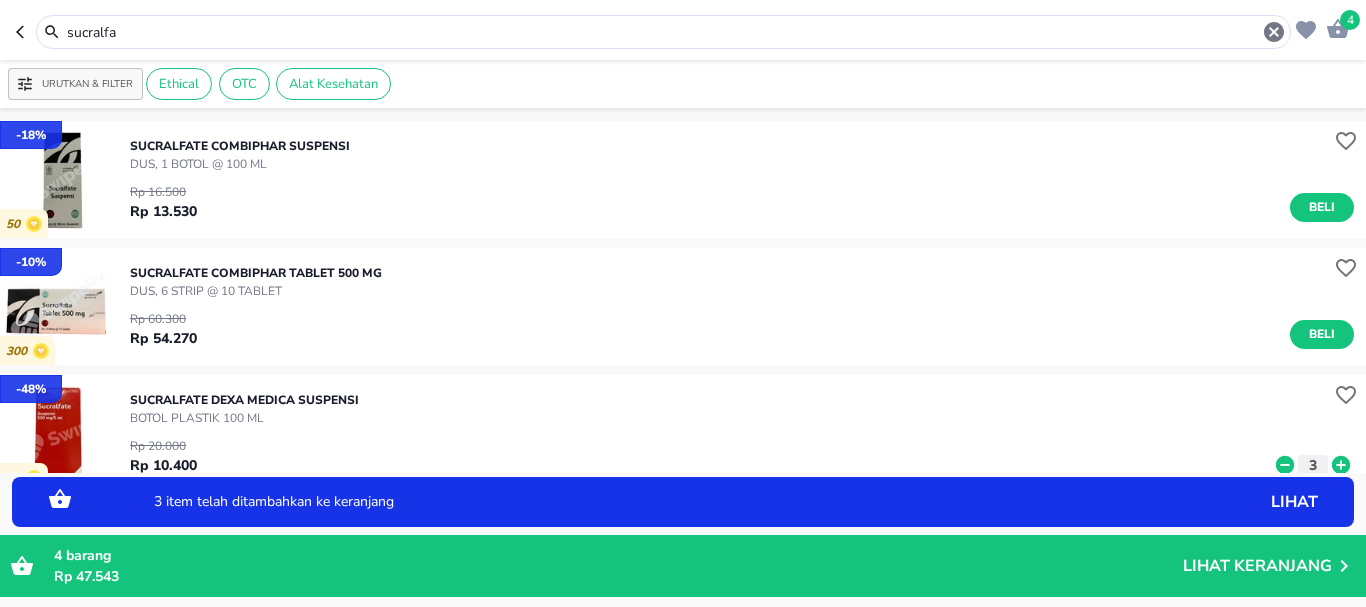 click 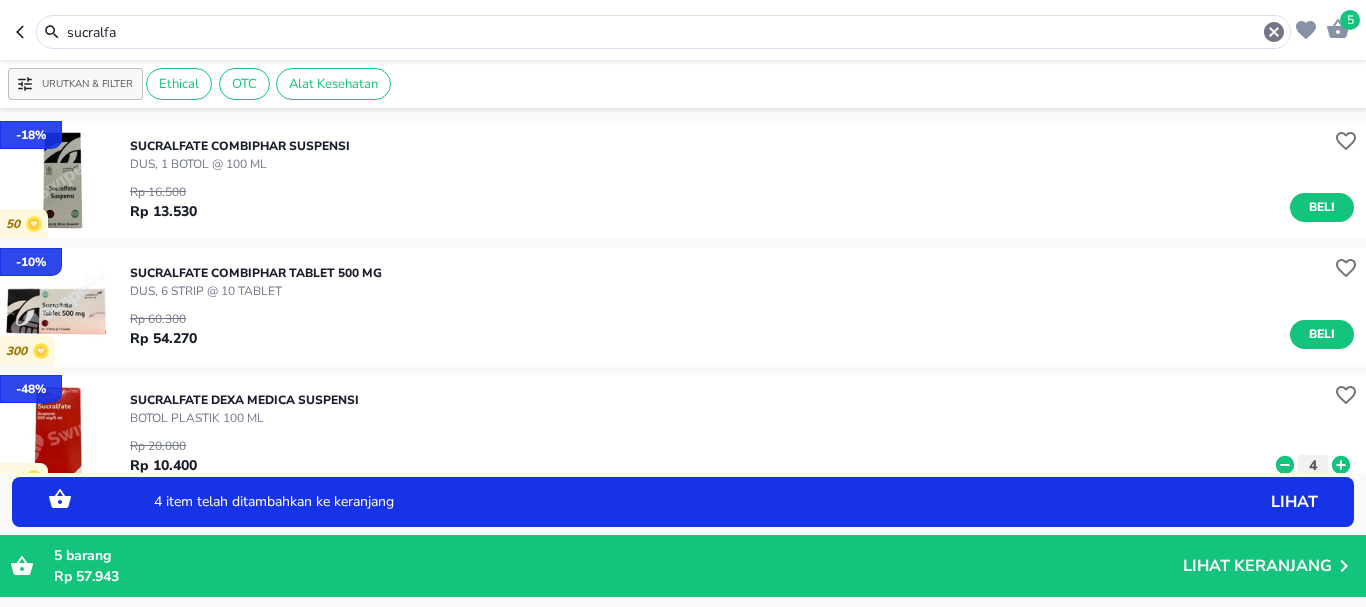 click 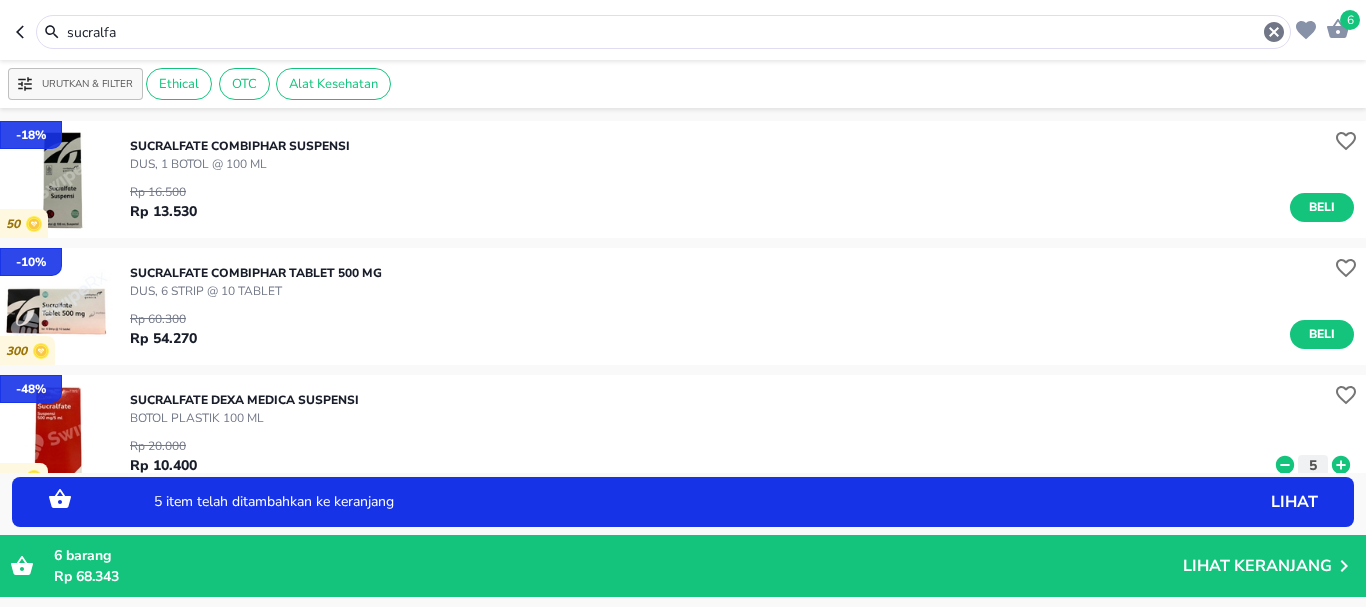 click 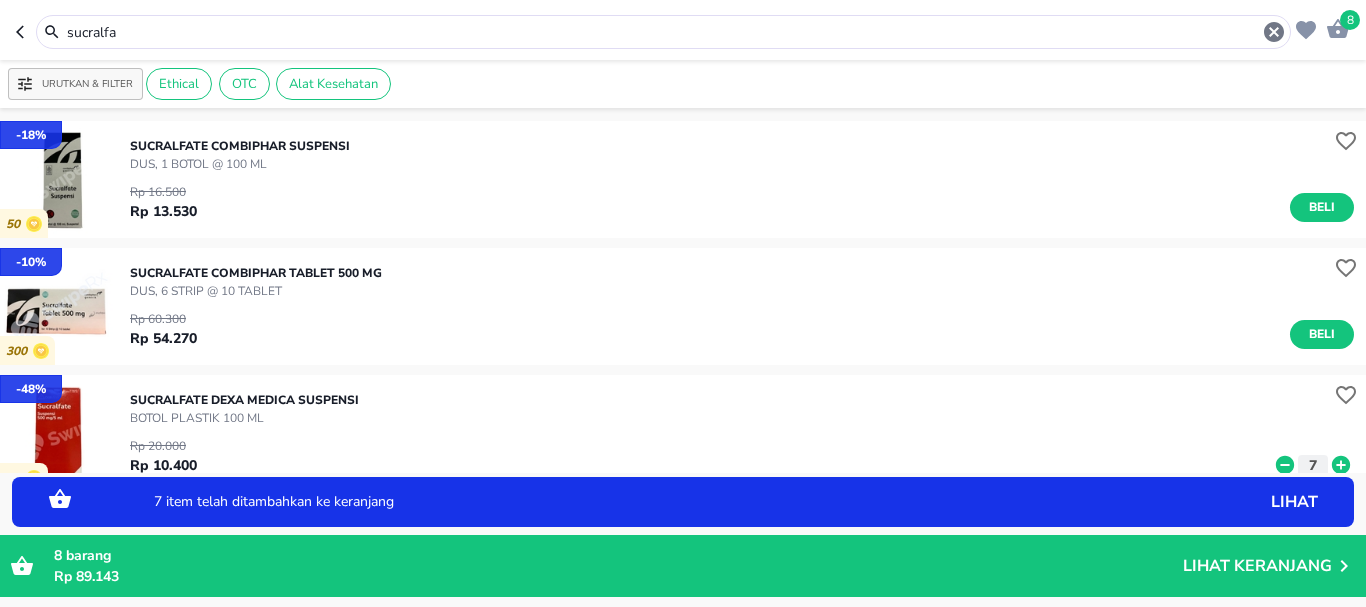 click 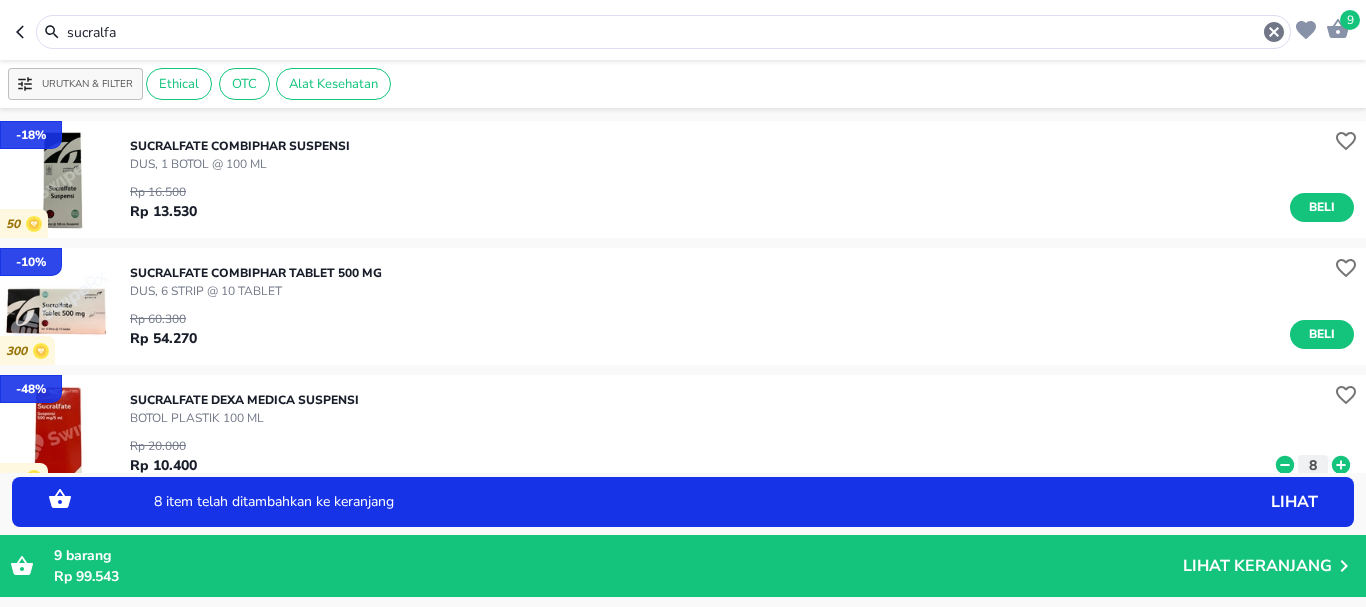 click 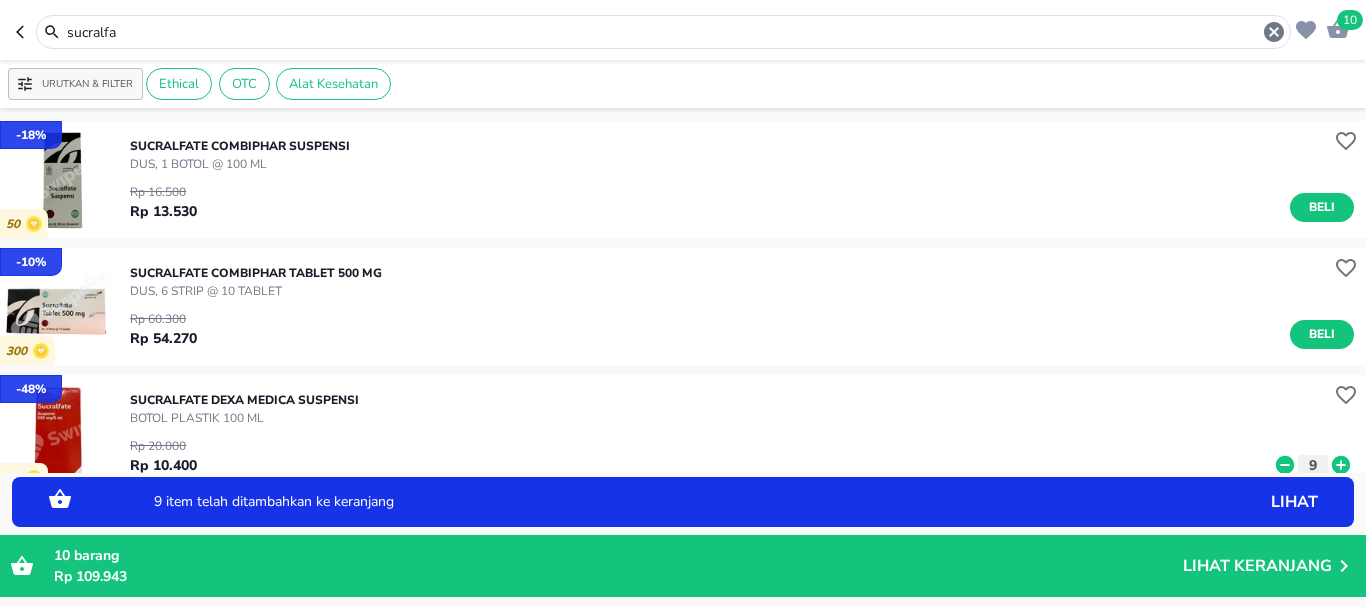 click 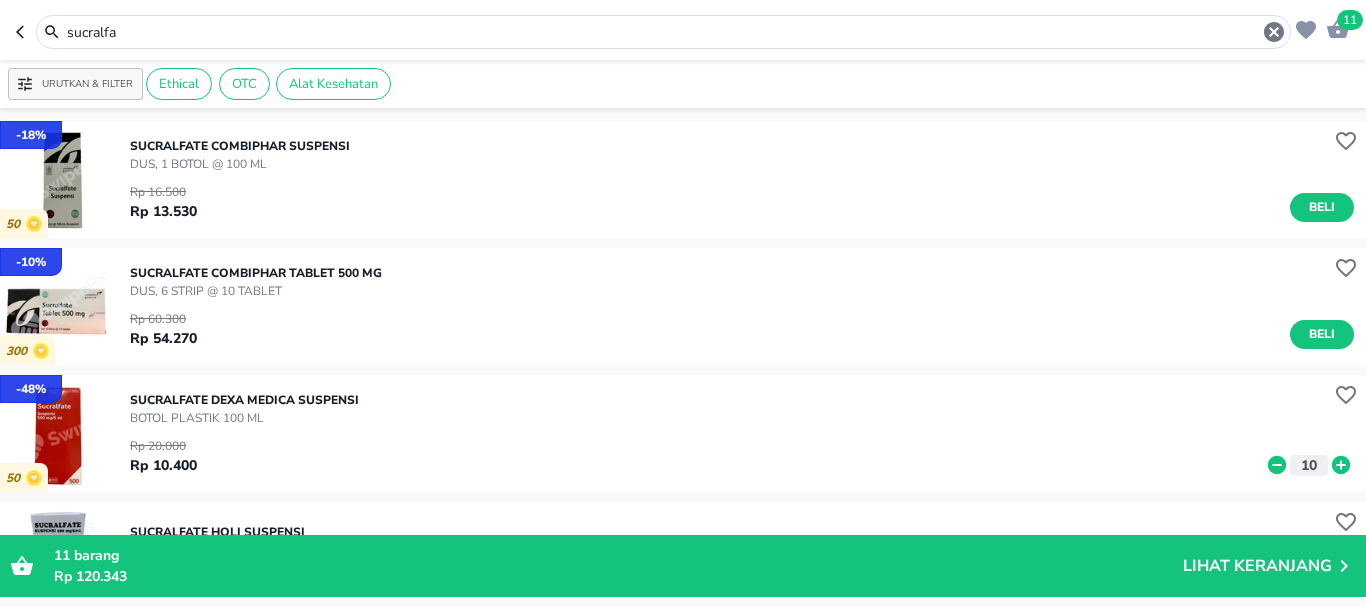drag, startPoint x: 166, startPoint y: 27, endPoint x: 1, endPoint y: -8, distance: 168.67128 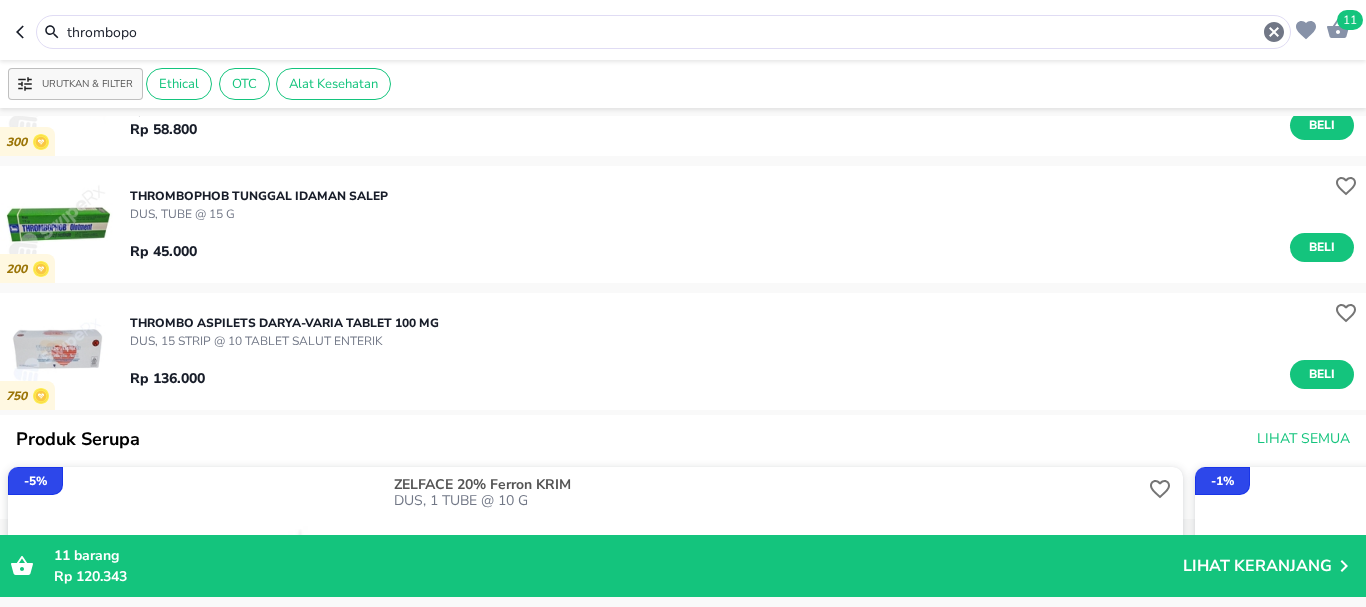 scroll, scrollTop: 300, scrollLeft: 0, axis: vertical 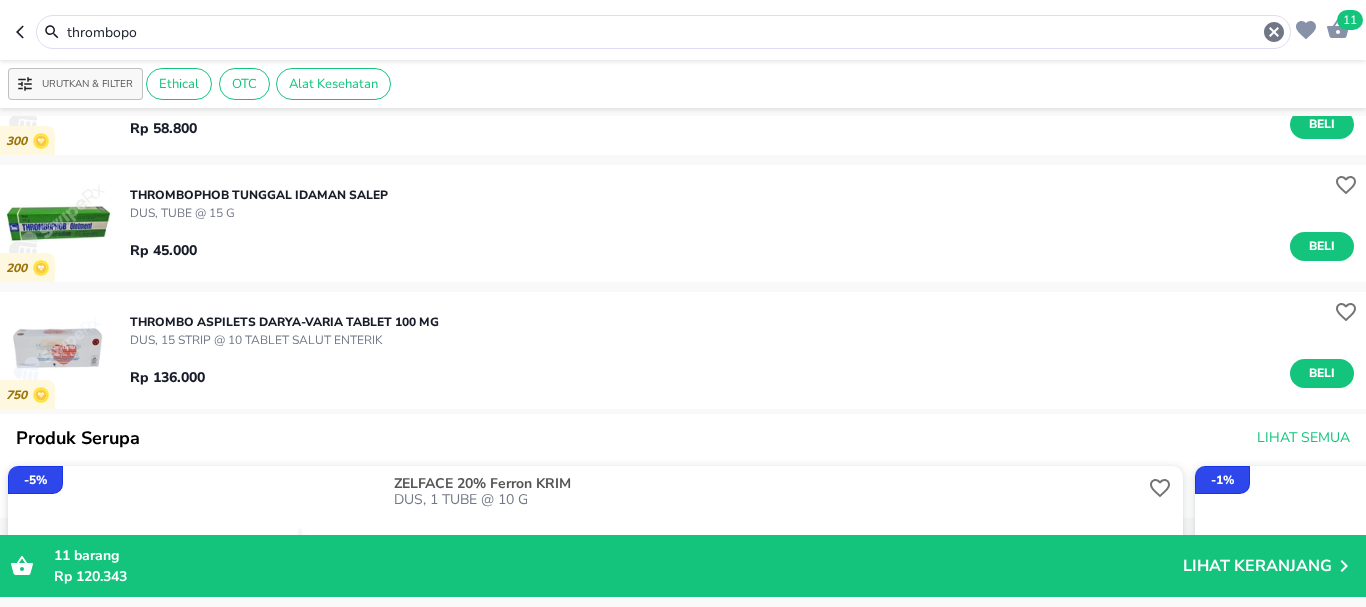 drag, startPoint x: 172, startPoint y: 37, endPoint x: 13, endPoint y: 36, distance: 159.00314 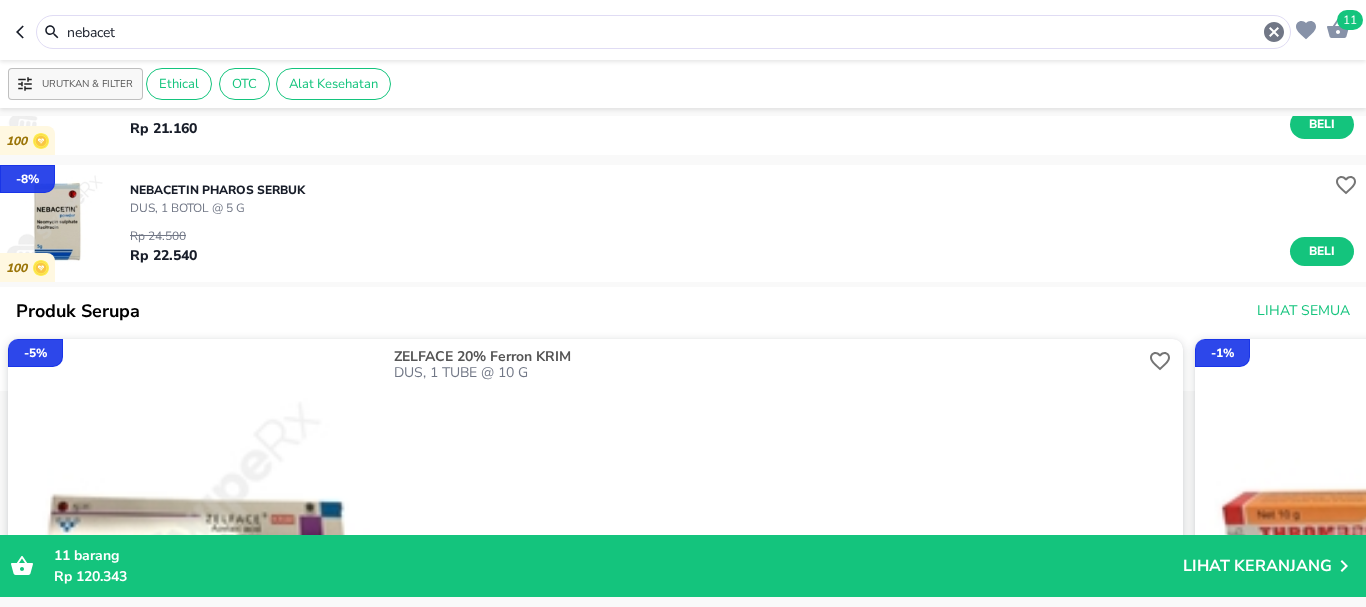 scroll, scrollTop: 0, scrollLeft: 0, axis: both 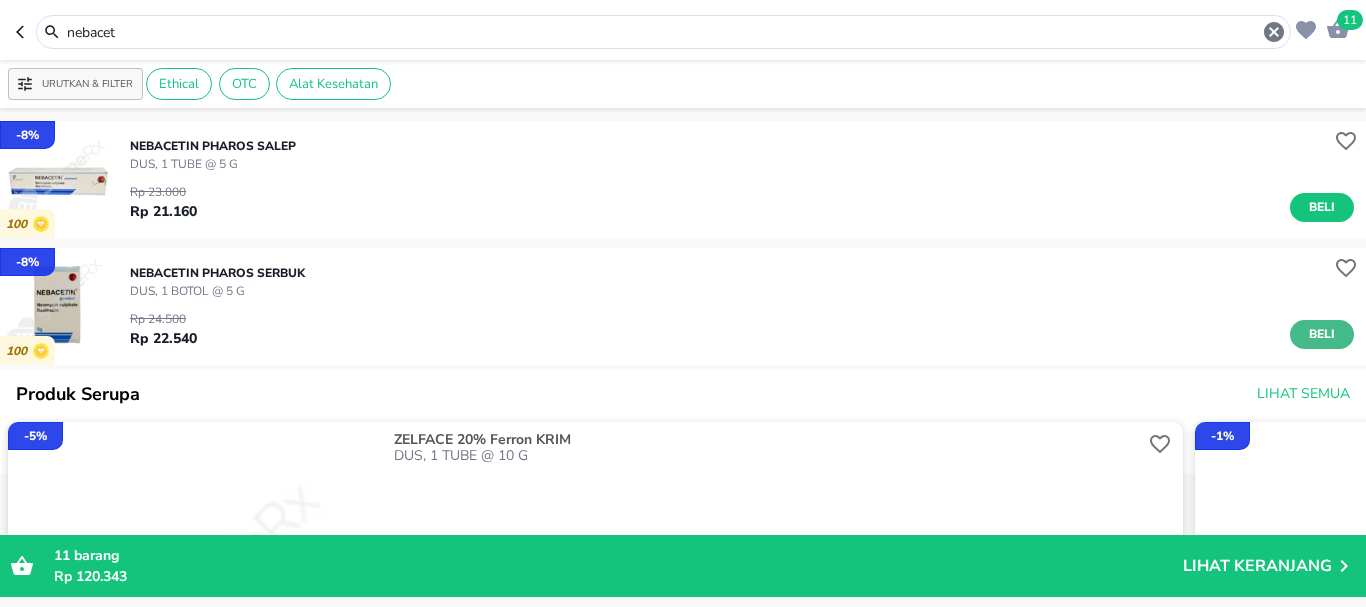 click on "Beli" at bounding box center (1322, 334) 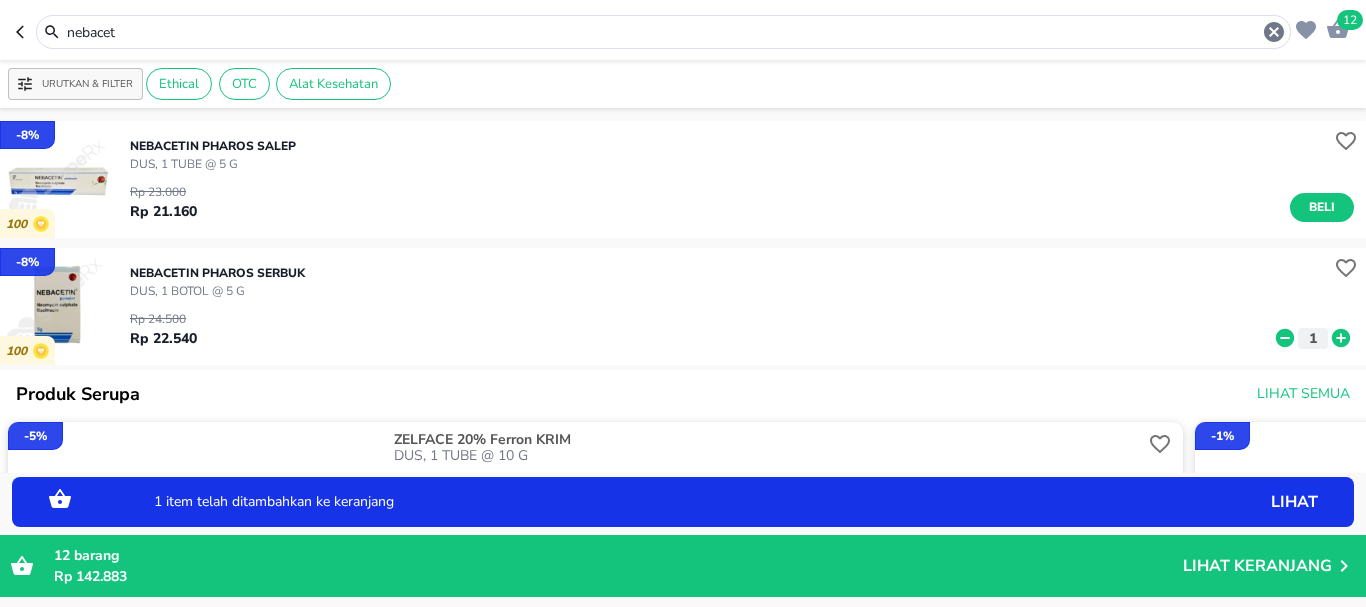 click 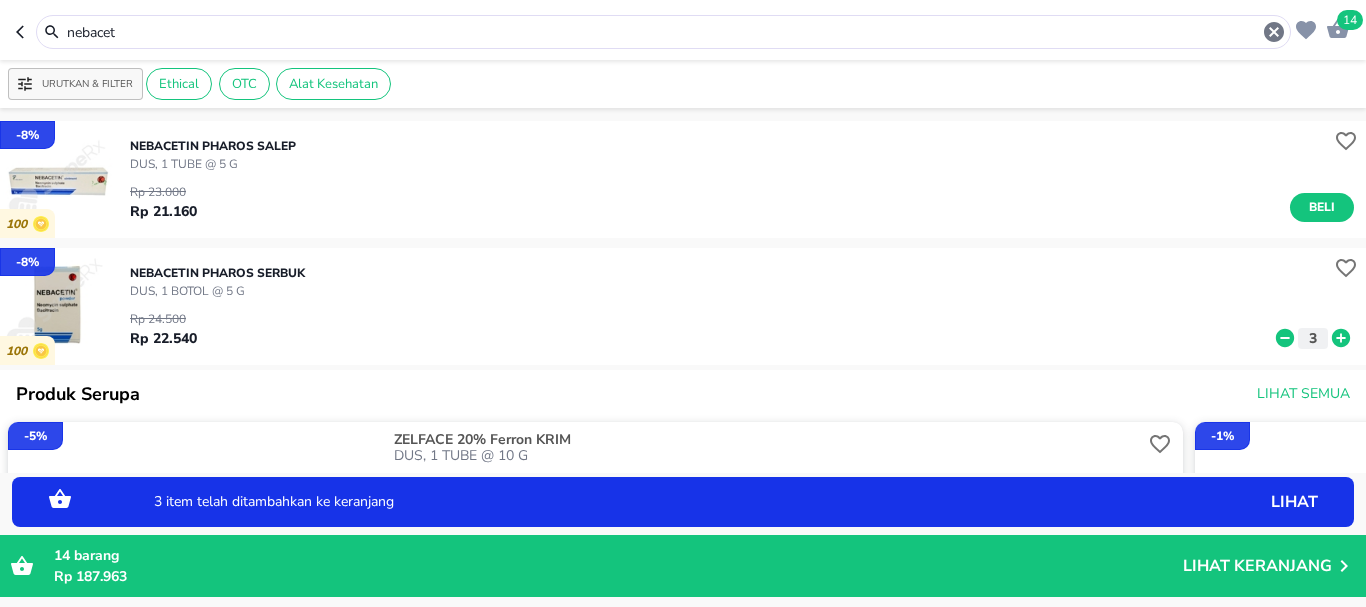 click 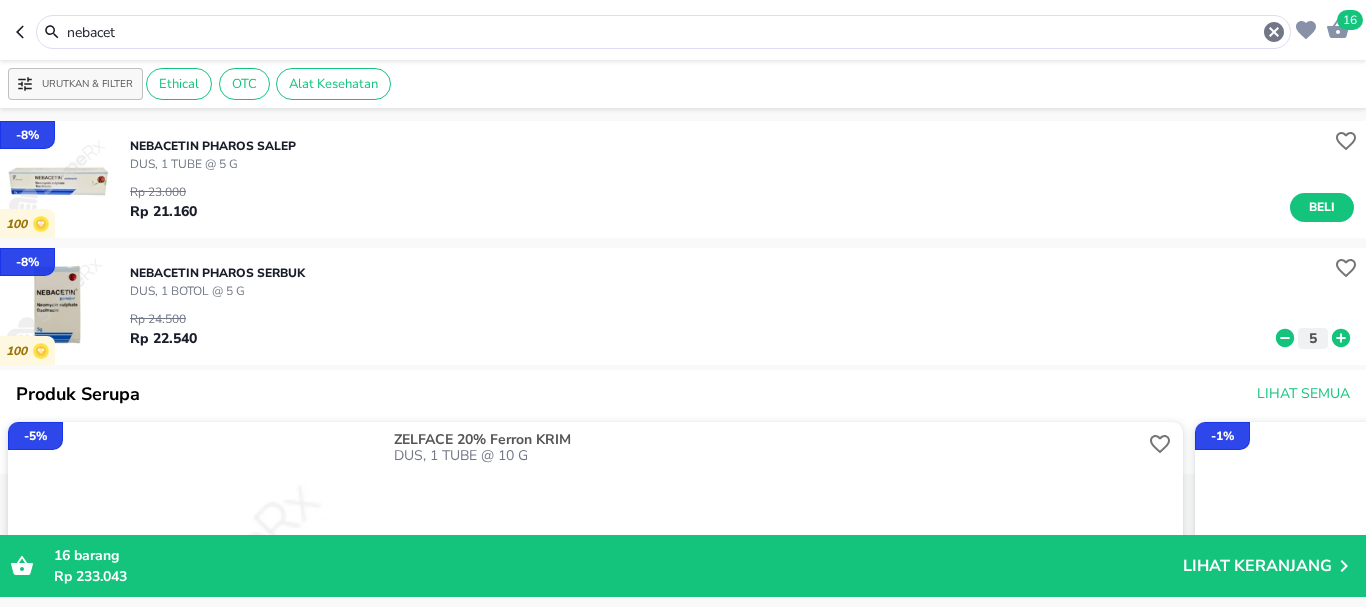 drag, startPoint x: 142, startPoint y: 43, endPoint x: 7, endPoint y: 15, distance: 137.87312 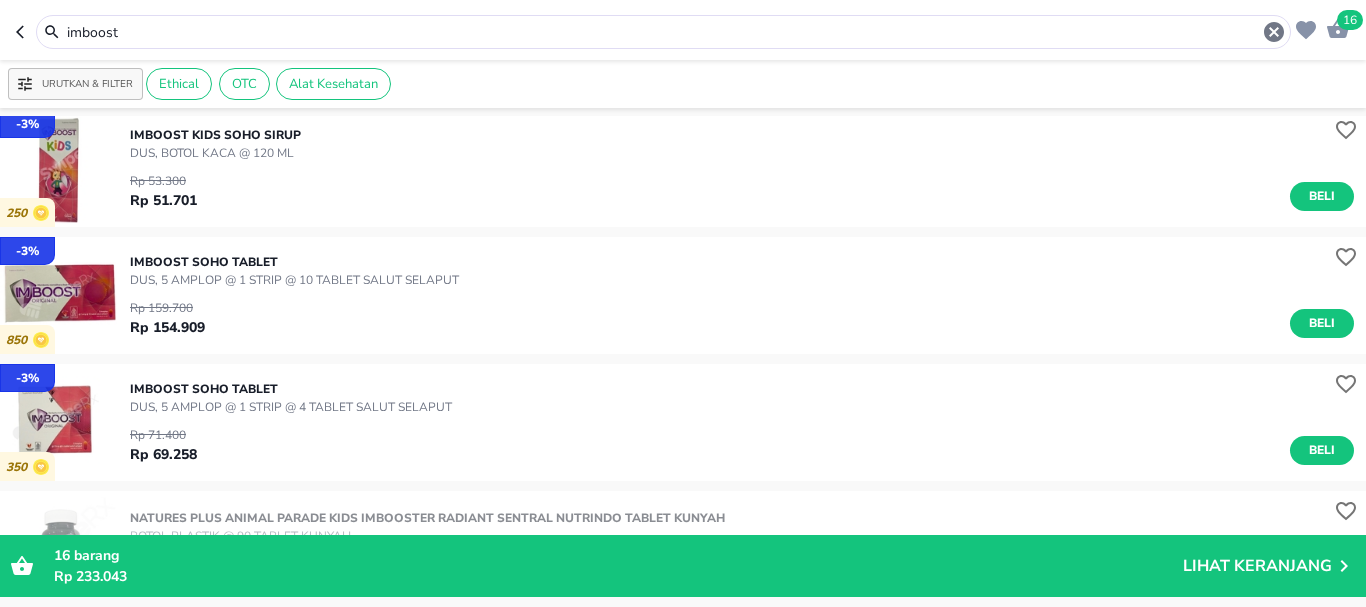 scroll, scrollTop: 2300, scrollLeft: 0, axis: vertical 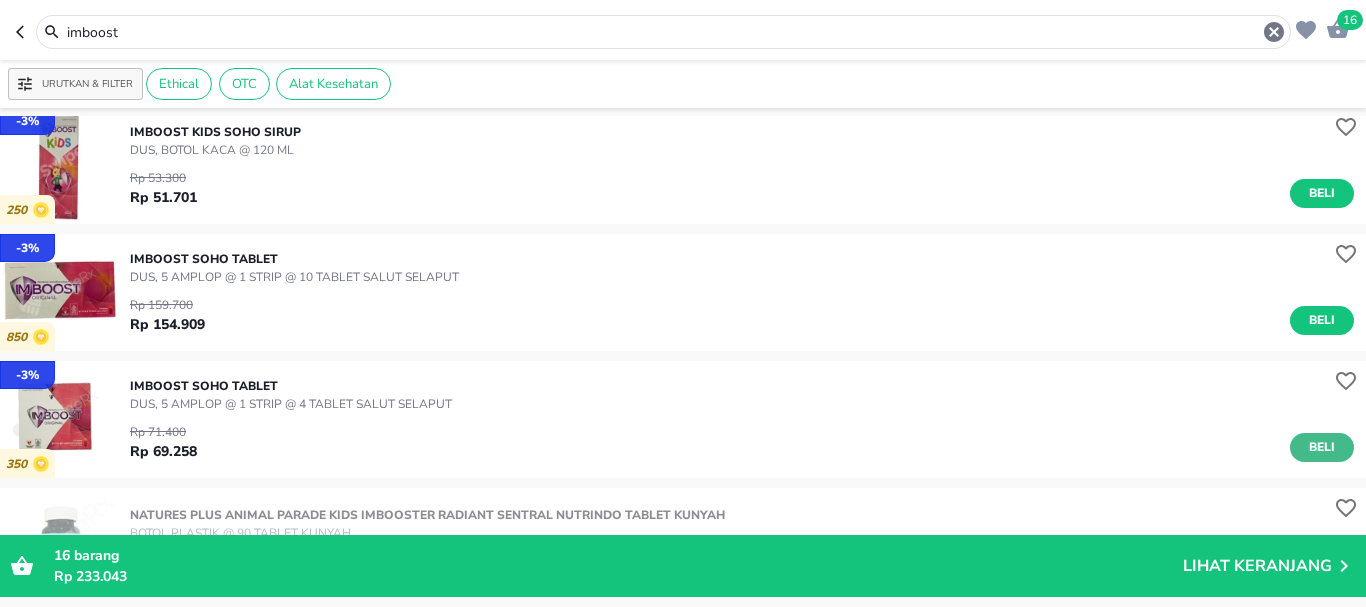 click on "Beli" at bounding box center [1322, 447] 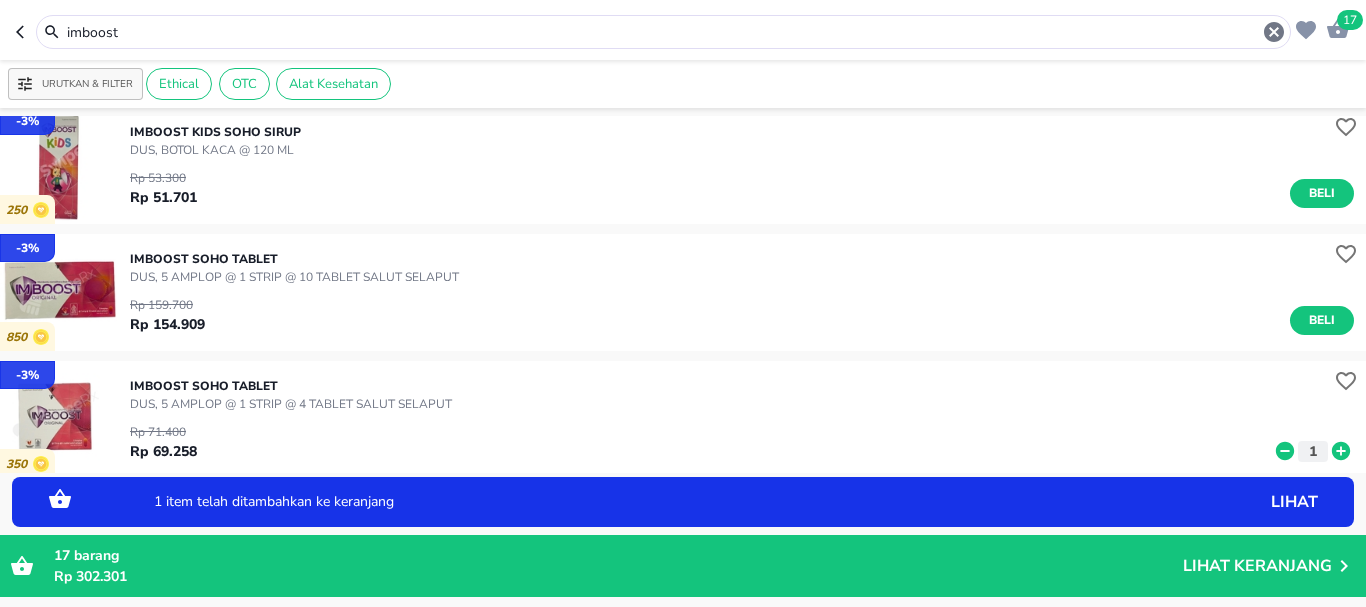click 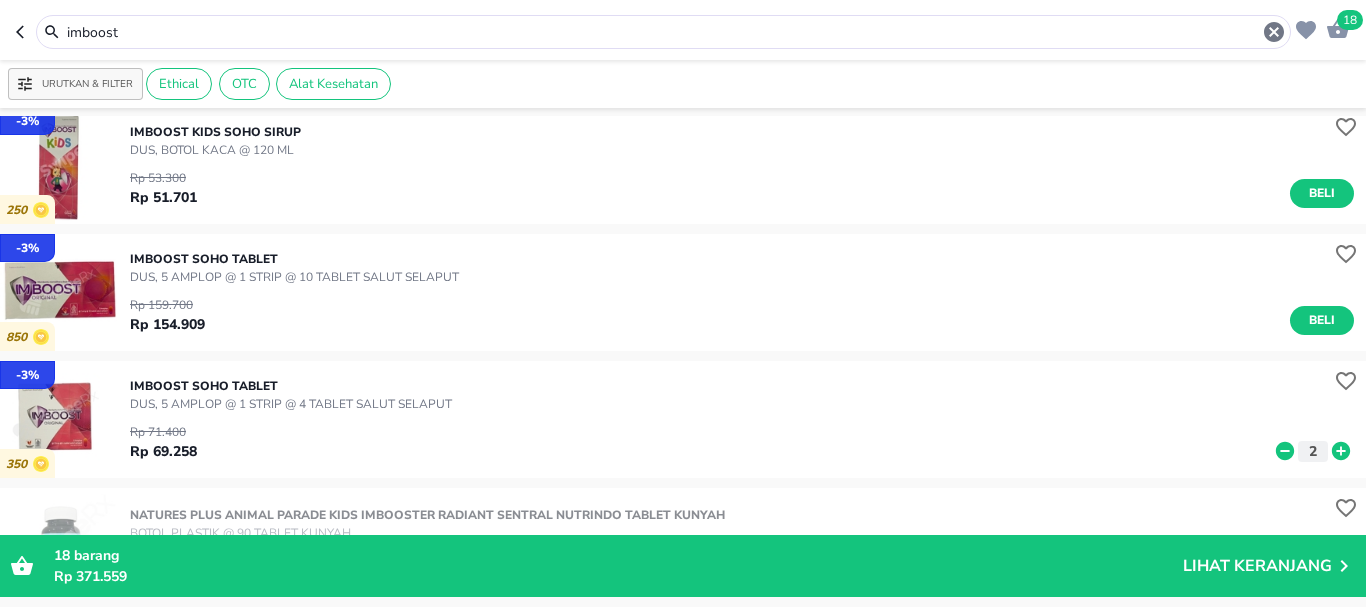 drag, startPoint x: 140, startPoint y: 30, endPoint x: 0, endPoint y: 21, distance: 140.28899 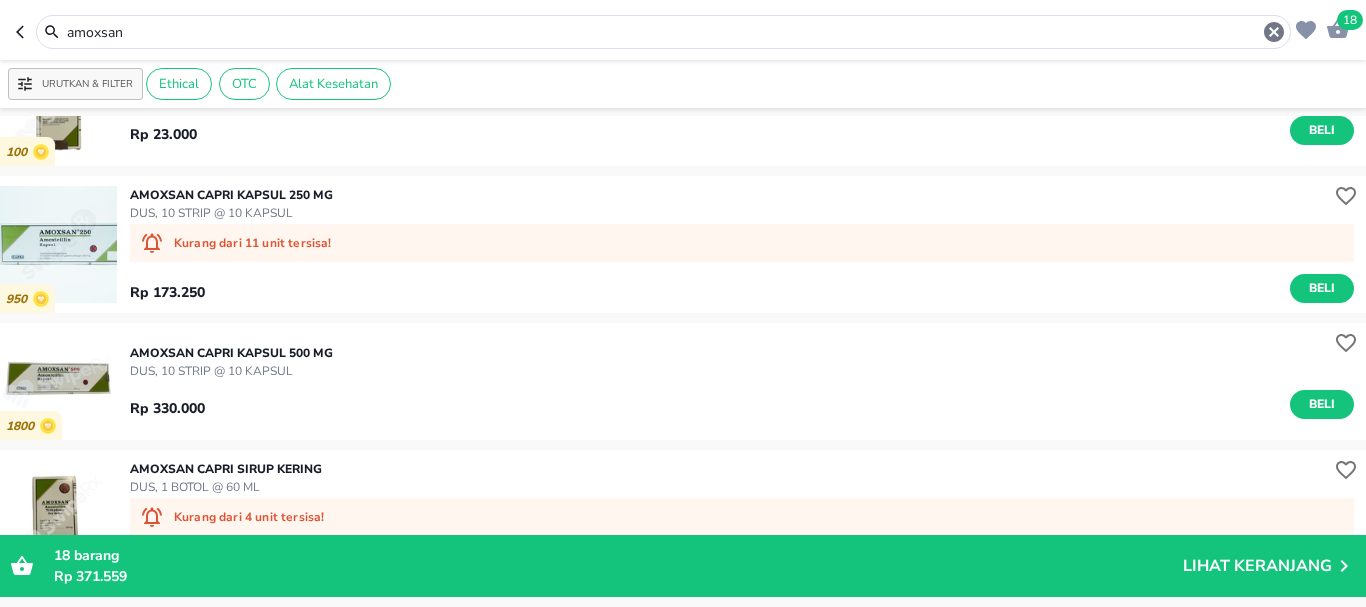 scroll, scrollTop: 0, scrollLeft: 0, axis: both 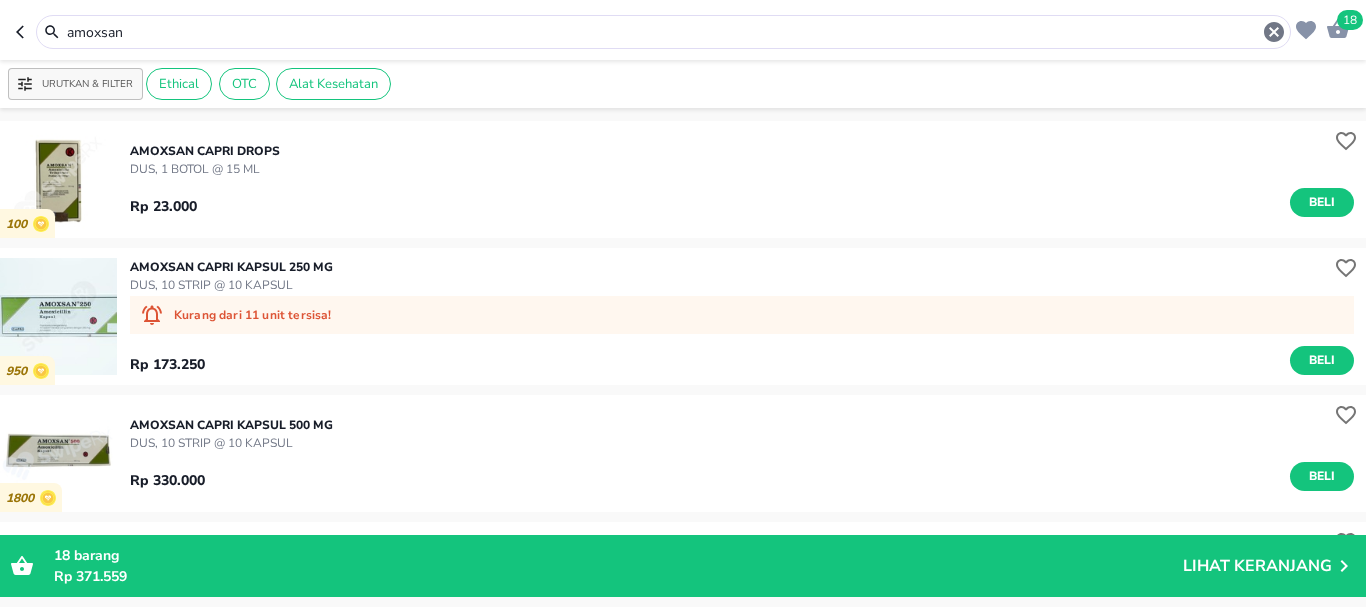 drag, startPoint x: 157, startPoint y: 27, endPoint x: 7, endPoint y: 17, distance: 150.33296 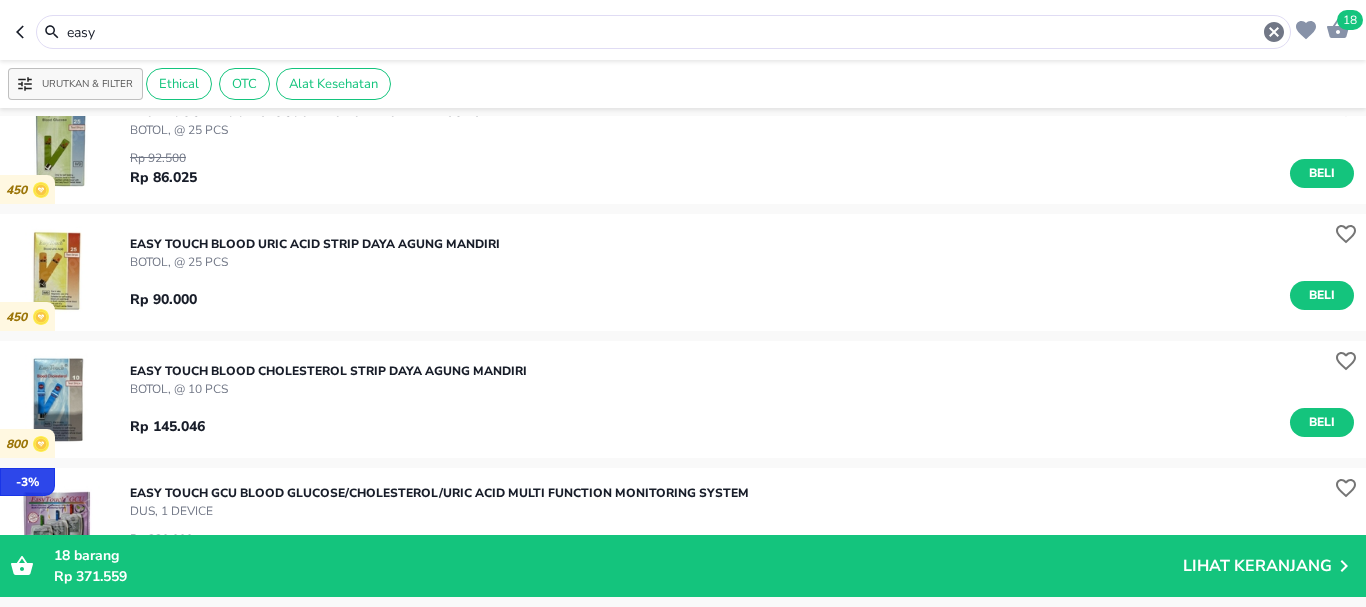 scroll, scrollTop: 0, scrollLeft: 0, axis: both 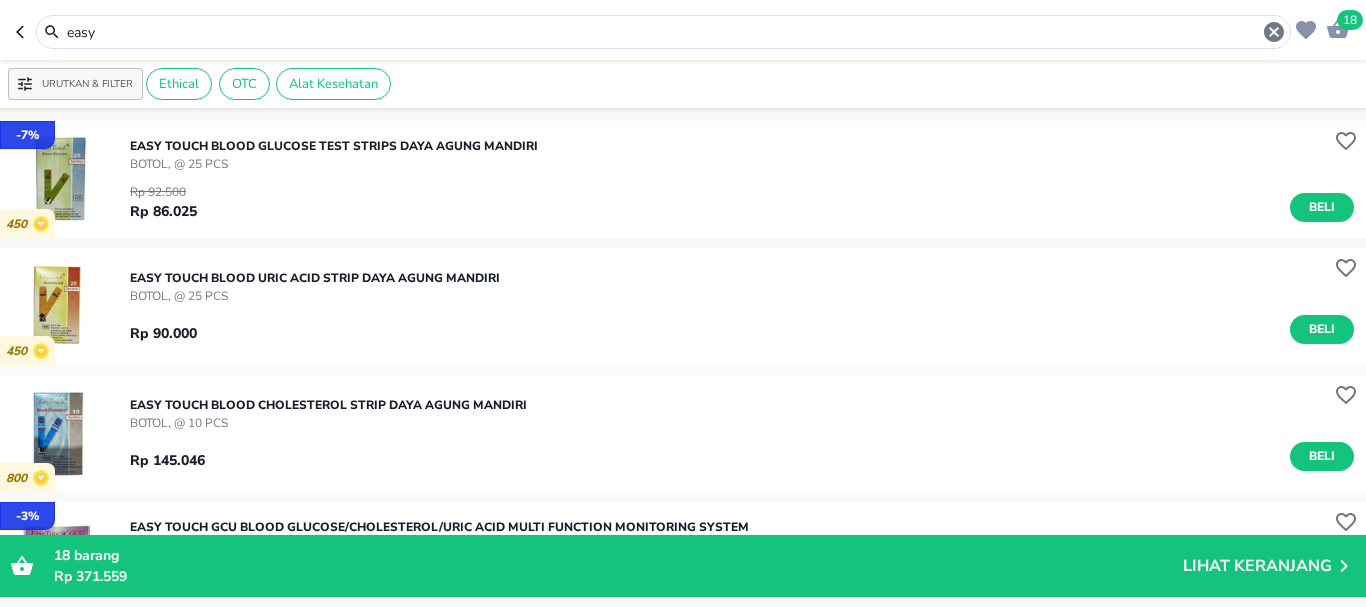 drag, startPoint x: 59, startPoint y: 2, endPoint x: 0, endPoint y: 2, distance: 59 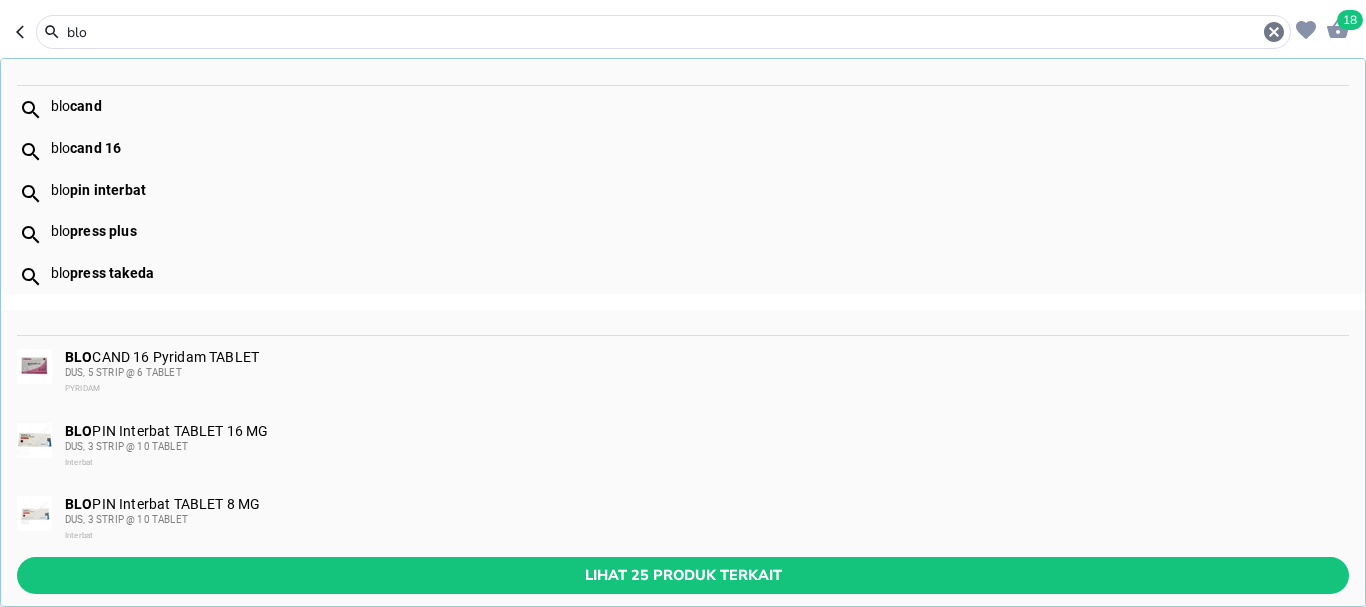 drag, startPoint x: 89, startPoint y: 20, endPoint x: 0, endPoint y: 13, distance: 89.27486 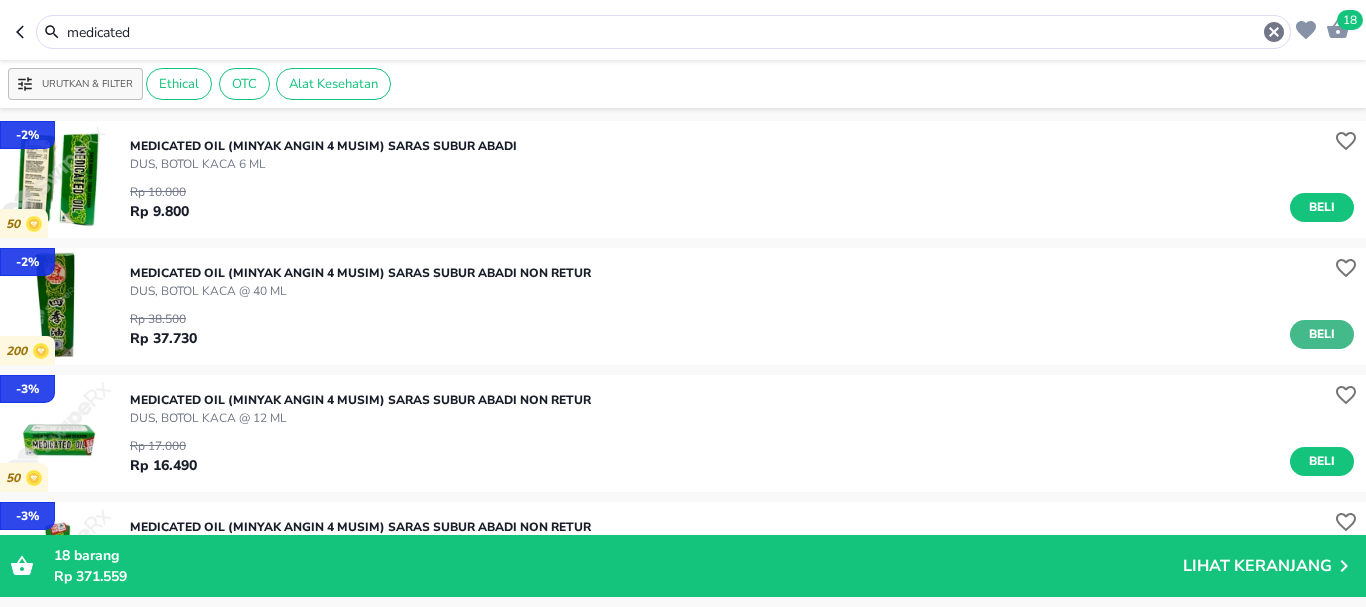 click on "Beli" at bounding box center [1322, 334] 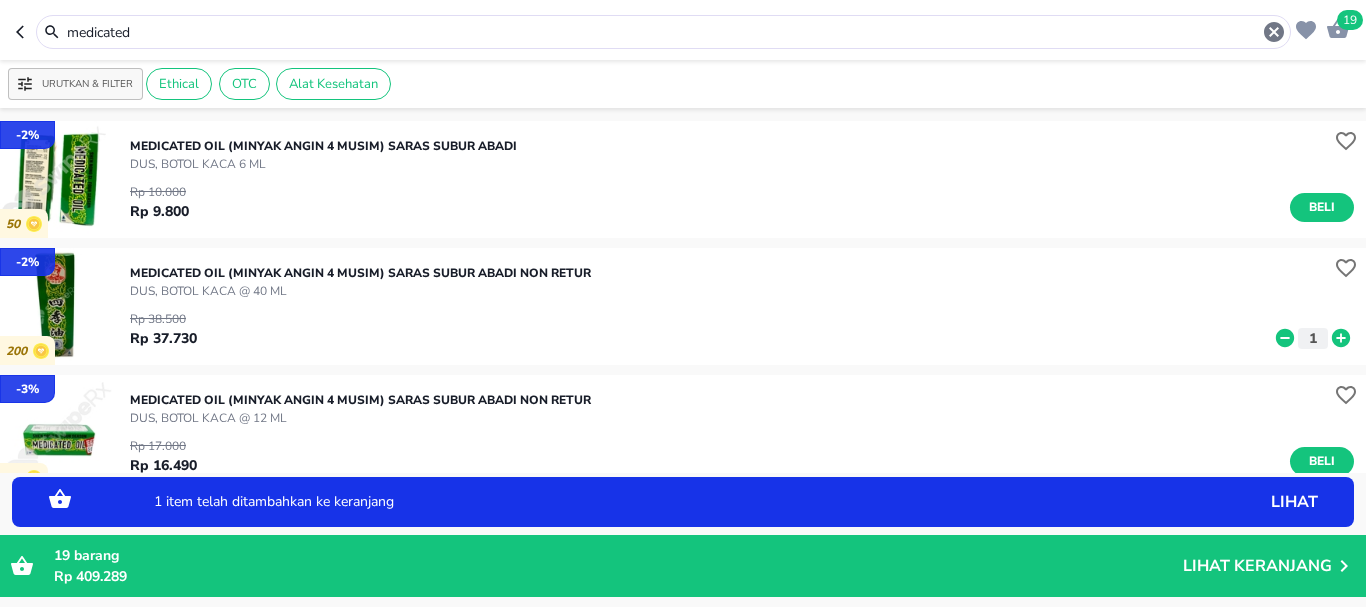 click 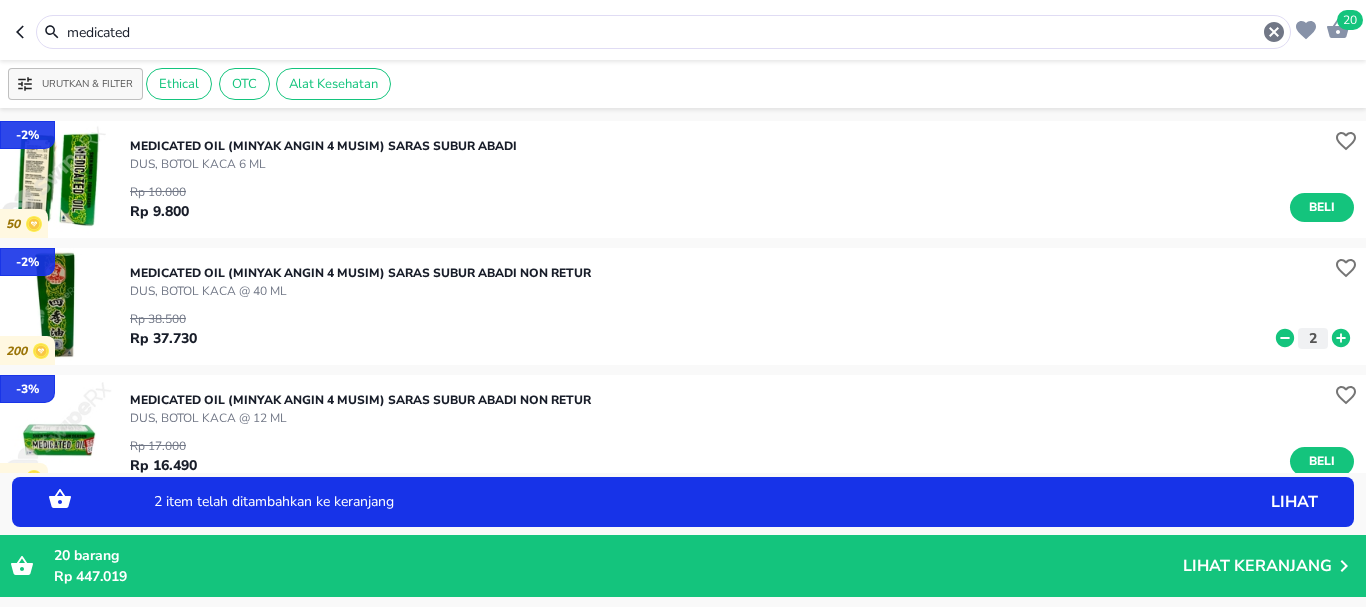 click 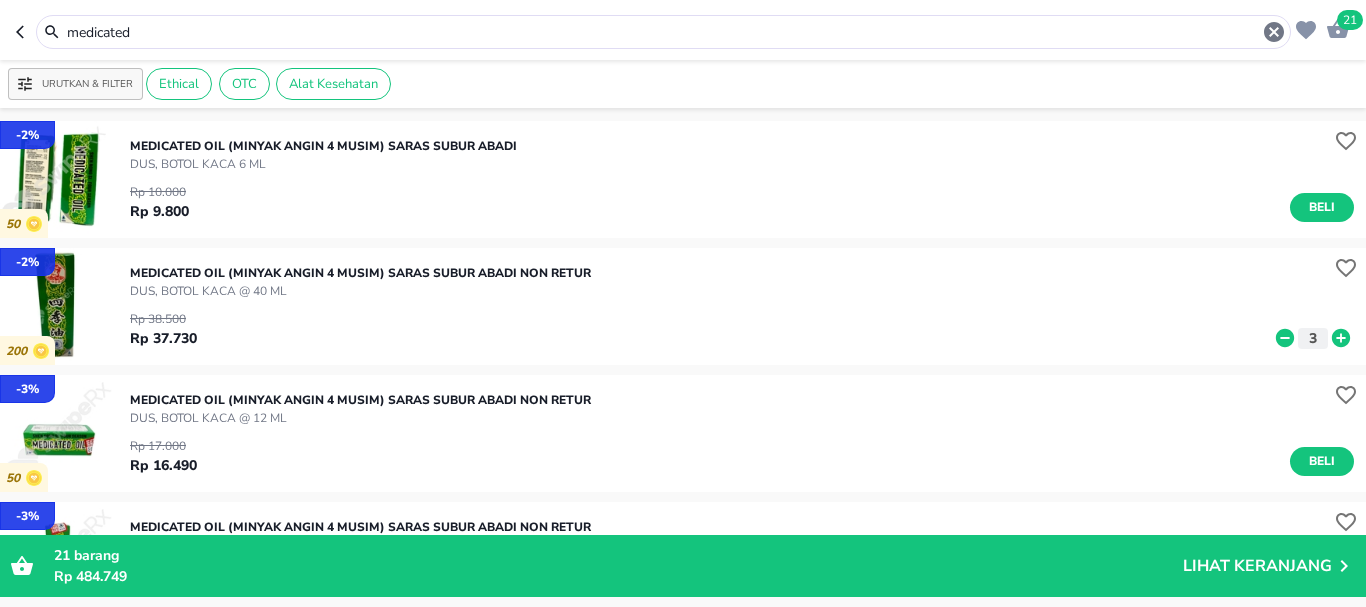 click on "21 medicated" at bounding box center [683, 30] 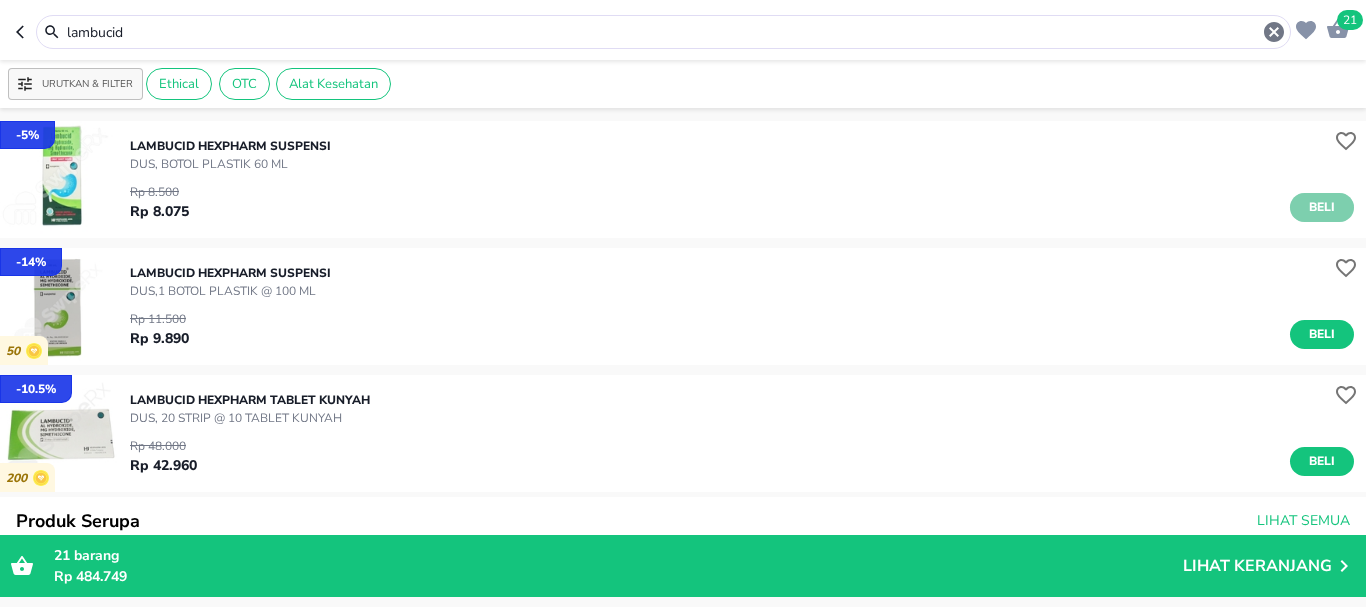 click on "Beli" at bounding box center (1322, 207) 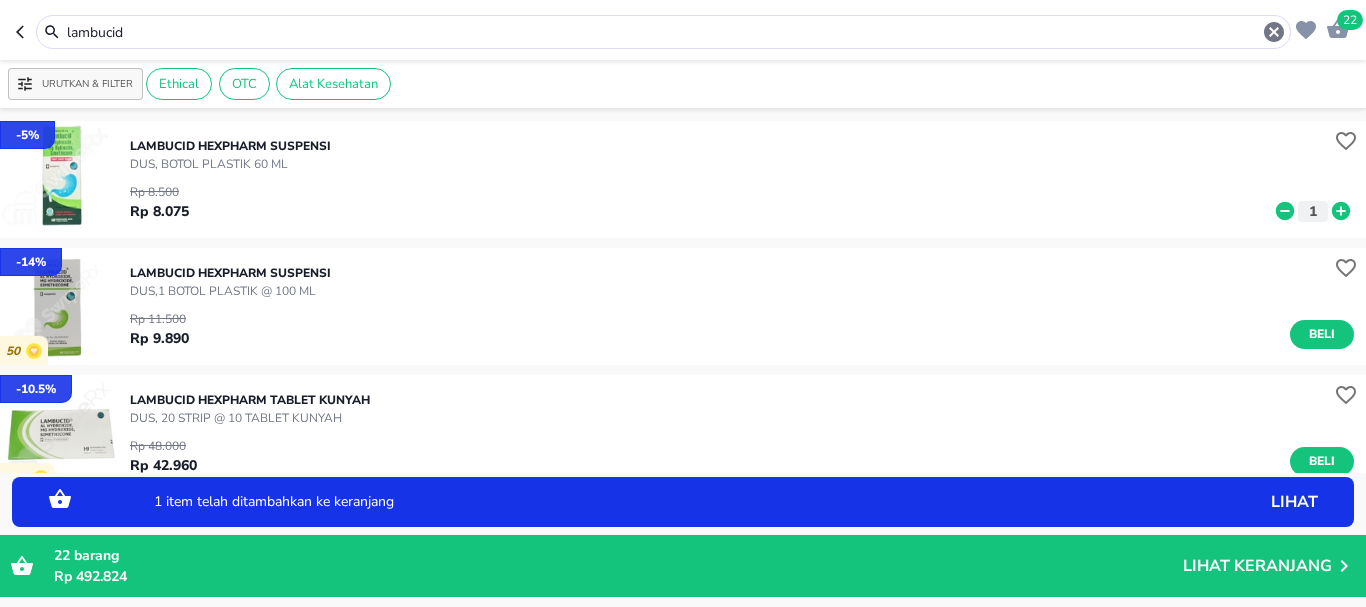 click on "DUS, BOTOL PLASTIK 60 ML" at bounding box center (230, 164) 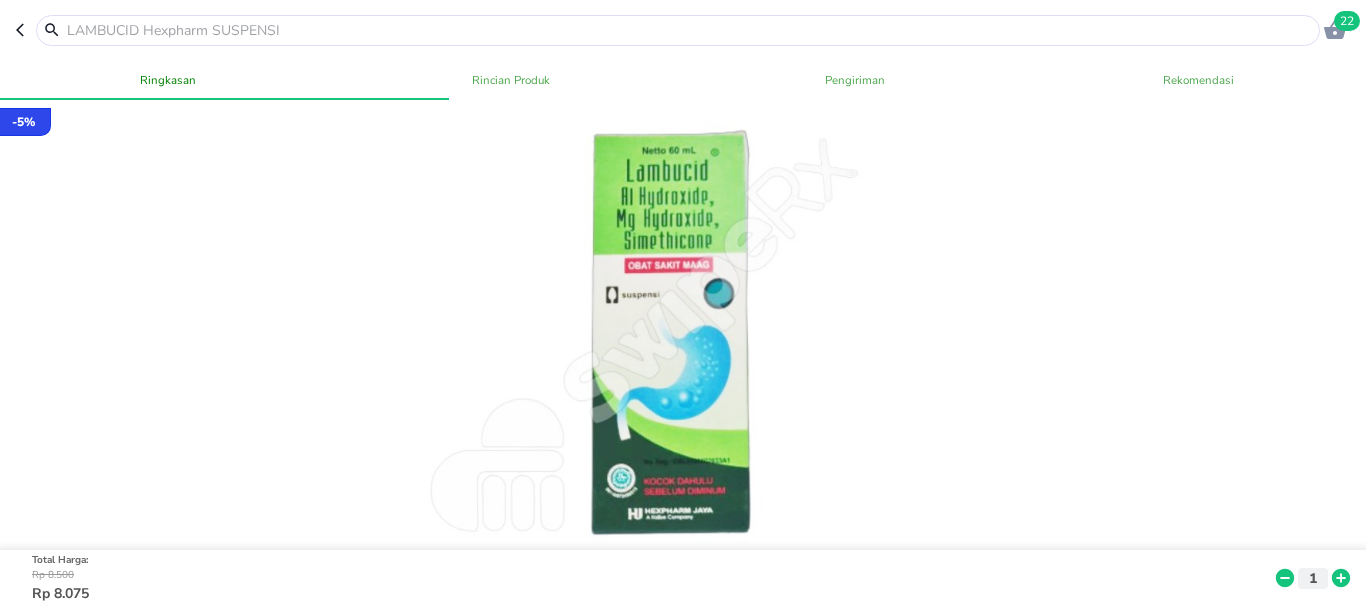 click at bounding box center [683, 370] 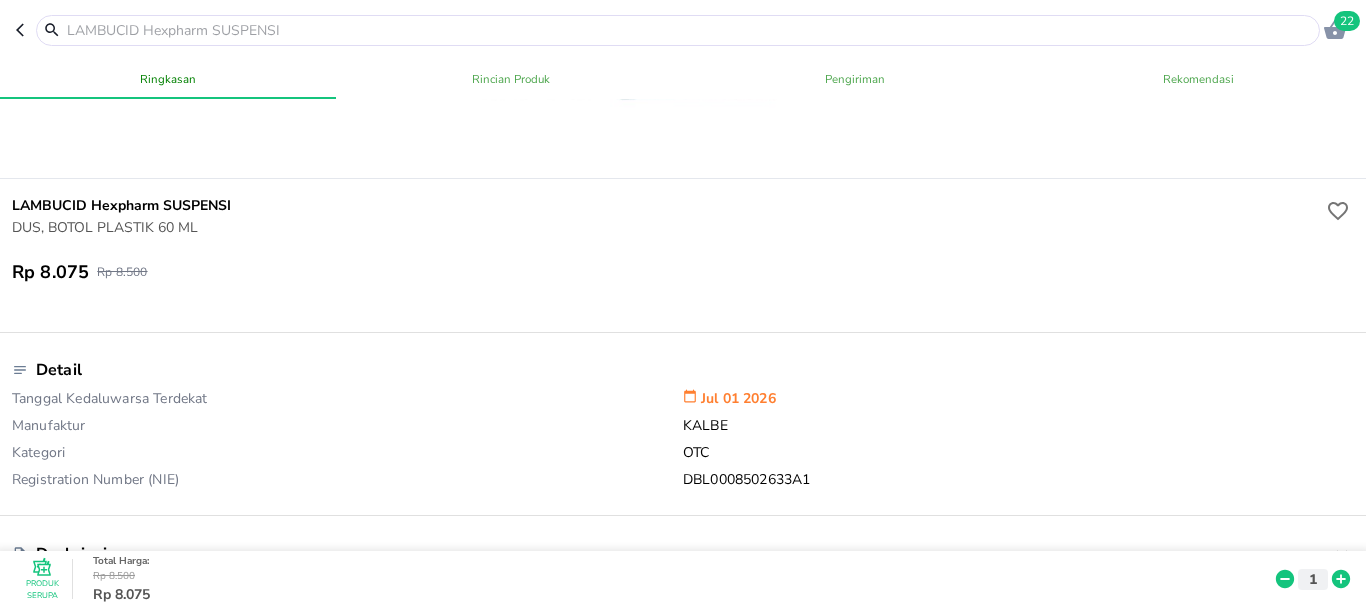 scroll, scrollTop: 500, scrollLeft: 0, axis: vertical 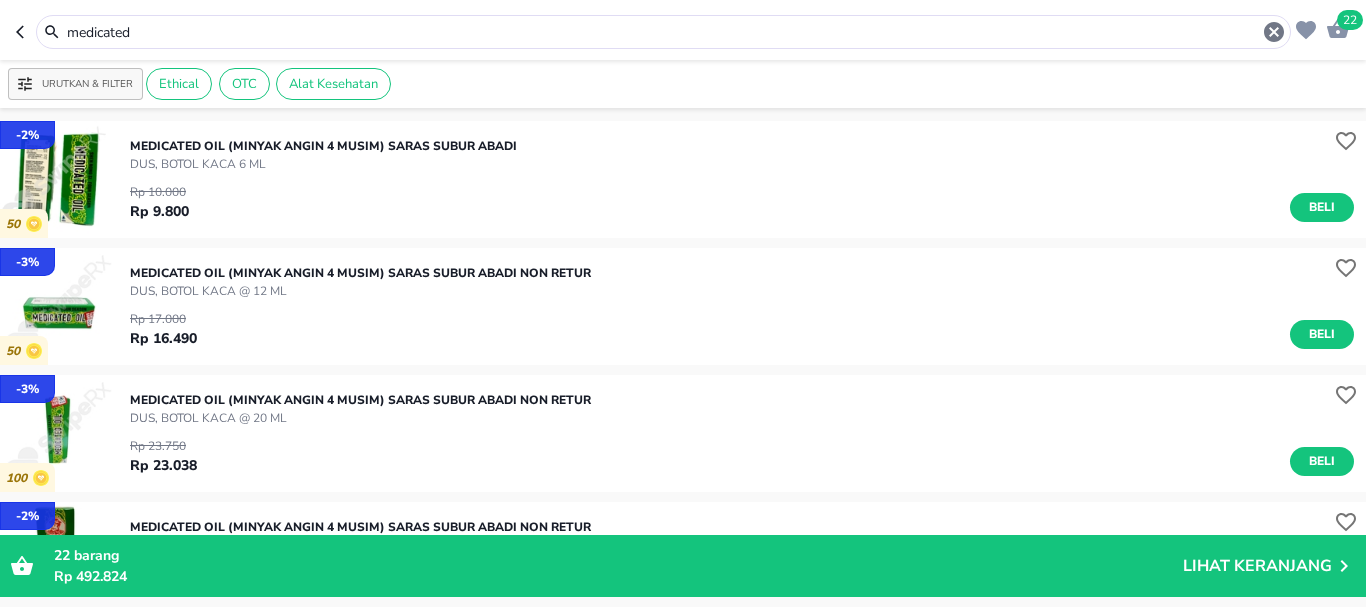 drag, startPoint x: 171, startPoint y: 45, endPoint x: 30, endPoint y: 45, distance: 141 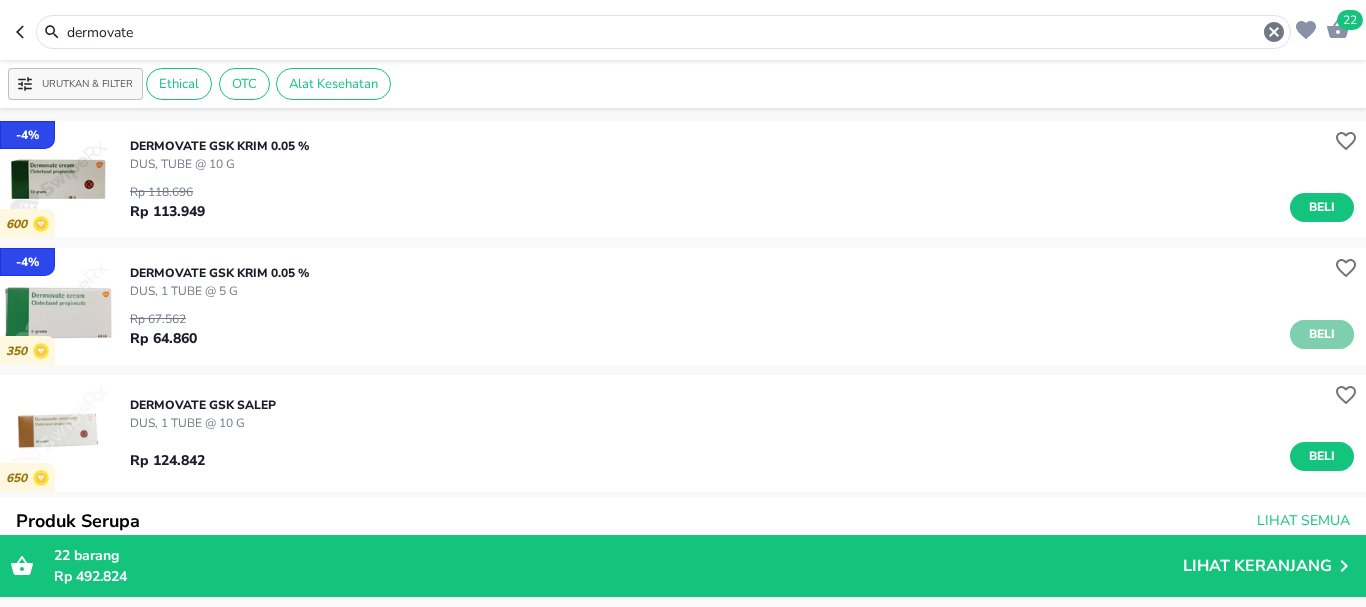click on "Beli" at bounding box center [1322, 334] 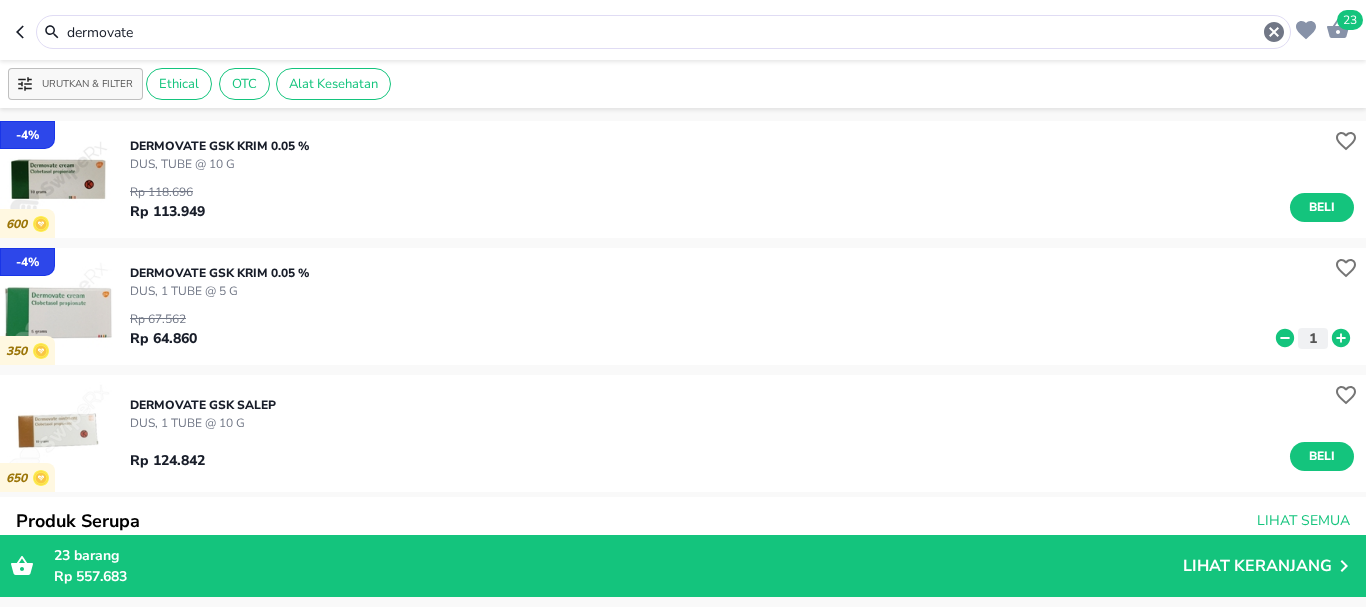 drag, startPoint x: 154, startPoint y: 28, endPoint x: 0, endPoint y: 7, distance: 155.42522 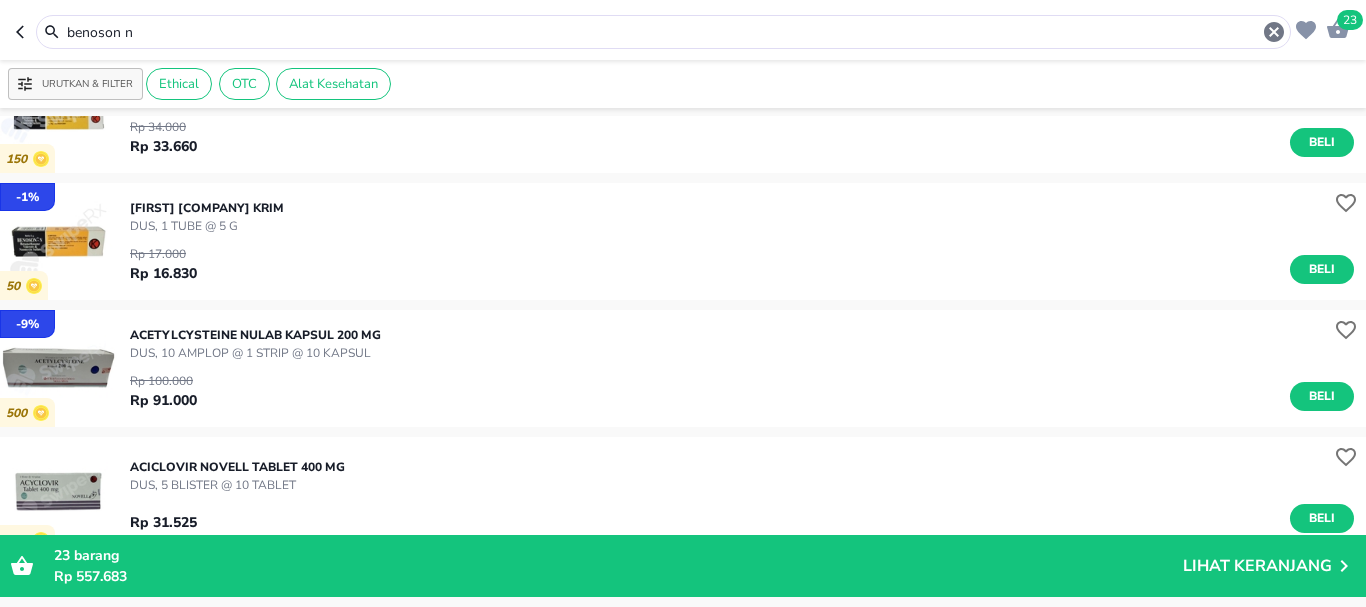 scroll, scrollTop: 100, scrollLeft: 0, axis: vertical 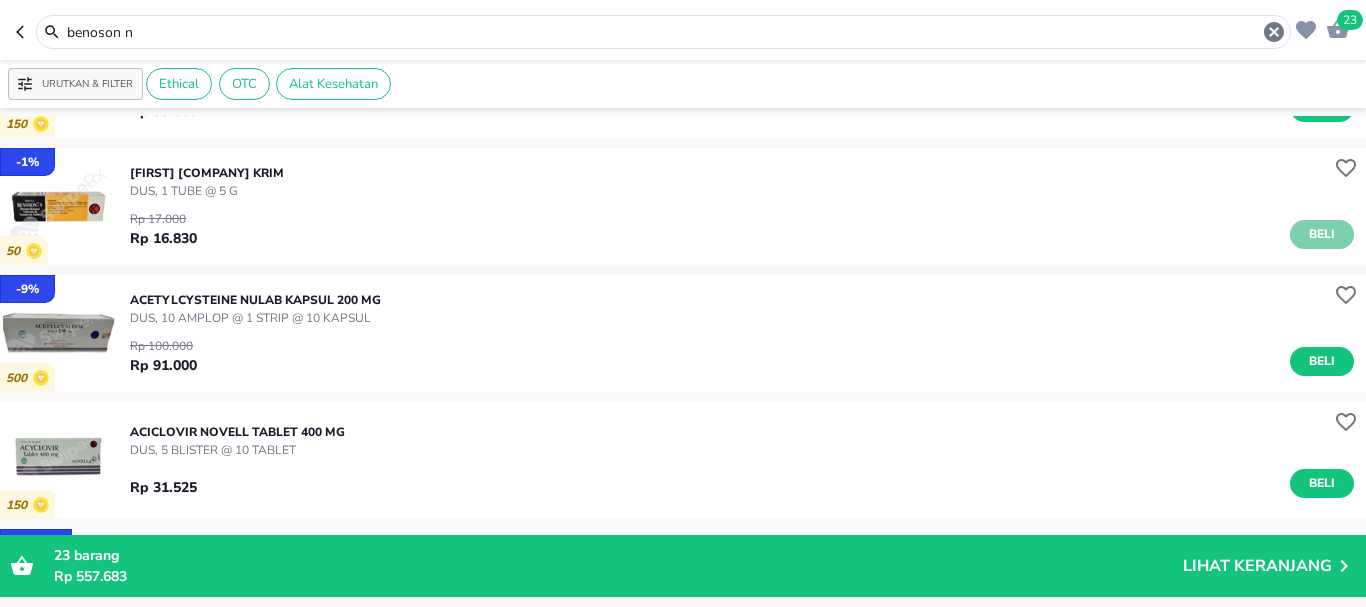 click on "Beli" at bounding box center [1322, 234] 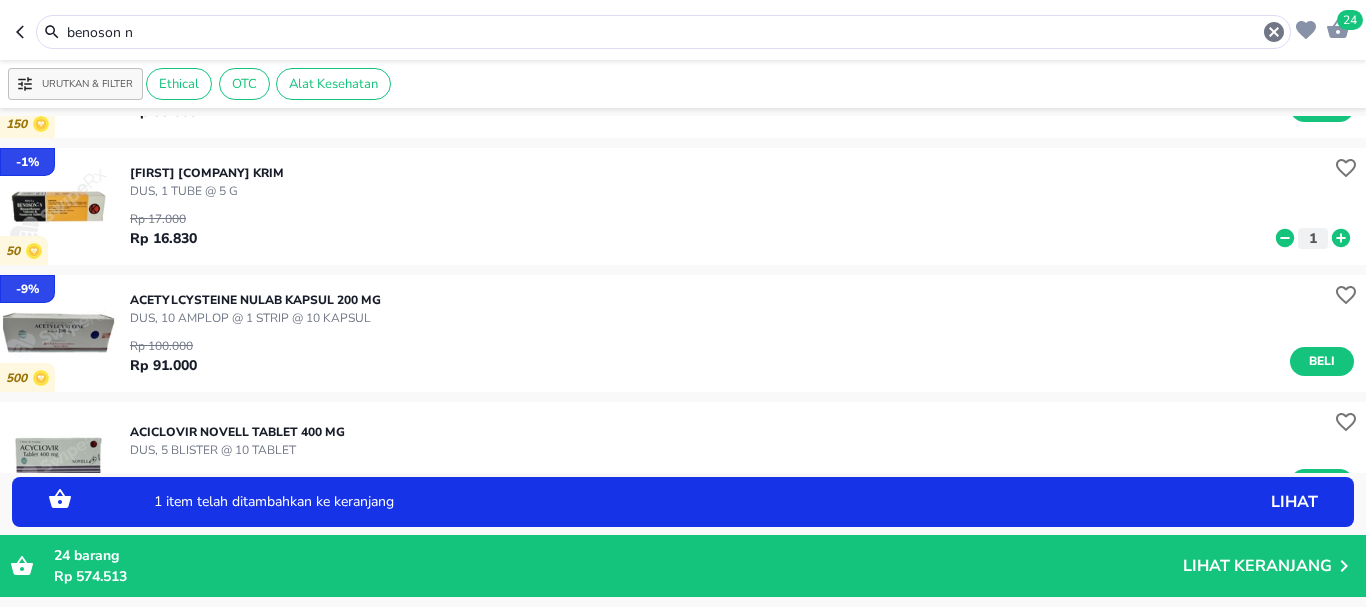 click 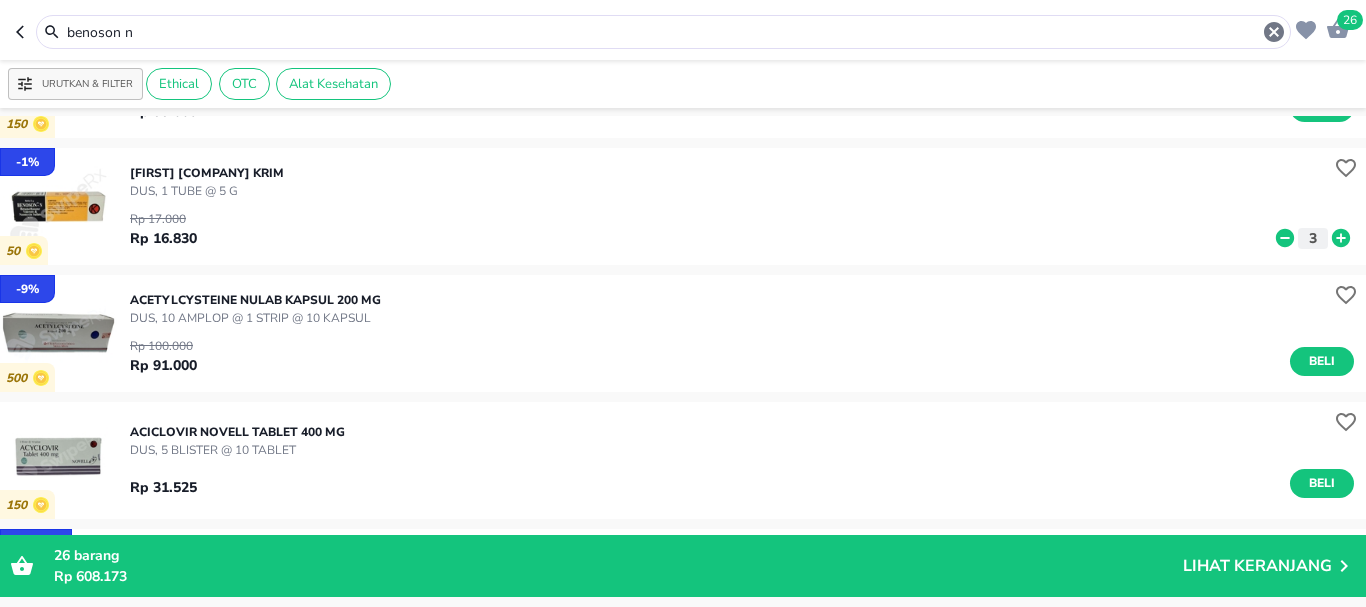 drag, startPoint x: 70, startPoint y: 12, endPoint x: 7, endPoint y: 6, distance: 63.28507 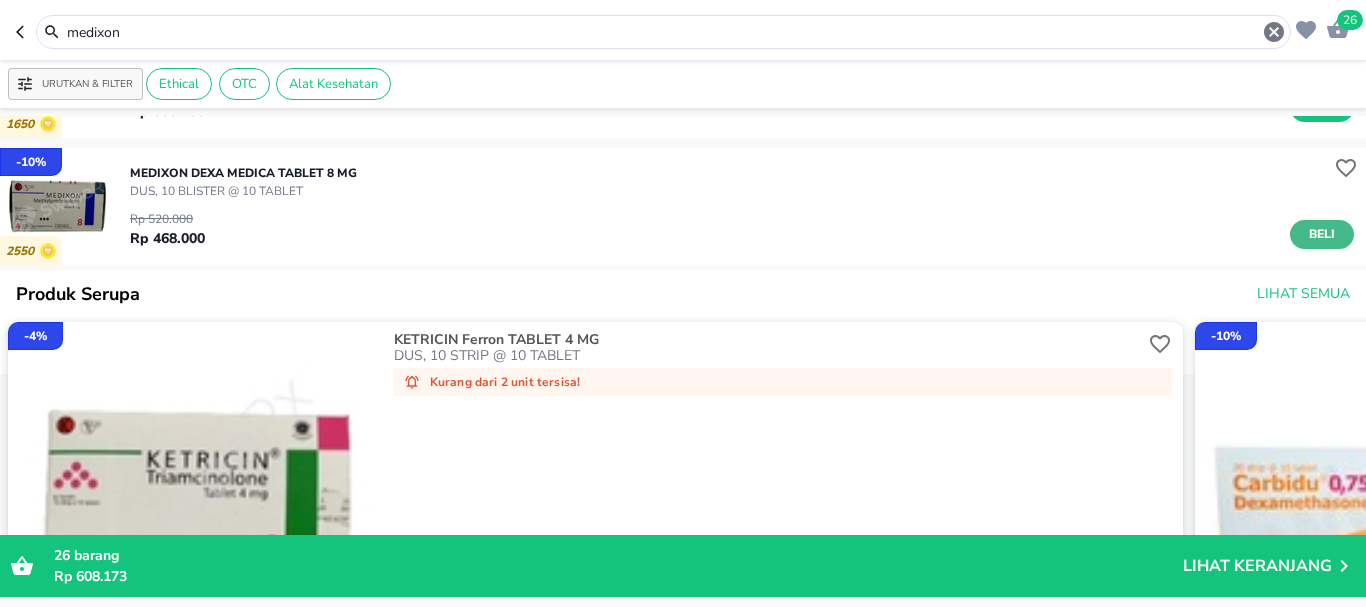 click on "Beli" at bounding box center (1322, 234) 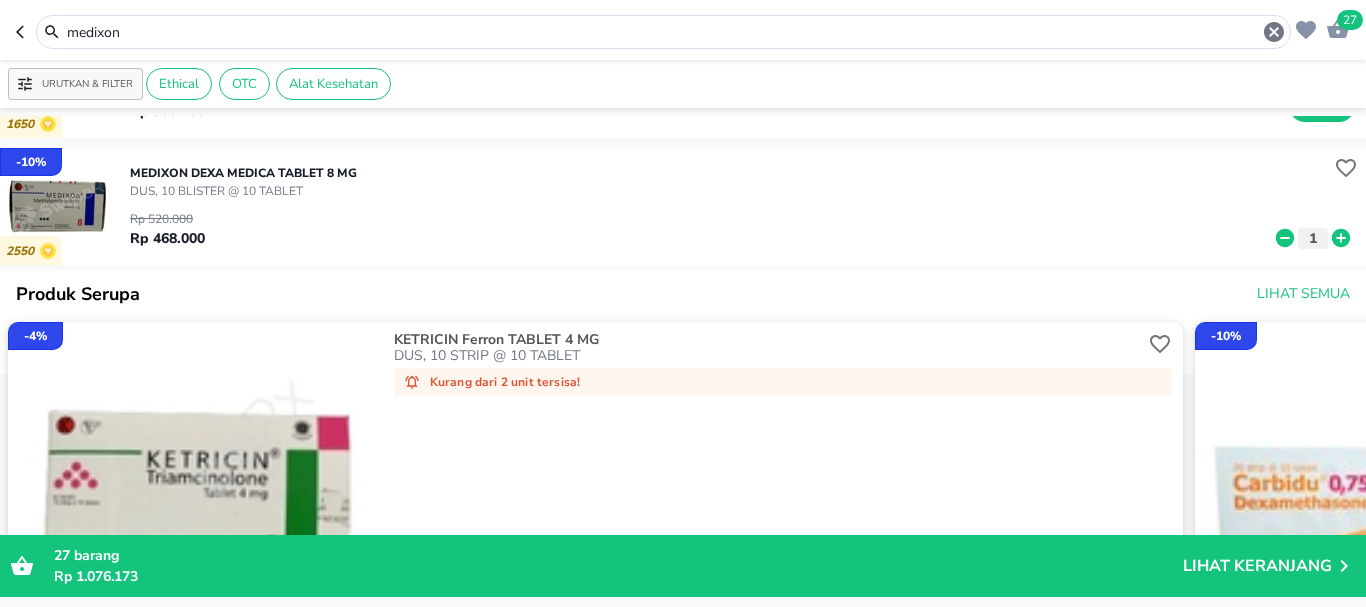 drag, startPoint x: 162, startPoint y: 39, endPoint x: 1, endPoint y: 23, distance: 161.79308 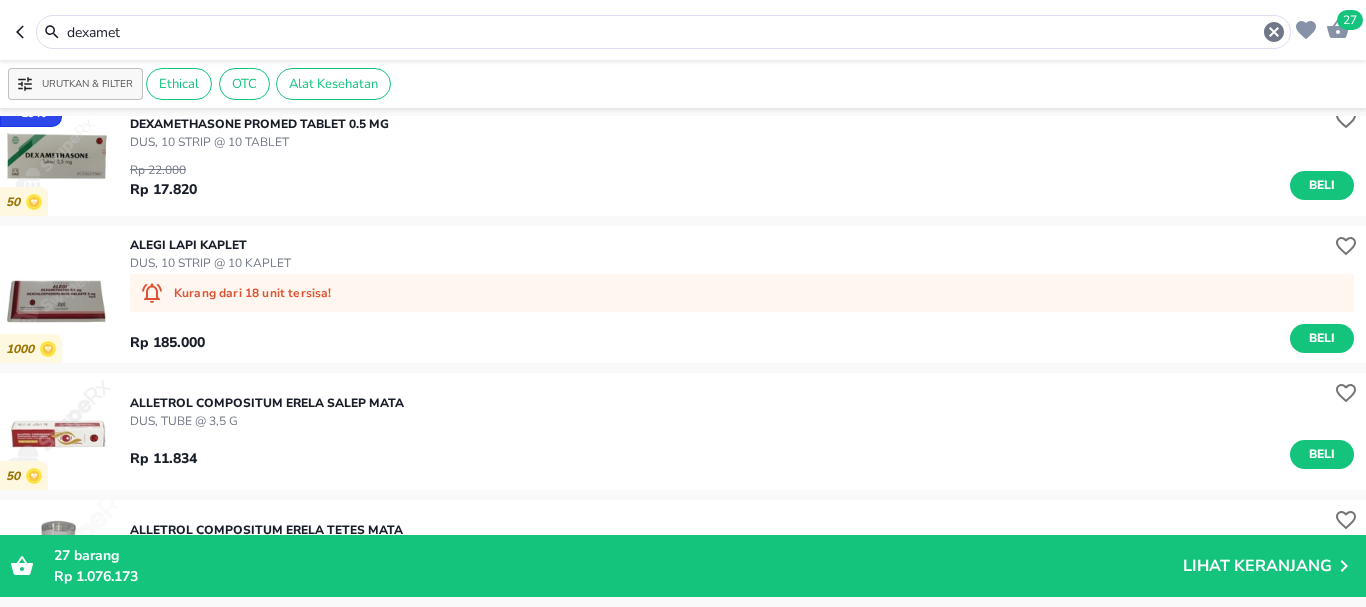 scroll, scrollTop: 0, scrollLeft: 0, axis: both 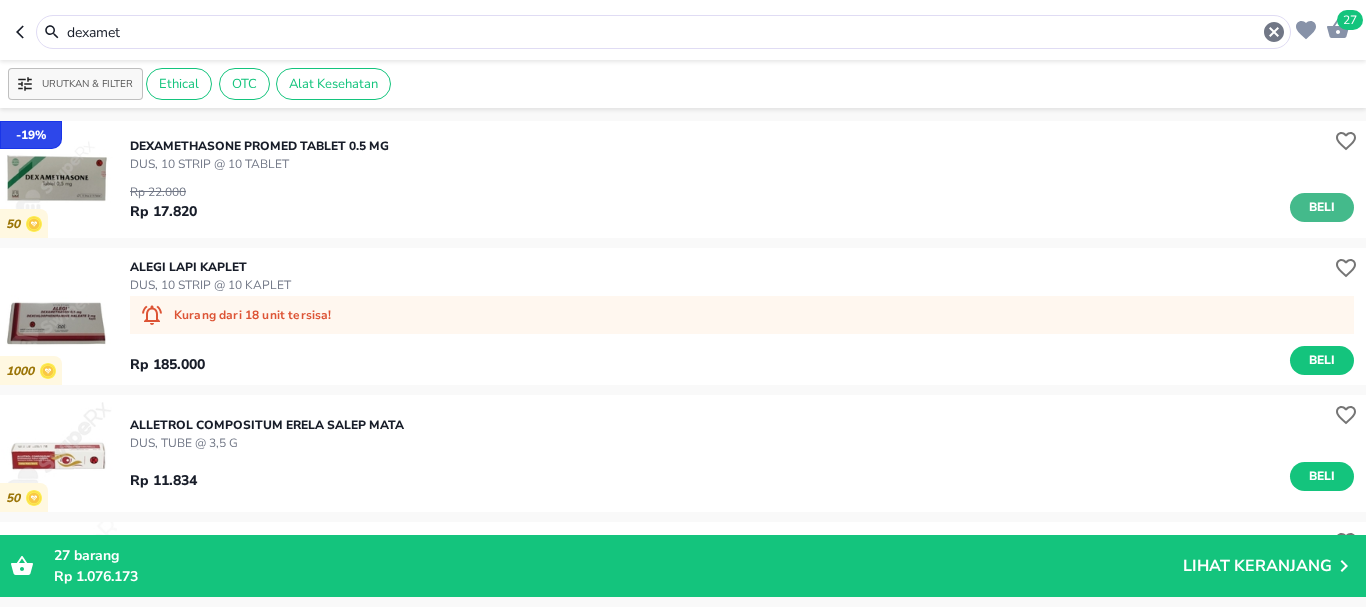 click on "Beli" at bounding box center (1322, 207) 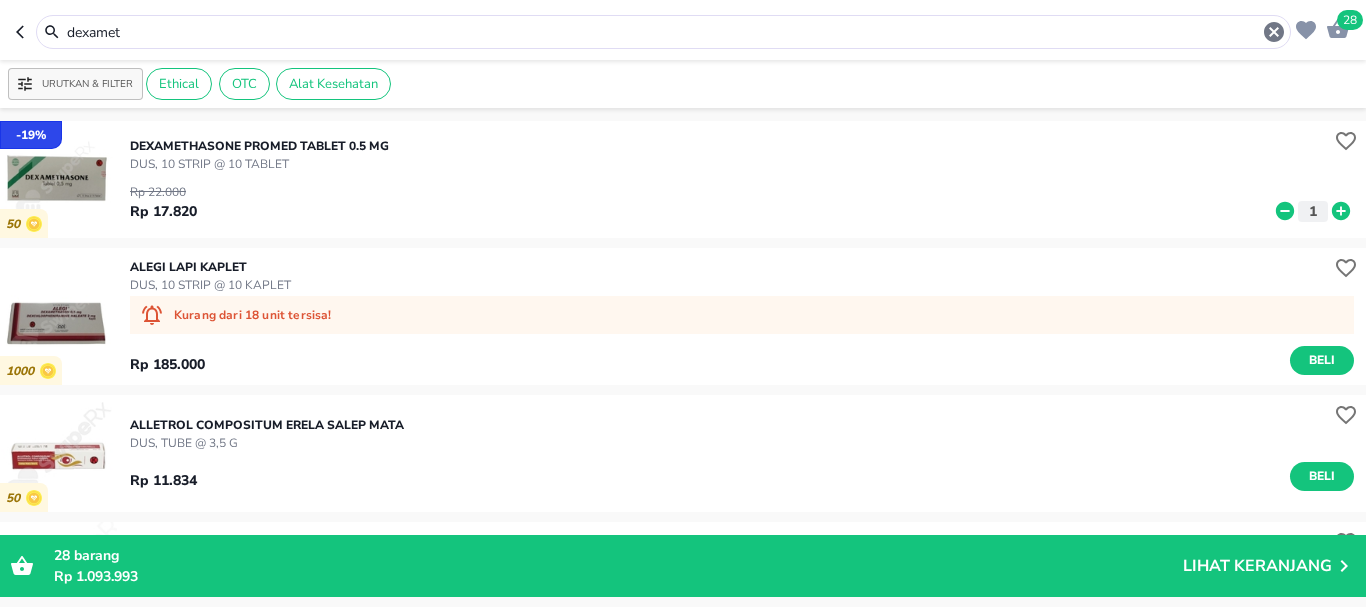 drag, startPoint x: 157, startPoint y: 29, endPoint x: 0, endPoint y: 10, distance: 158.14551 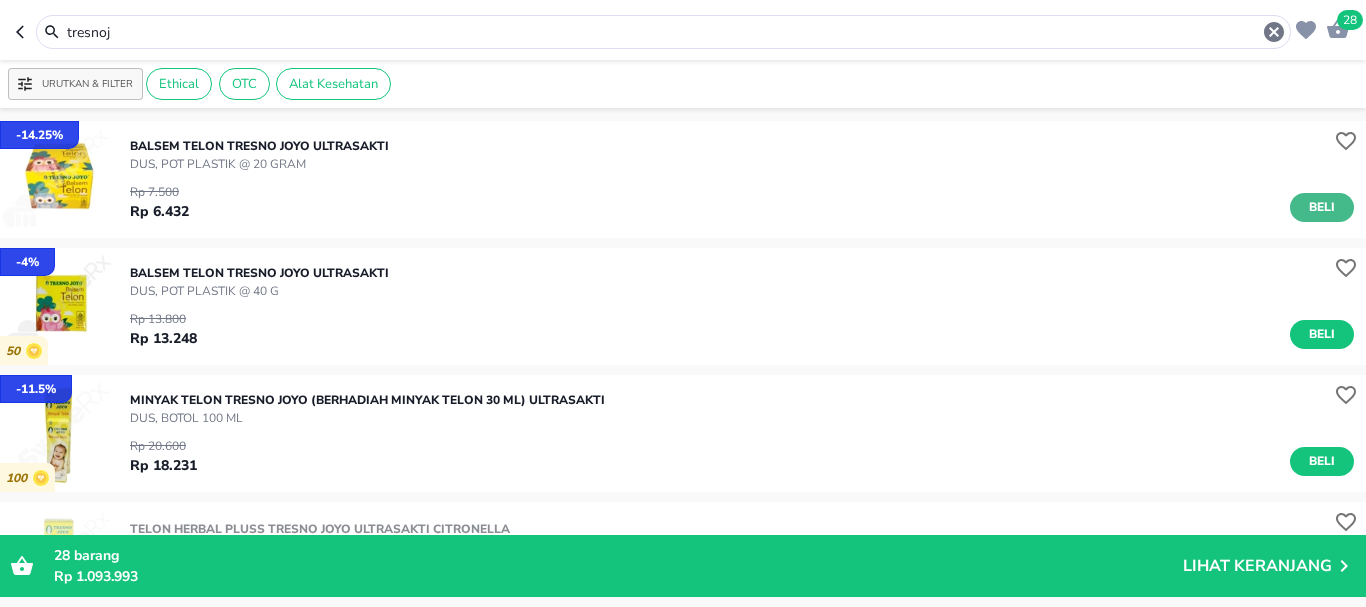 click on "Beli" at bounding box center [1322, 207] 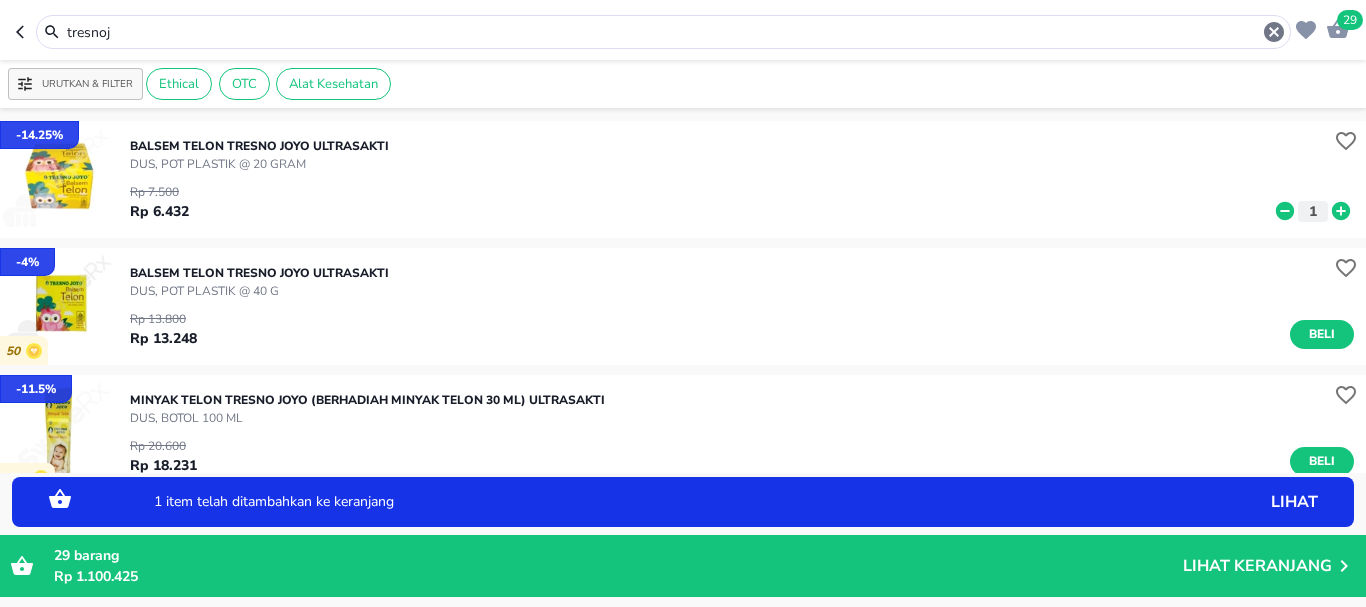 click 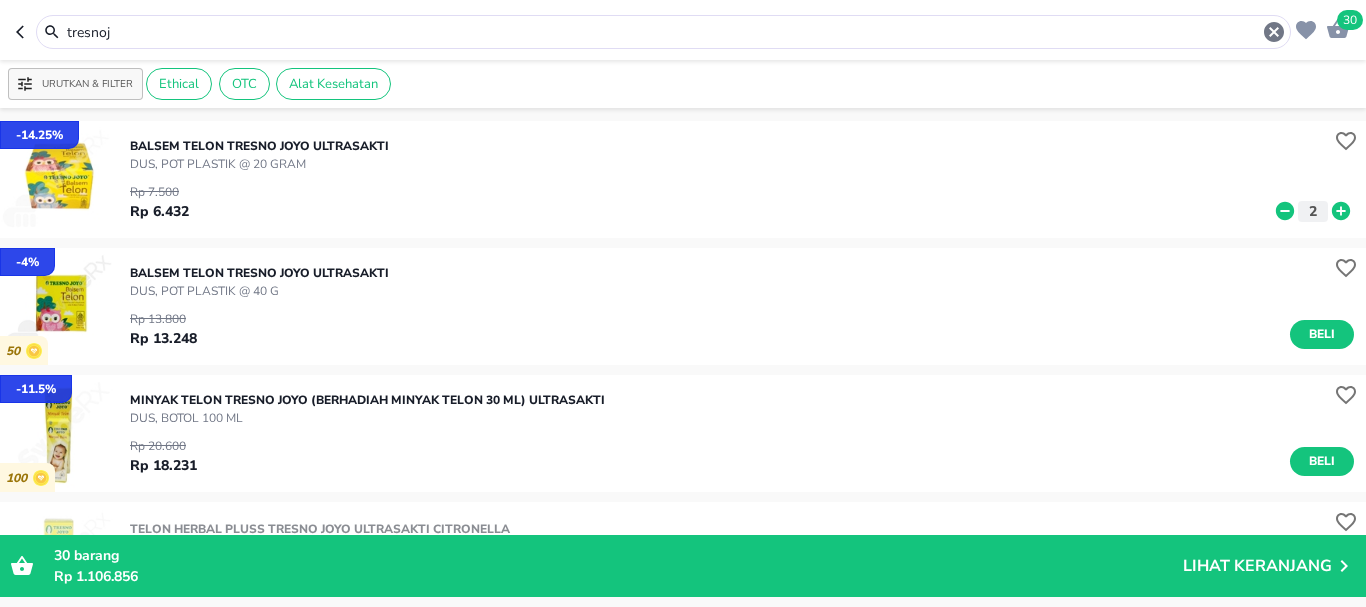 drag, startPoint x: 238, startPoint y: 22, endPoint x: 0, endPoint y: 12, distance: 238.20999 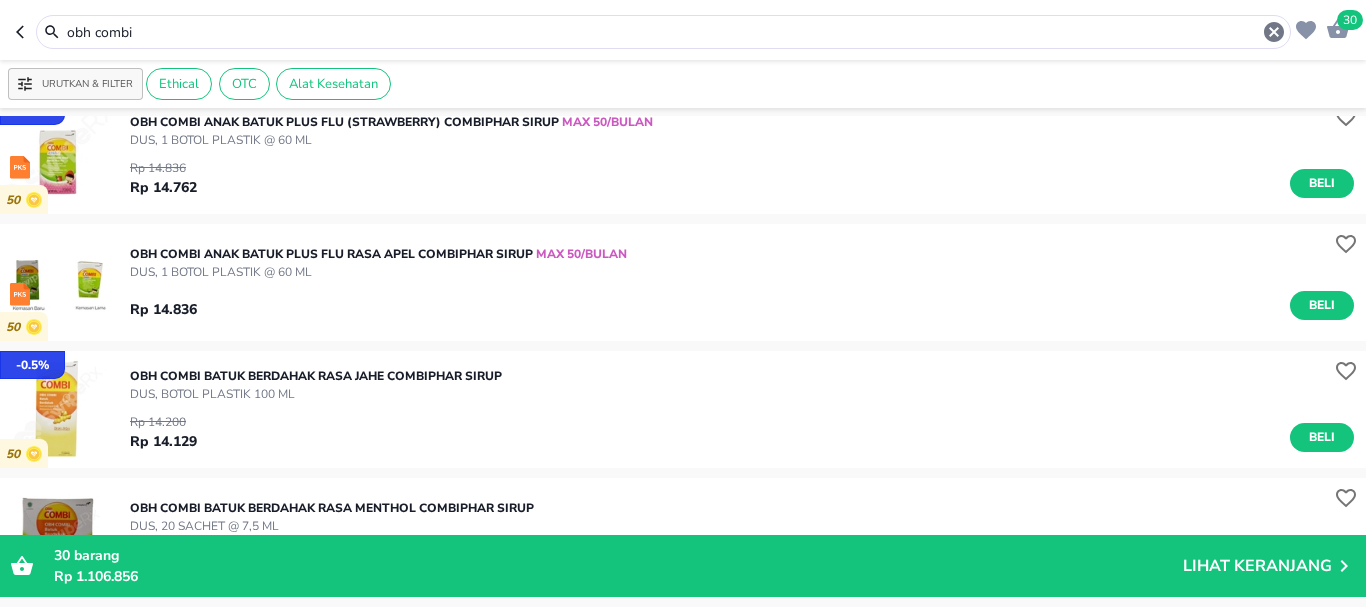scroll, scrollTop: 300, scrollLeft: 0, axis: vertical 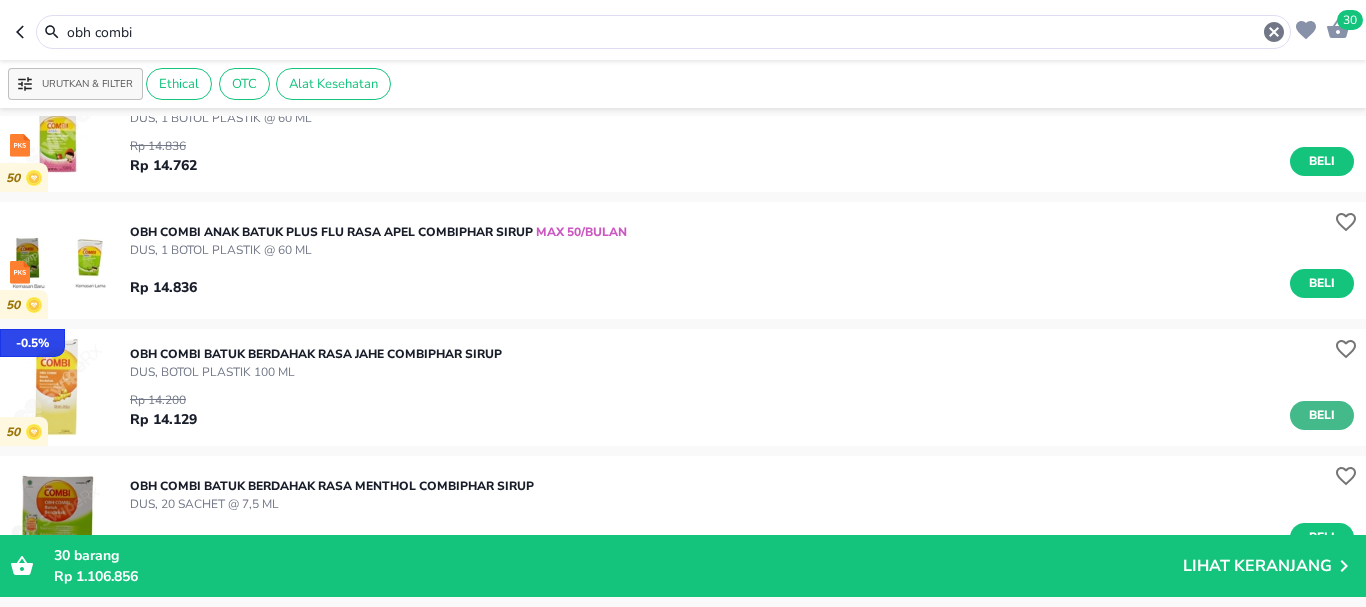 click on "Beli" at bounding box center [1322, 415] 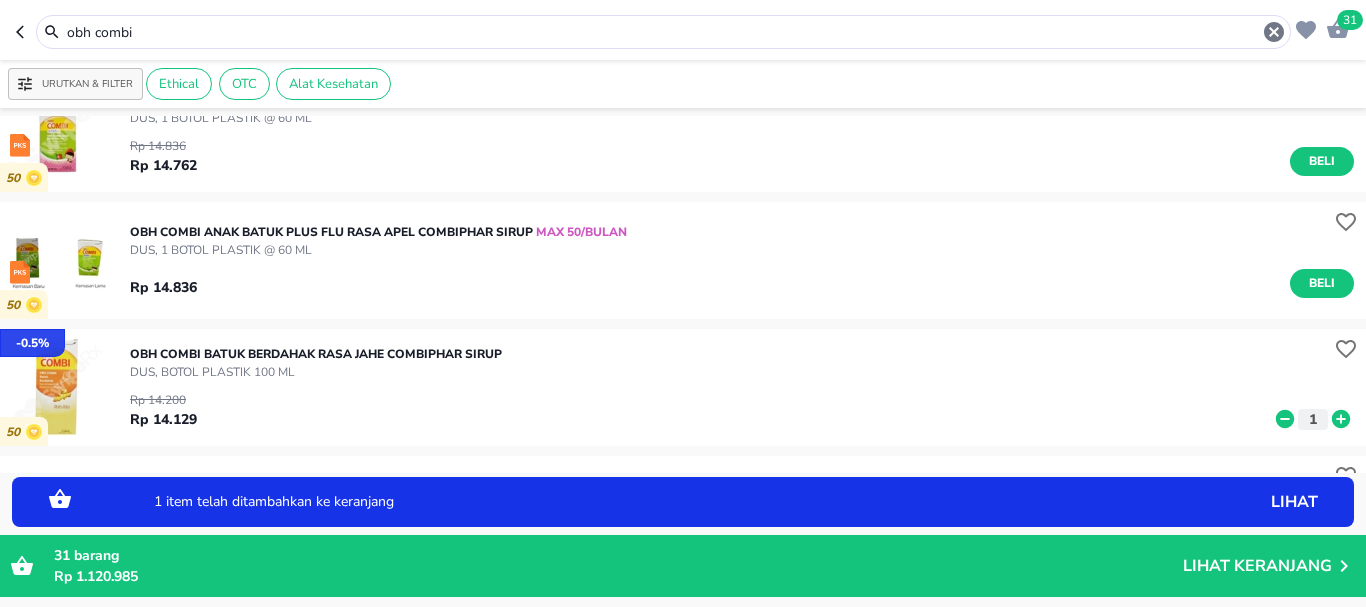 click 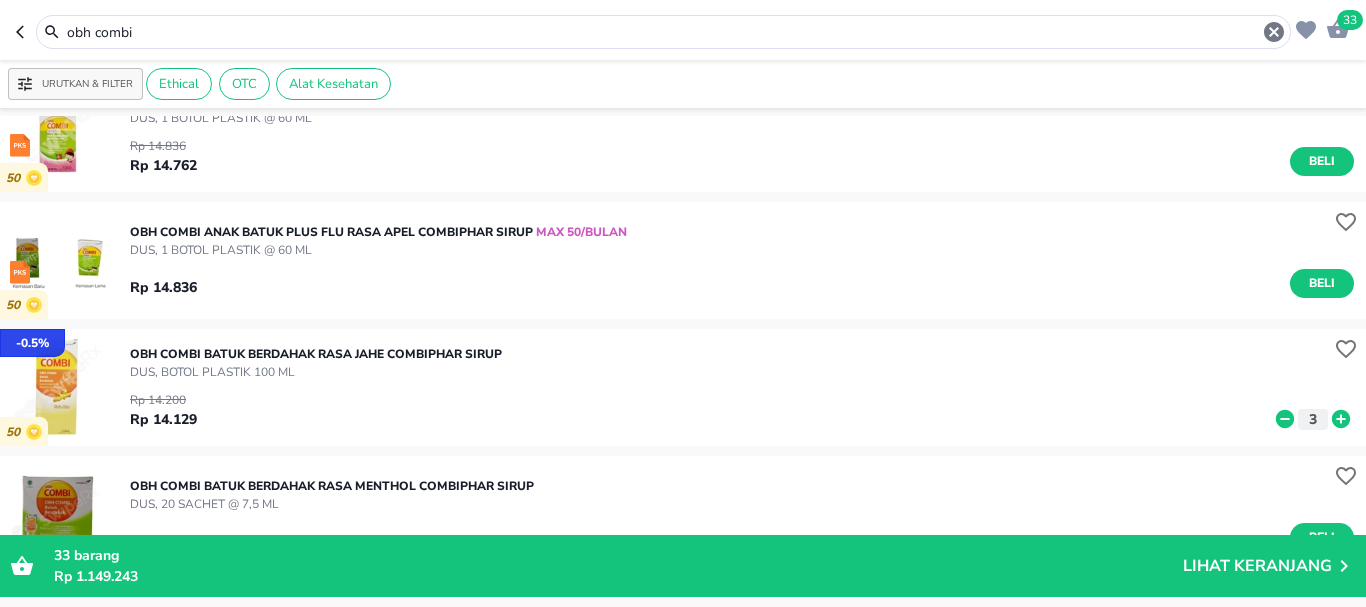 drag, startPoint x: 160, startPoint y: 32, endPoint x: 1, endPoint y: 19, distance: 159.53056 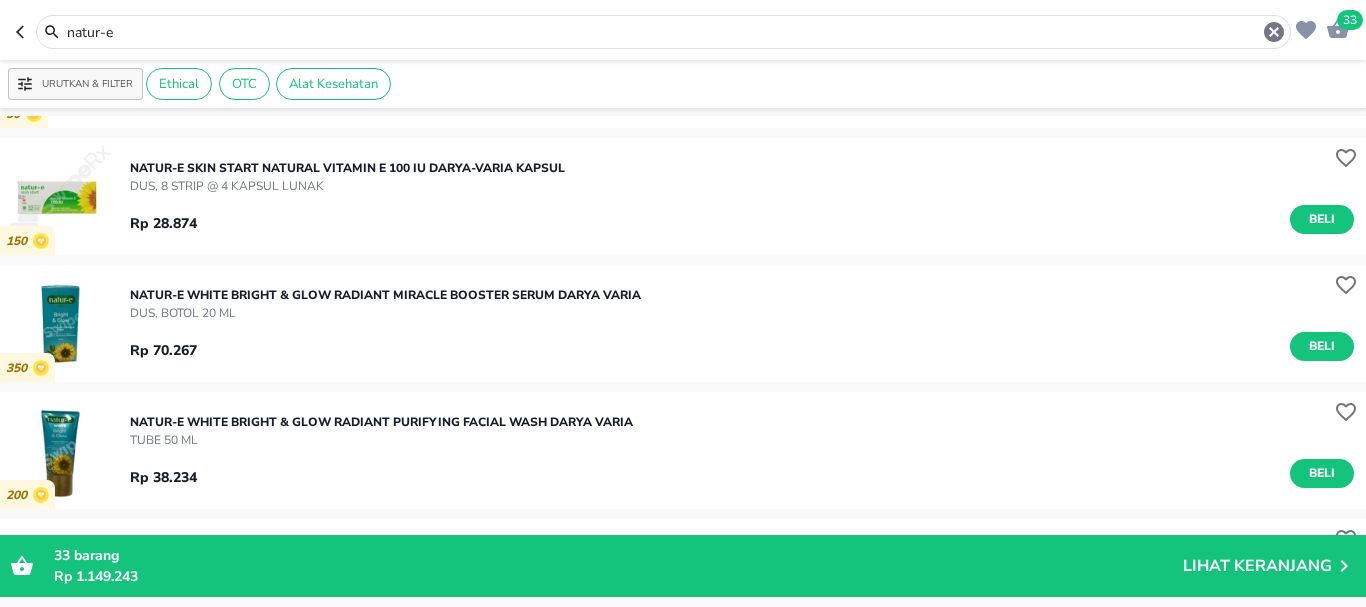 scroll, scrollTop: 1800, scrollLeft: 0, axis: vertical 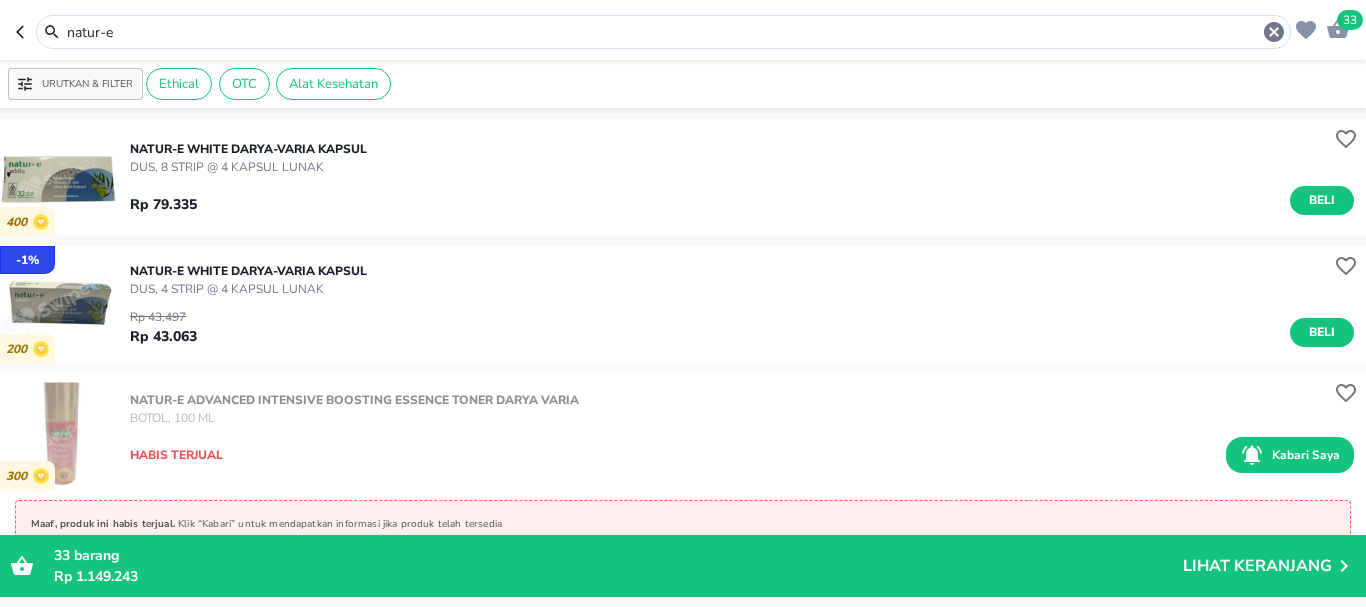 drag, startPoint x: 156, startPoint y: 28, endPoint x: 0, endPoint y: 23, distance: 156.08011 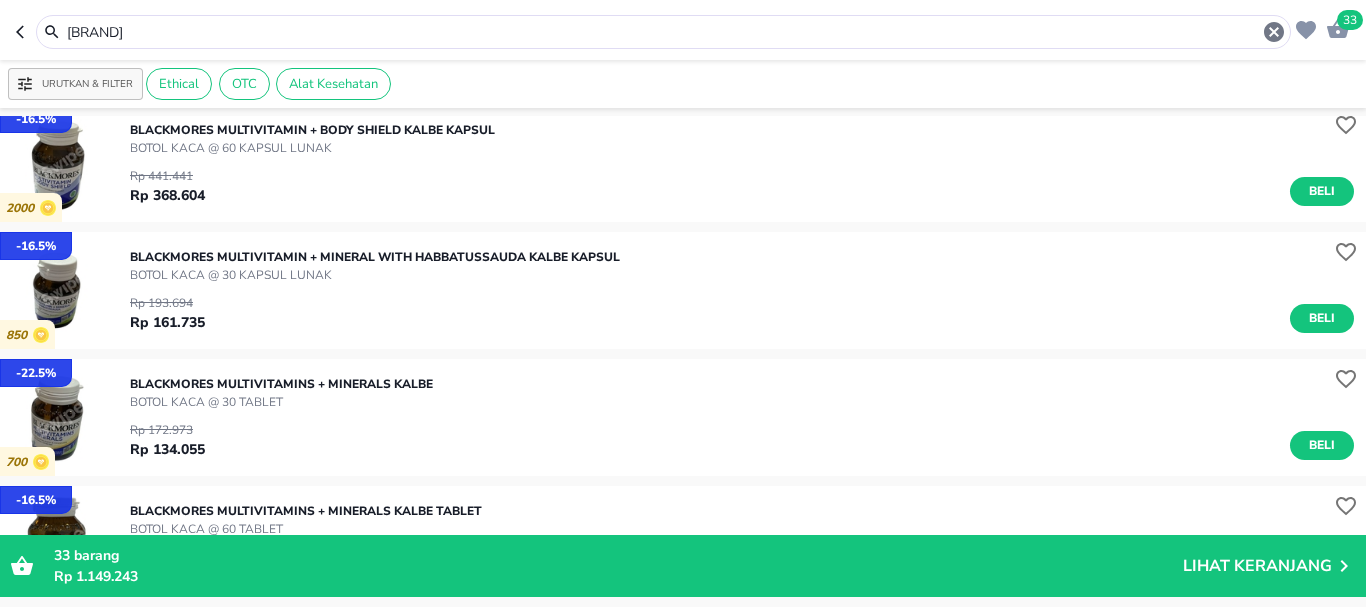 scroll, scrollTop: 2015, scrollLeft: 0, axis: vertical 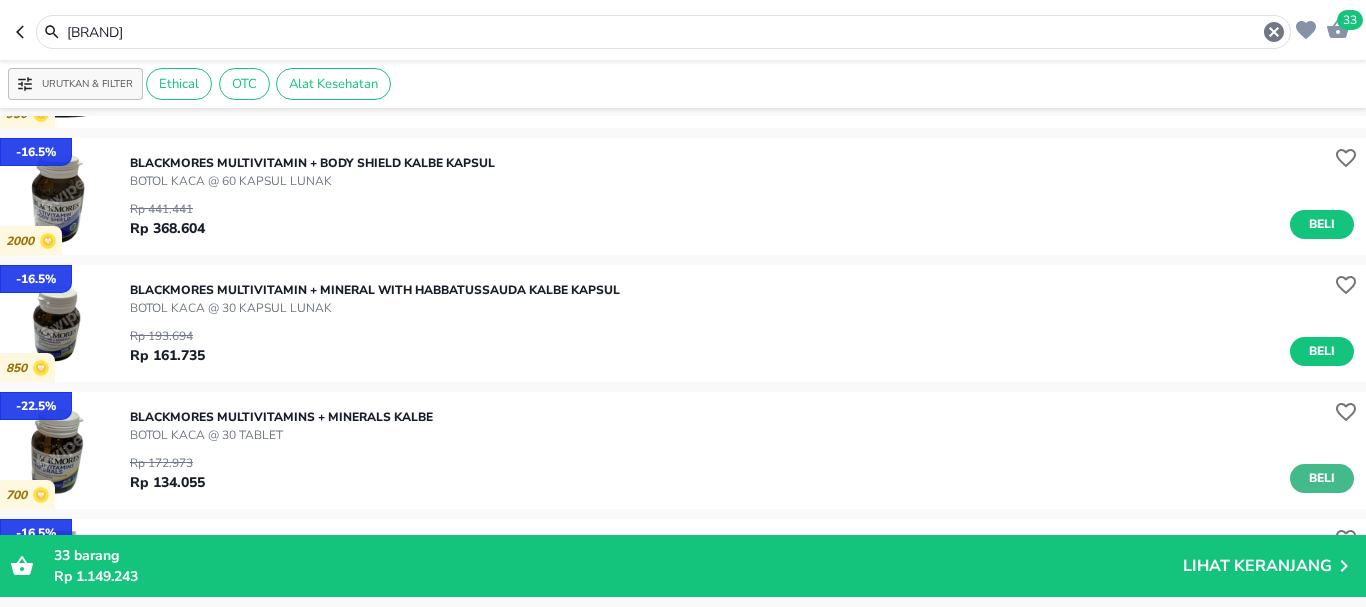 click on "Beli" at bounding box center (1322, 478) 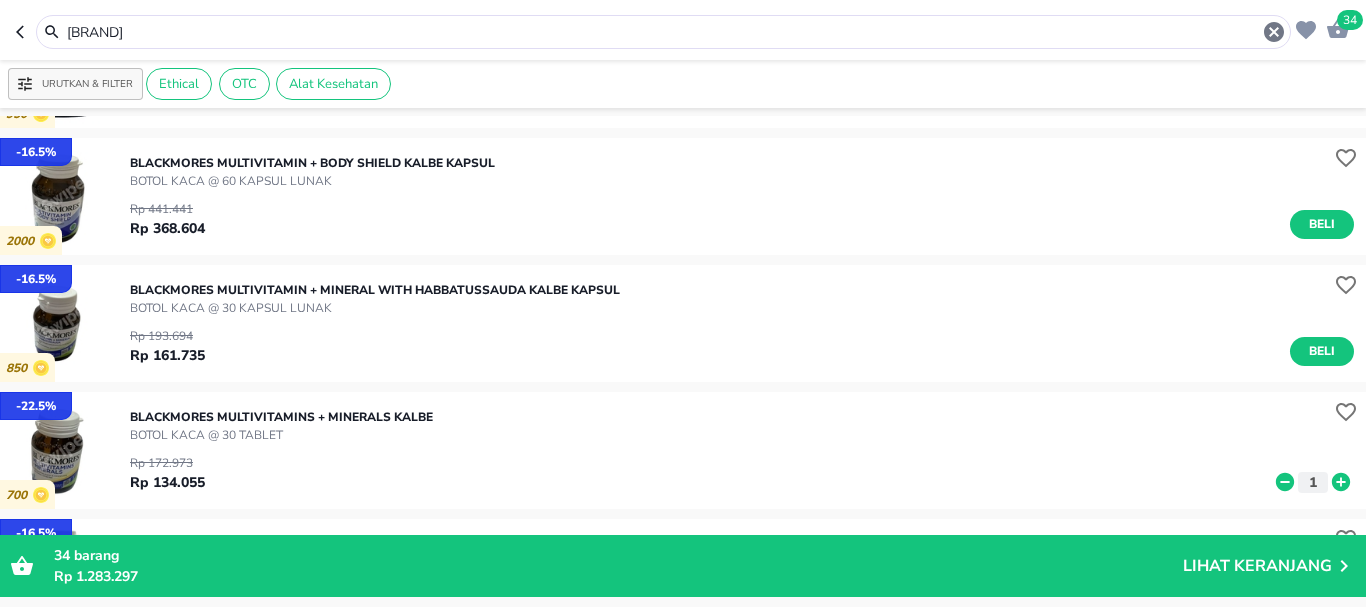 drag, startPoint x: 151, startPoint y: 37, endPoint x: 3, endPoint y: 10, distance: 150.44267 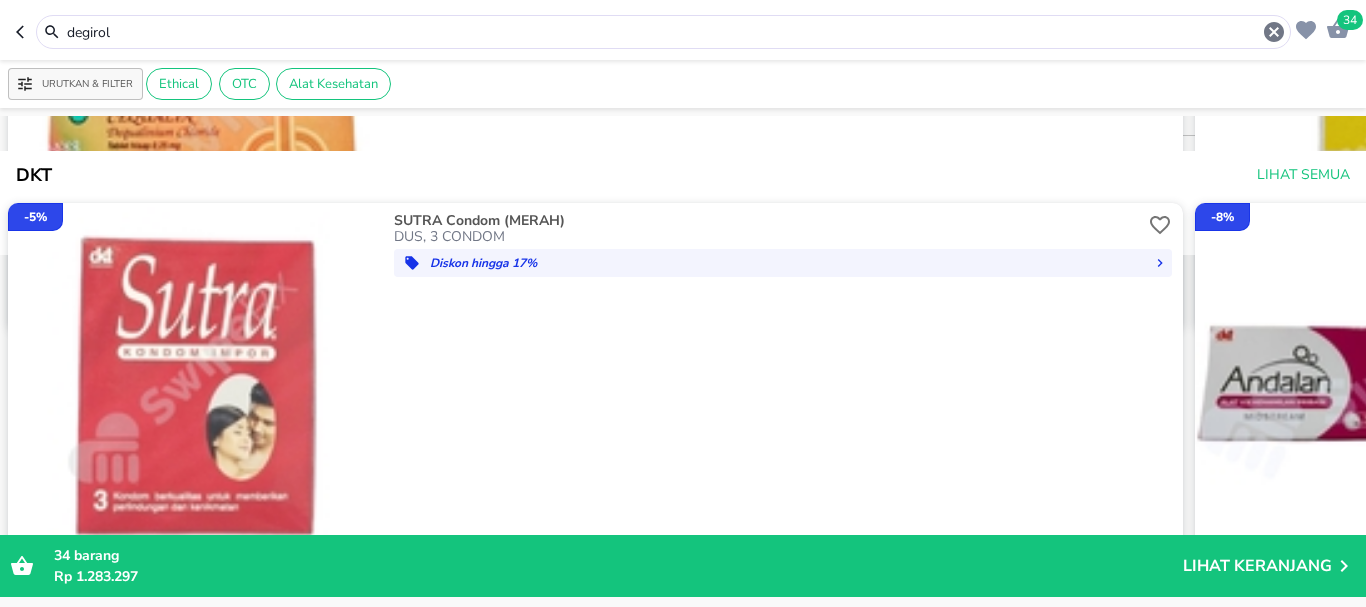 scroll, scrollTop: 0, scrollLeft: 0, axis: both 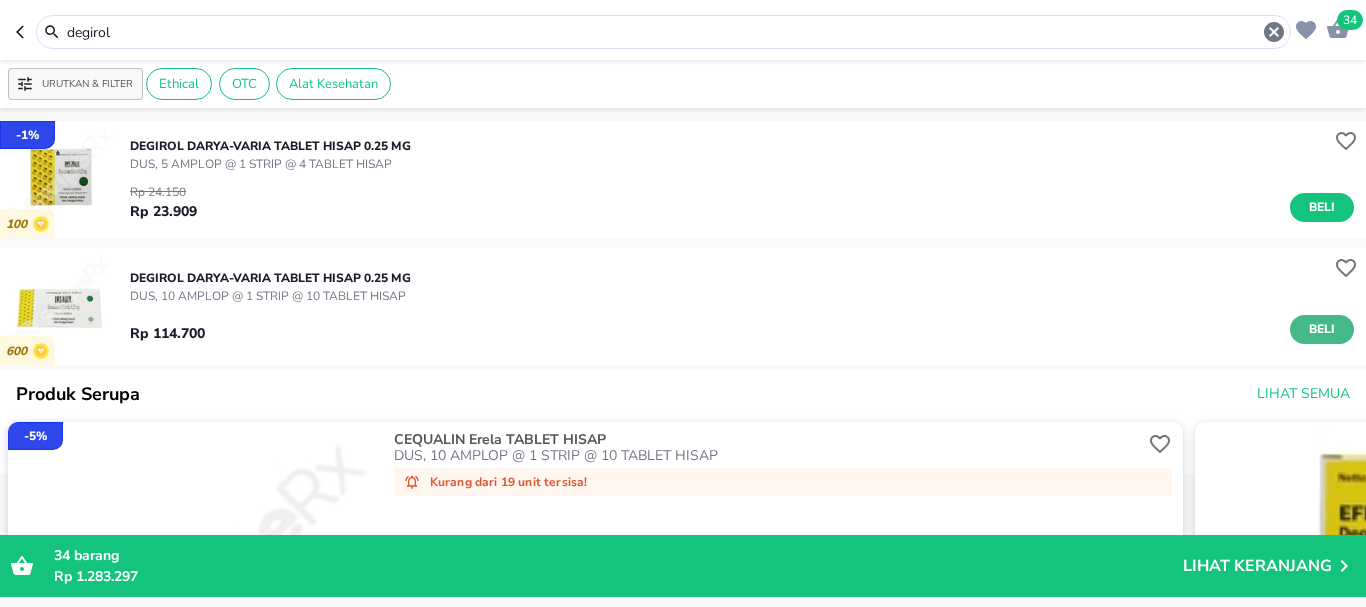 click on "Beli" at bounding box center [1322, 329] 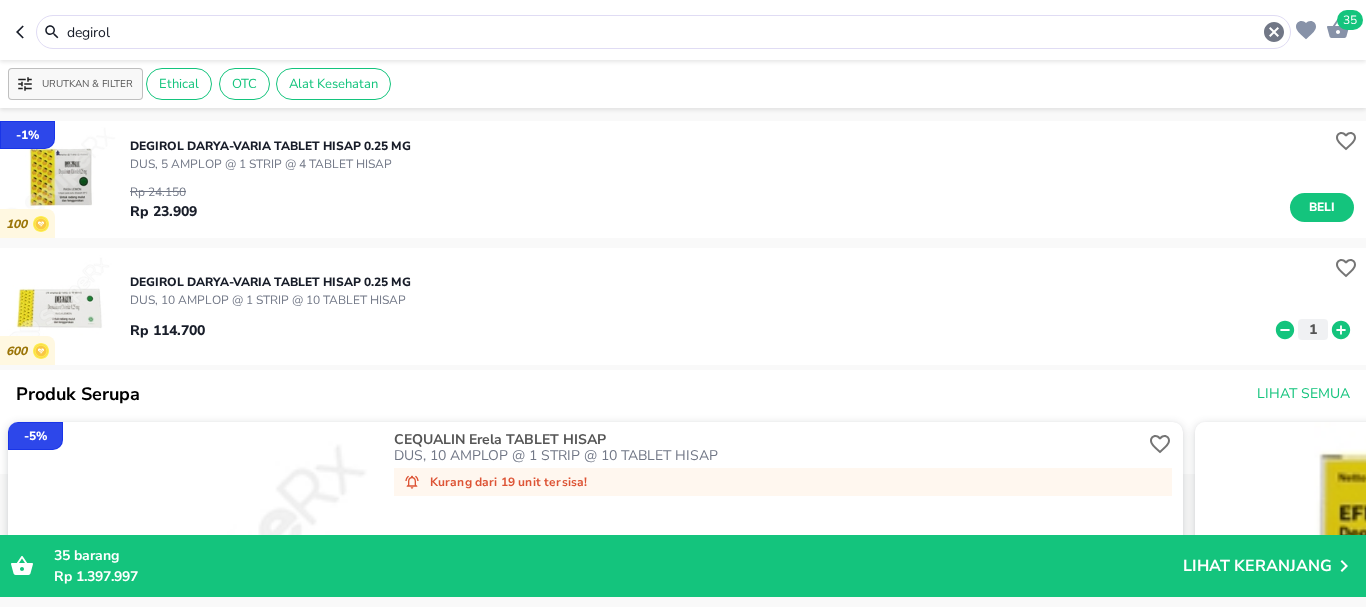 drag, startPoint x: 137, startPoint y: 28, endPoint x: 0, endPoint y: 0, distance: 139.83205 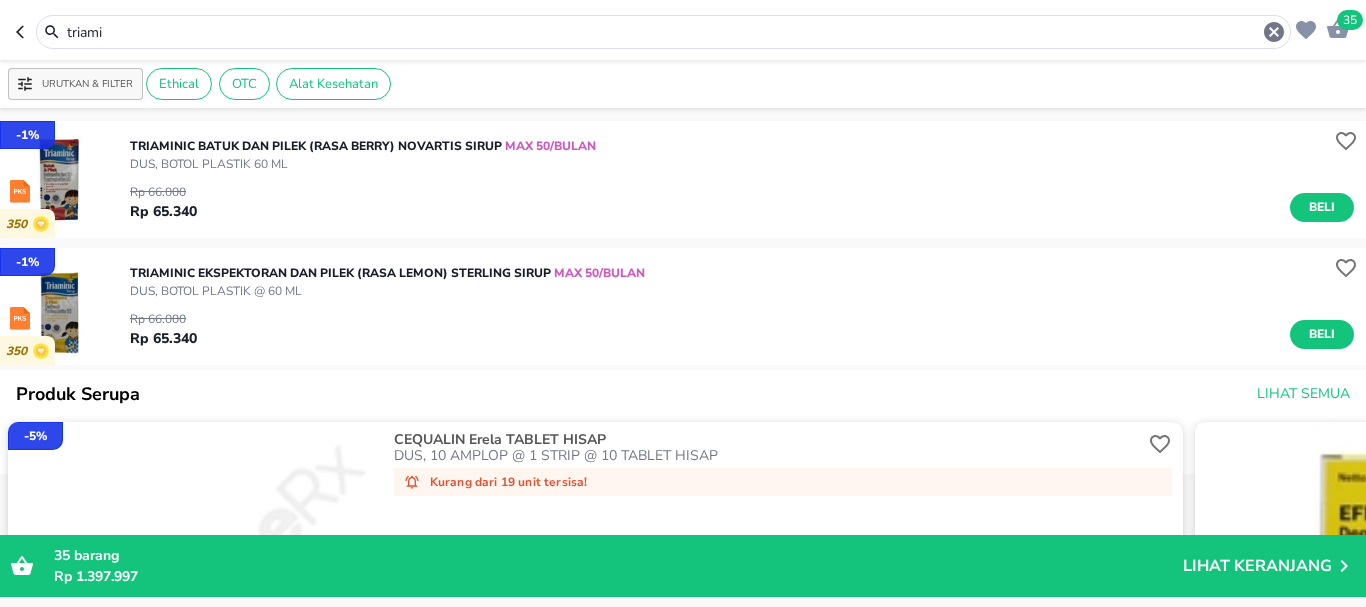 drag, startPoint x: 161, startPoint y: 35, endPoint x: 13, endPoint y: 17, distance: 149.09058 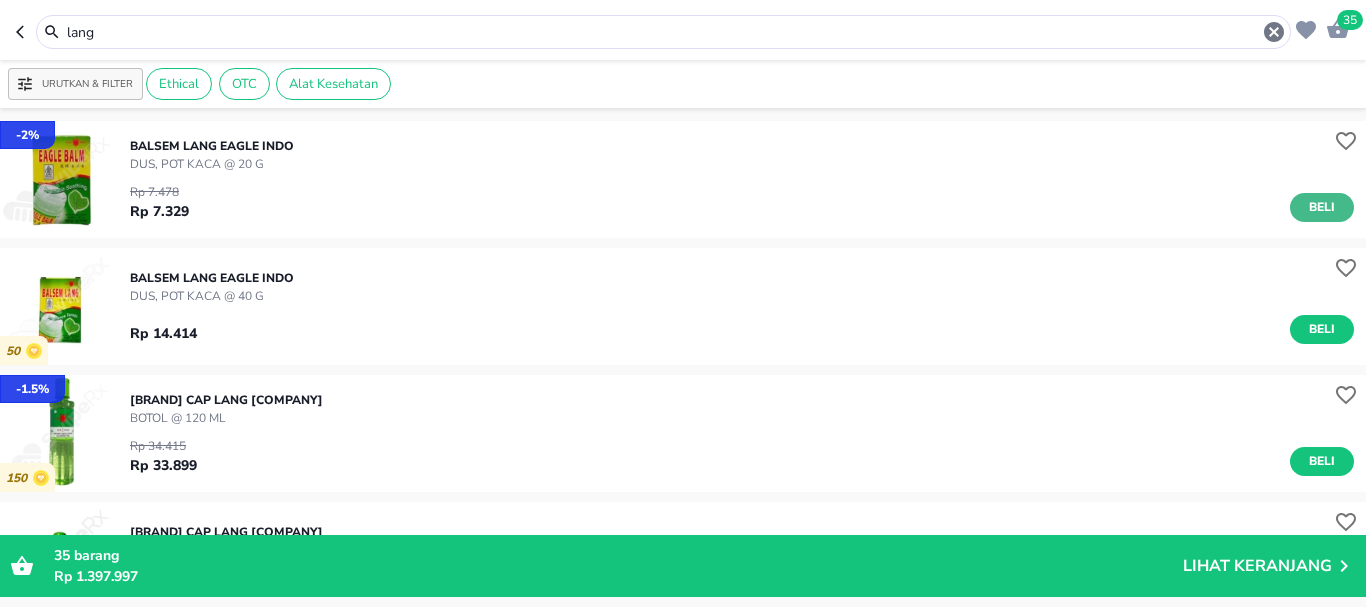 click on "Beli" at bounding box center [1322, 207] 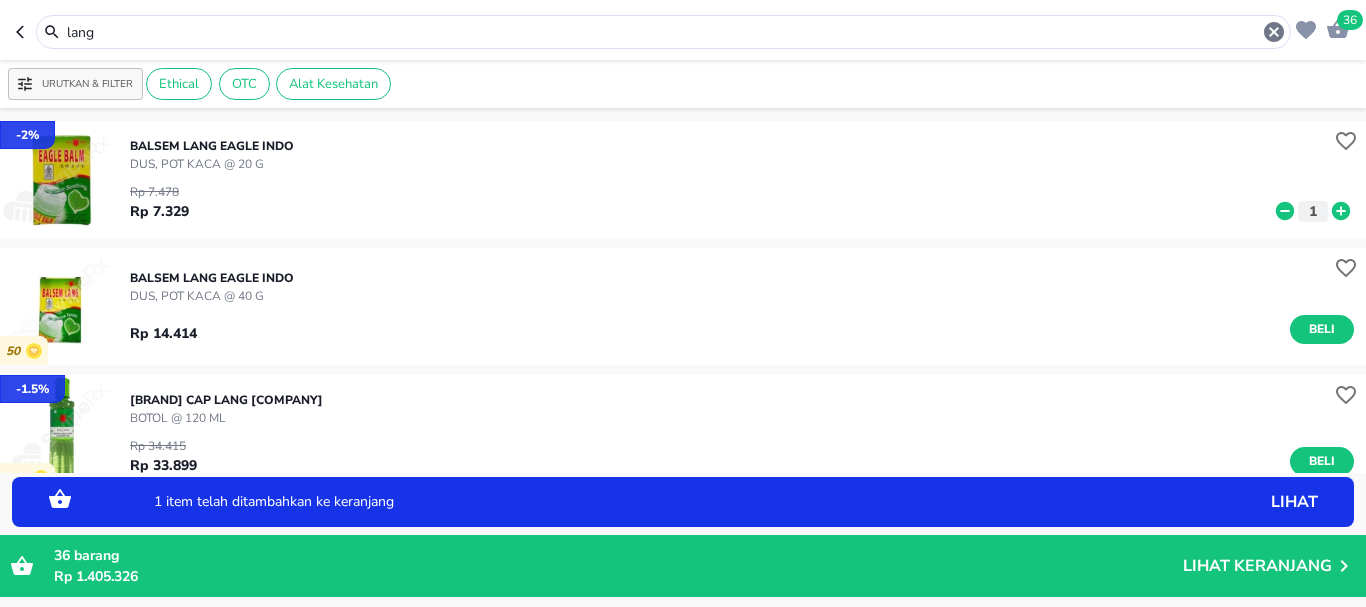click 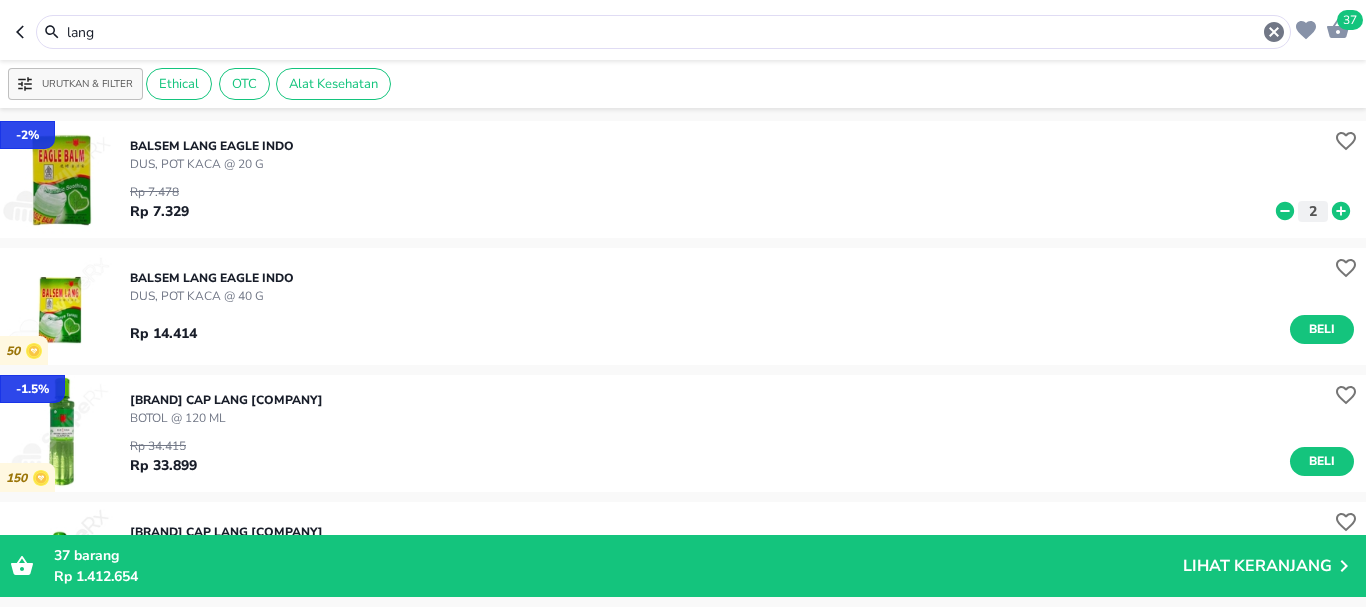 drag, startPoint x: 151, startPoint y: 36, endPoint x: 1, endPoint y: 9, distance: 152.41063 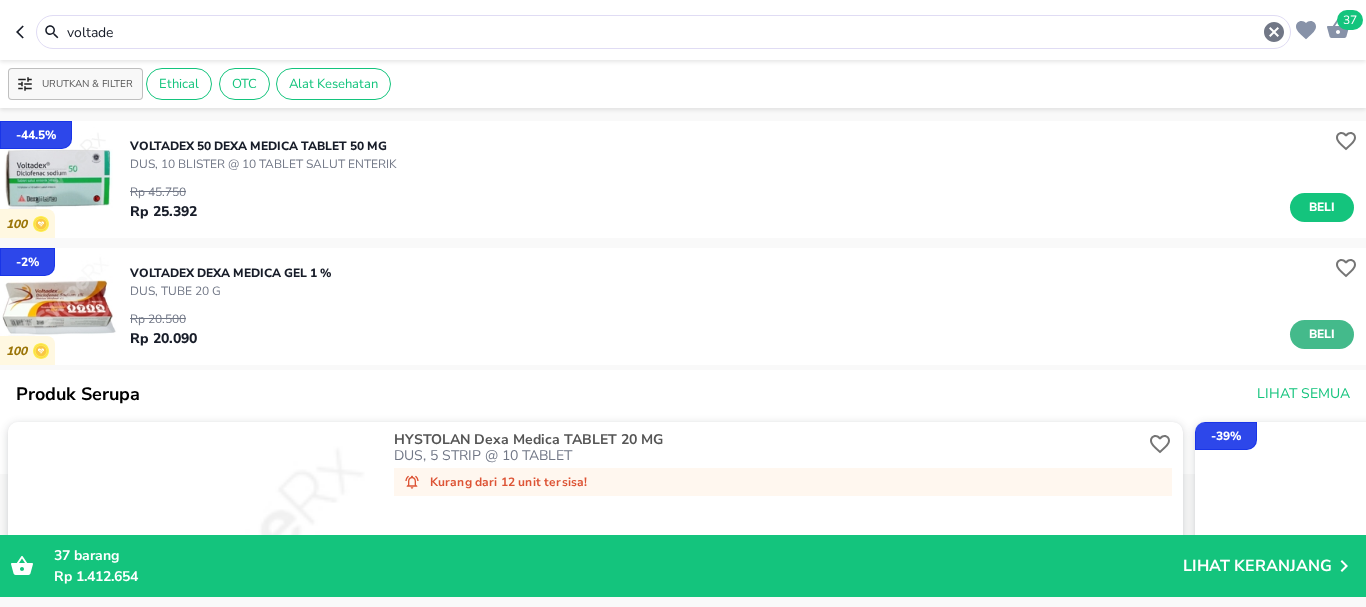 click on "Beli" at bounding box center [1322, 334] 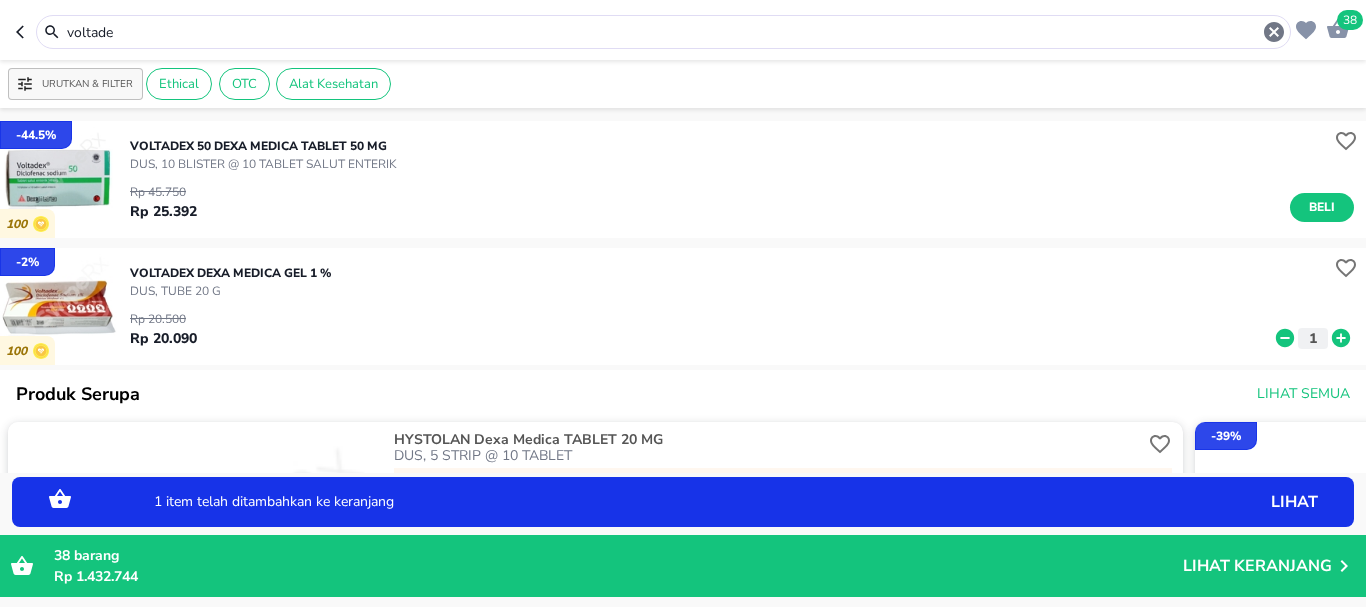 click 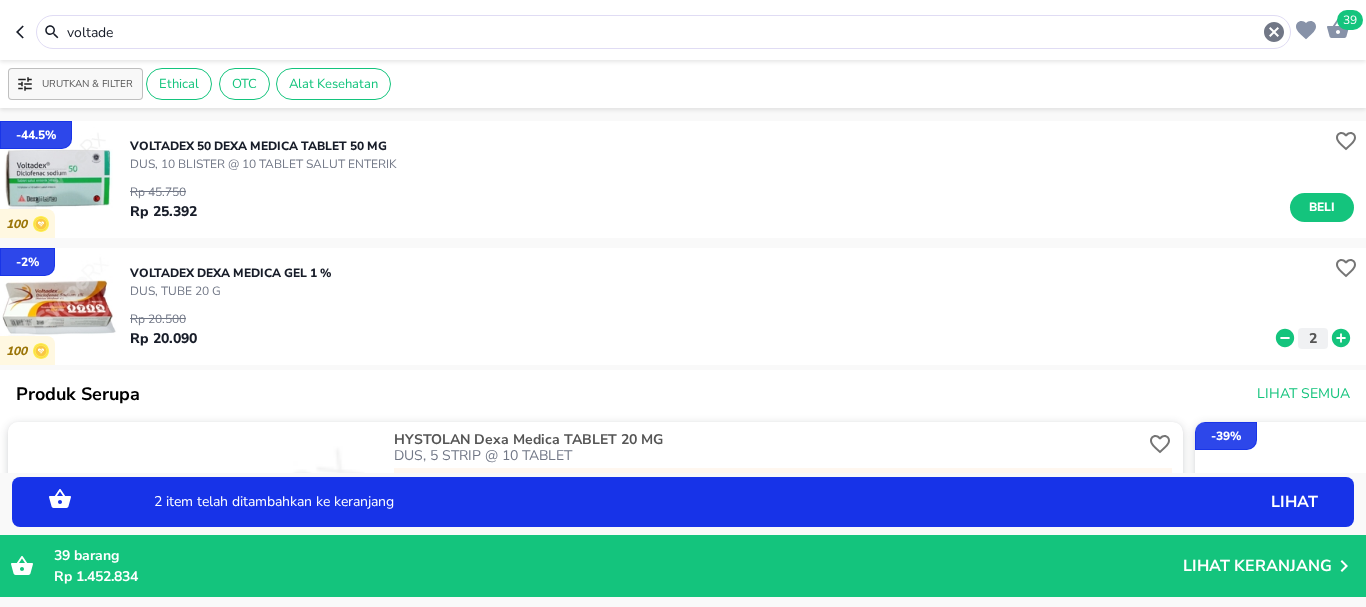 drag, startPoint x: 143, startPoint y: 36, endPoint x: 3, endPoint y: 15, distance: 141.56624 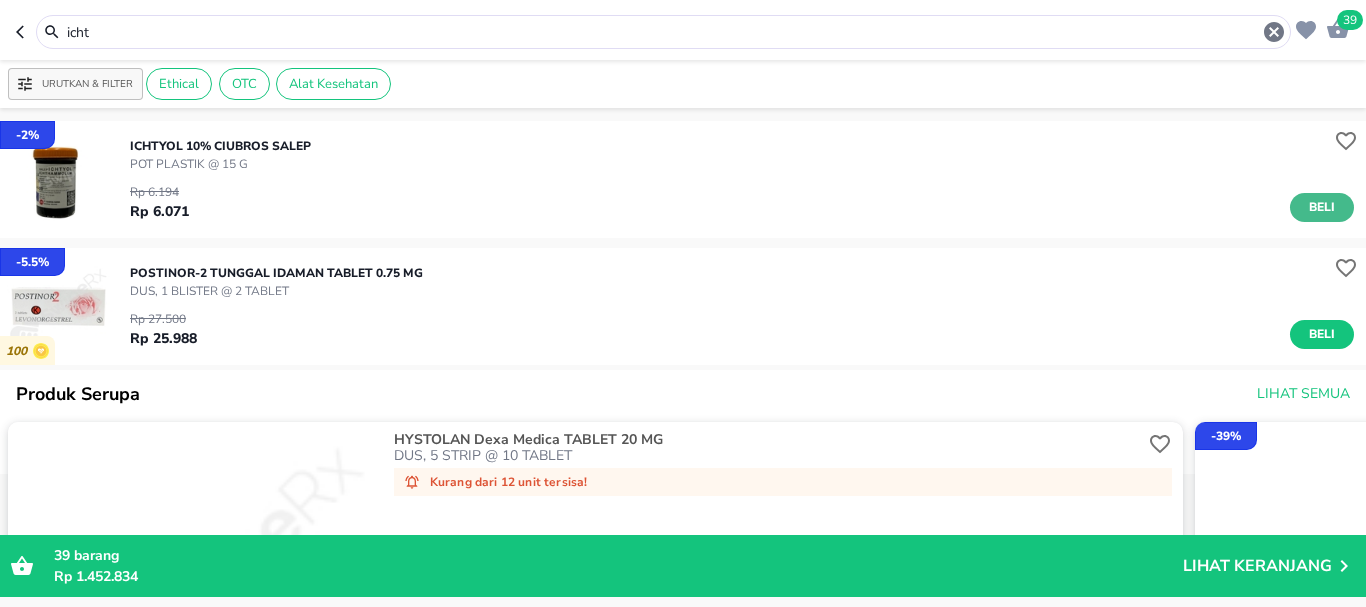 click on "Beli" at bounding box center (1322, 207) 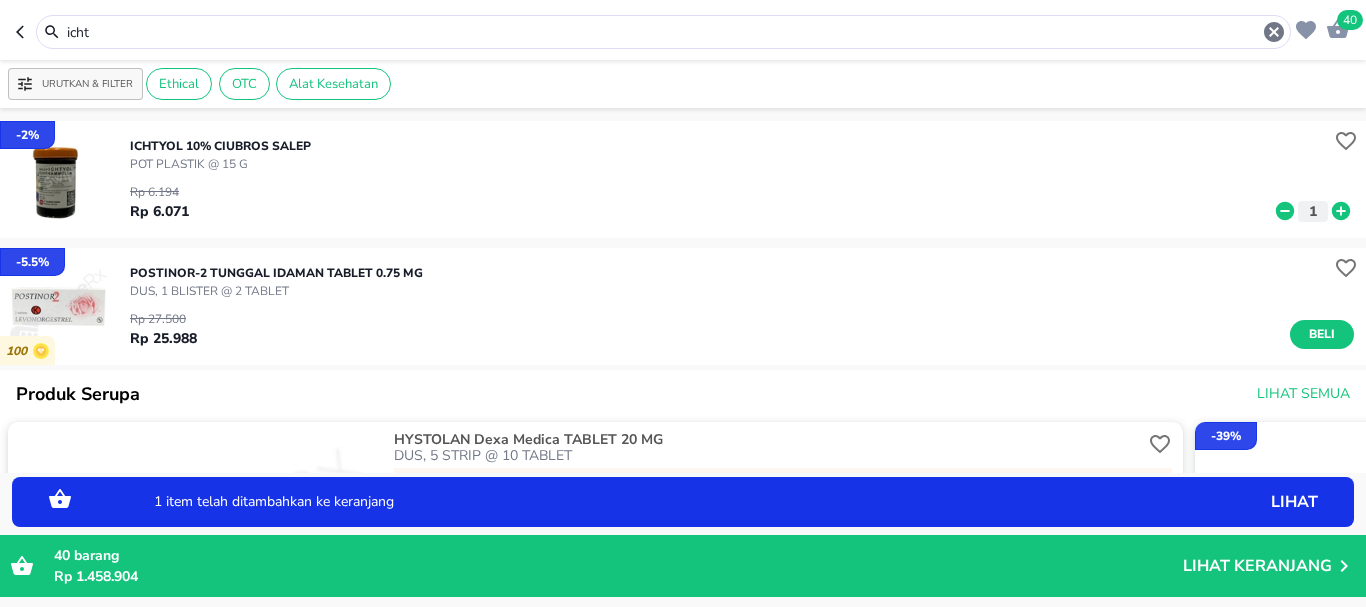 click 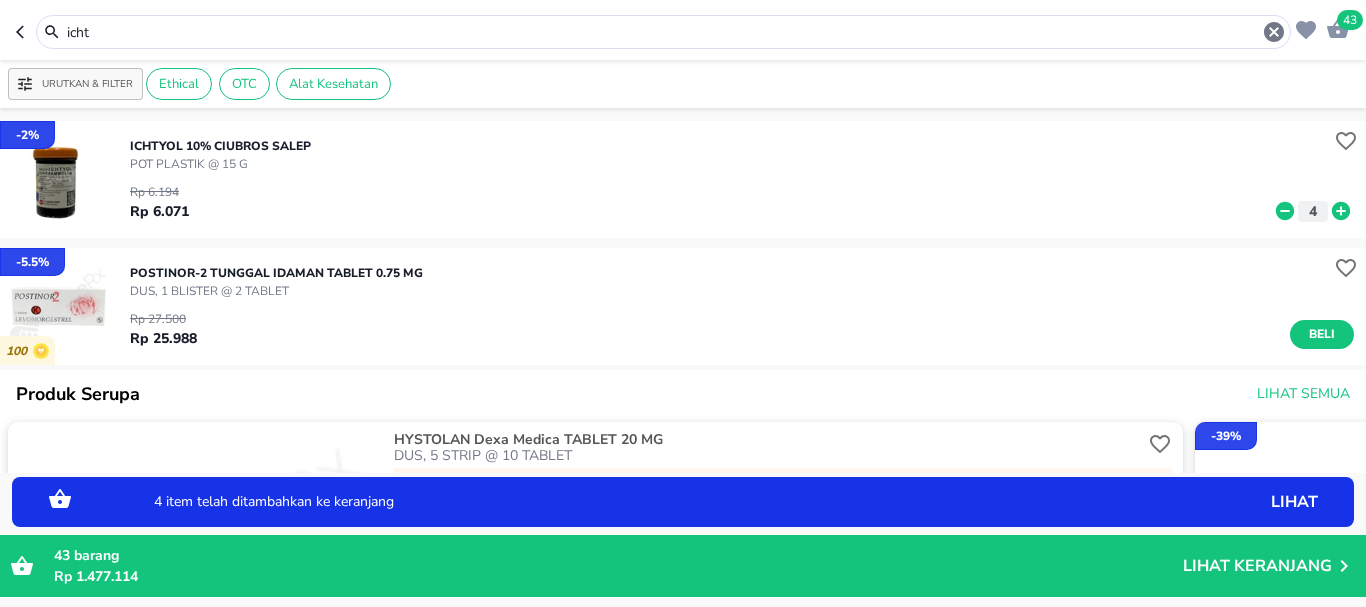 drag, startPoint x: 1324, startPoint y: 207, endPoint x: 1218, endPoint y: 242, distance: 111.62885 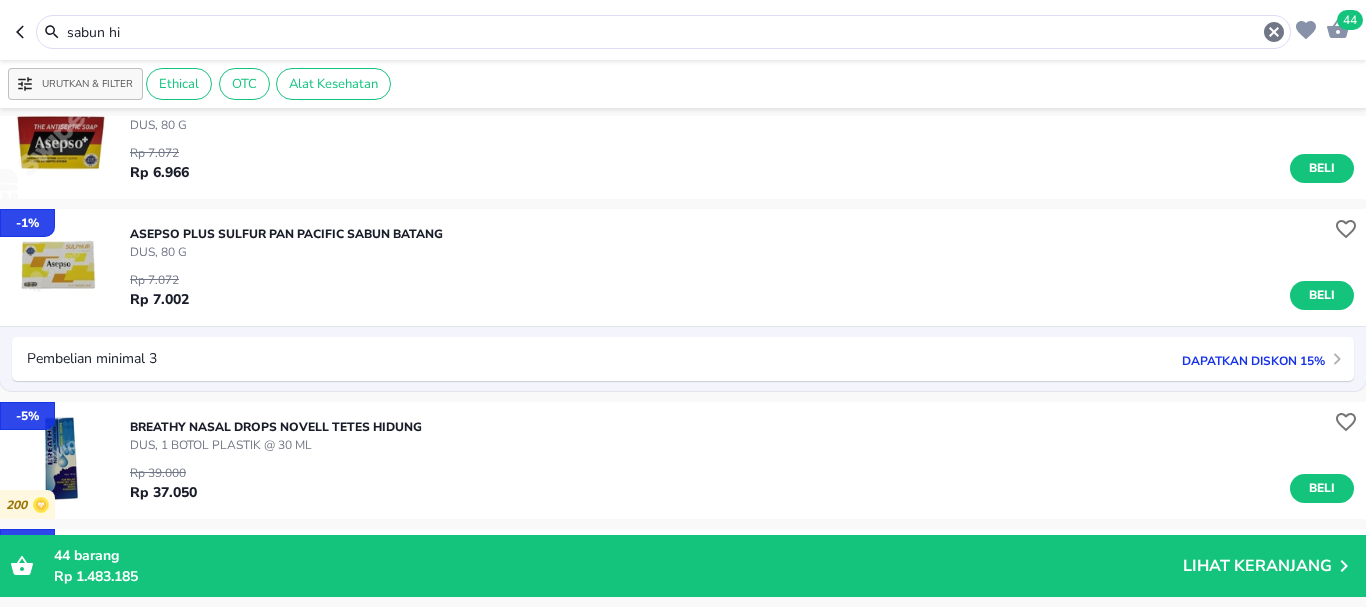 scroll, scrollTop: 500, scrollLeft: 0, axis: vertical 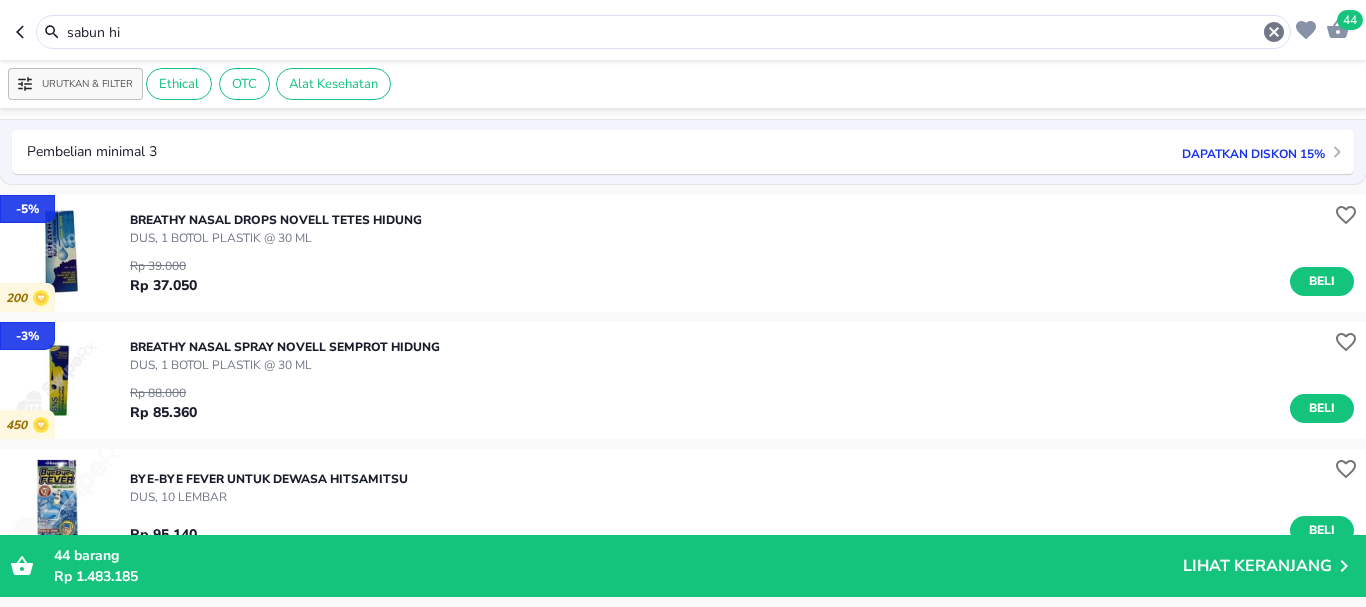 click on "Halo Apotek Sendang Bunda, selamat datang! 44 [BRAND] Urutkan & Filter Ethical OTC Alat Kesehatan - 5 % 50 [BRAND] [BRAND] WITH VITAMIN [COMPANY] SABUN BATANG DUS, 135 G Rp 12.600 Rp 11.970 Beli - 1.5 % [BRAND] [COMPANY] SABUN BATANG DUS, 80 g Rp 7.072 Rp 6.966 Beli - 1 % [BRAND] SULFUR [COMPANY] SABUN BATANG DUS, 80 g Rp 7.072 Rp 7.002 Beli Pembelian minimal 3 Dapatkan diskon 15% - 5 % 200 [BRAND] [COMPANY] TETES HIDUNG DUS, 1 BOTOL PLASTIK @ 30 ML Rp 39.000 Rp 37.050 Beli - 3 % 450 [BRAND] [COMPANY] SEMPROT HIDUNG DUS, 1 BOTOL PLASTIK @ 30 ML Rp 88.000 Rp 85.360 Beli 500 [BRAND] DEWASA [COMPANY] DUS, 10 LEMBAR Rp 95.140 Beli 44 barang Rp 1.483.185 Lihat Keranjang" at bounding box center (683, 0) 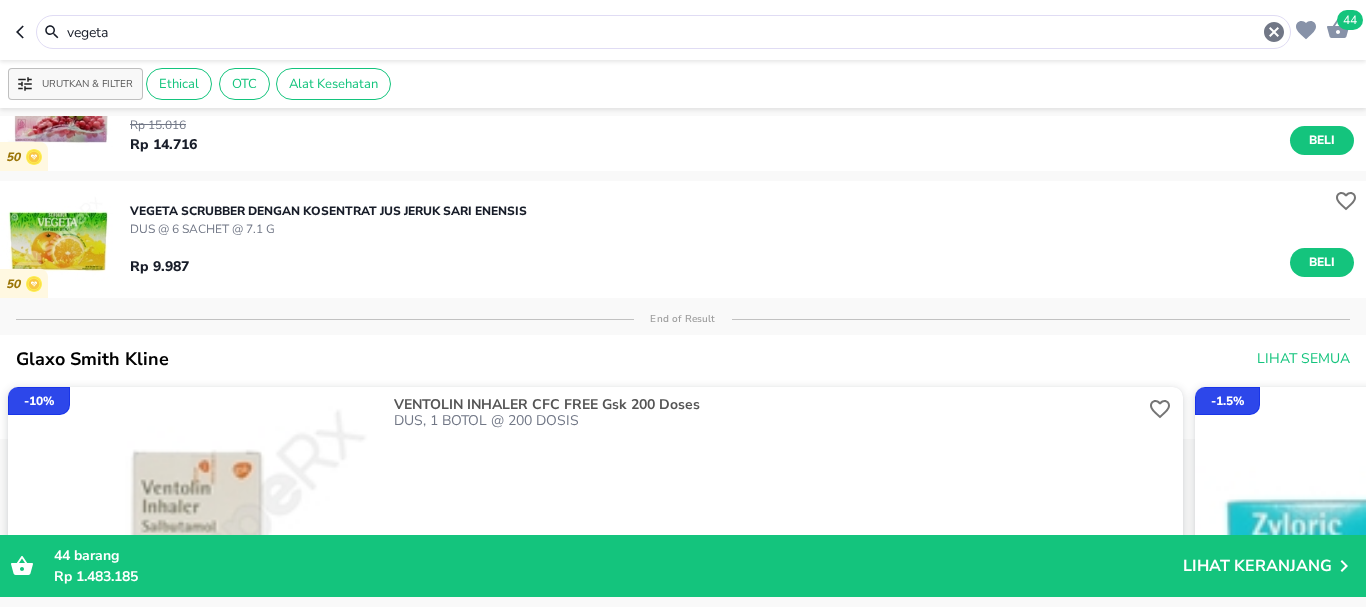 scroll, scrollTop: 0, scrollLeft: 0, axis: both 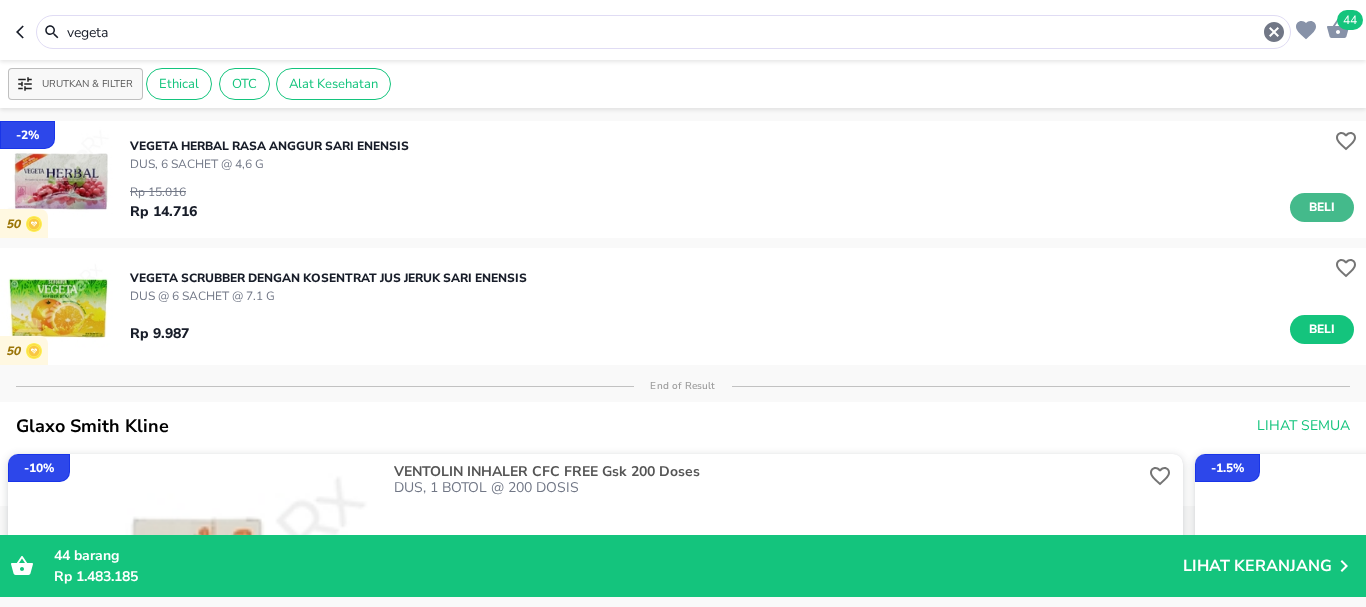 click on "Beli" at bounding box center (1322, 207) 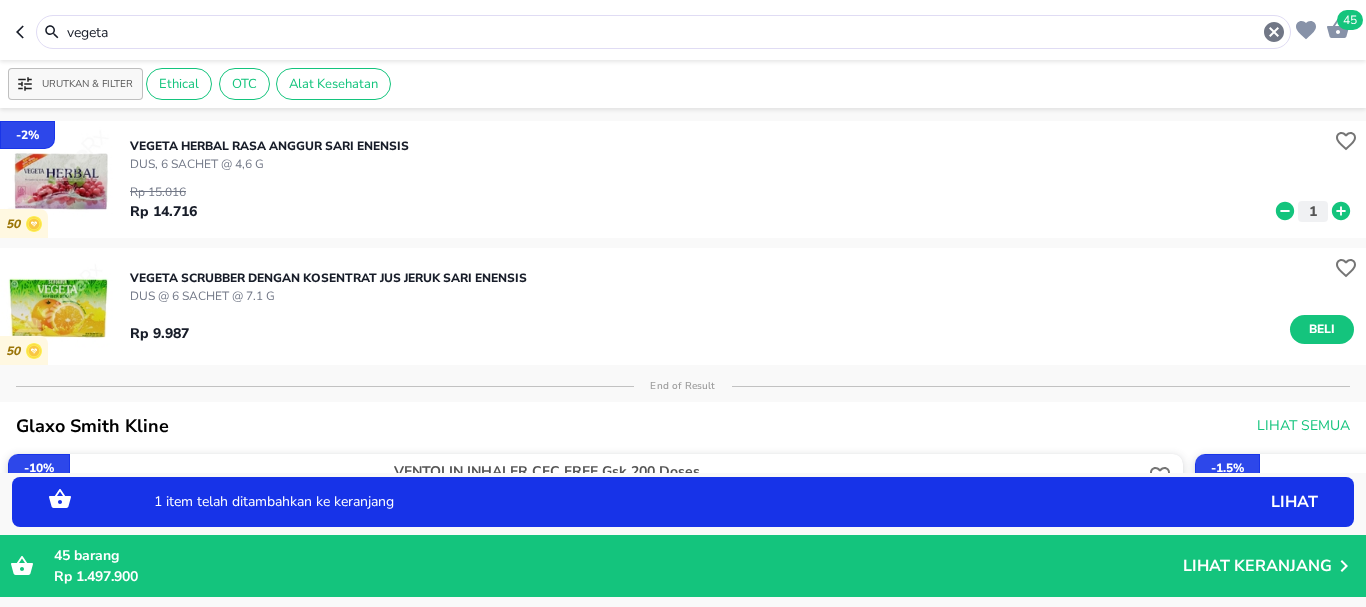 click 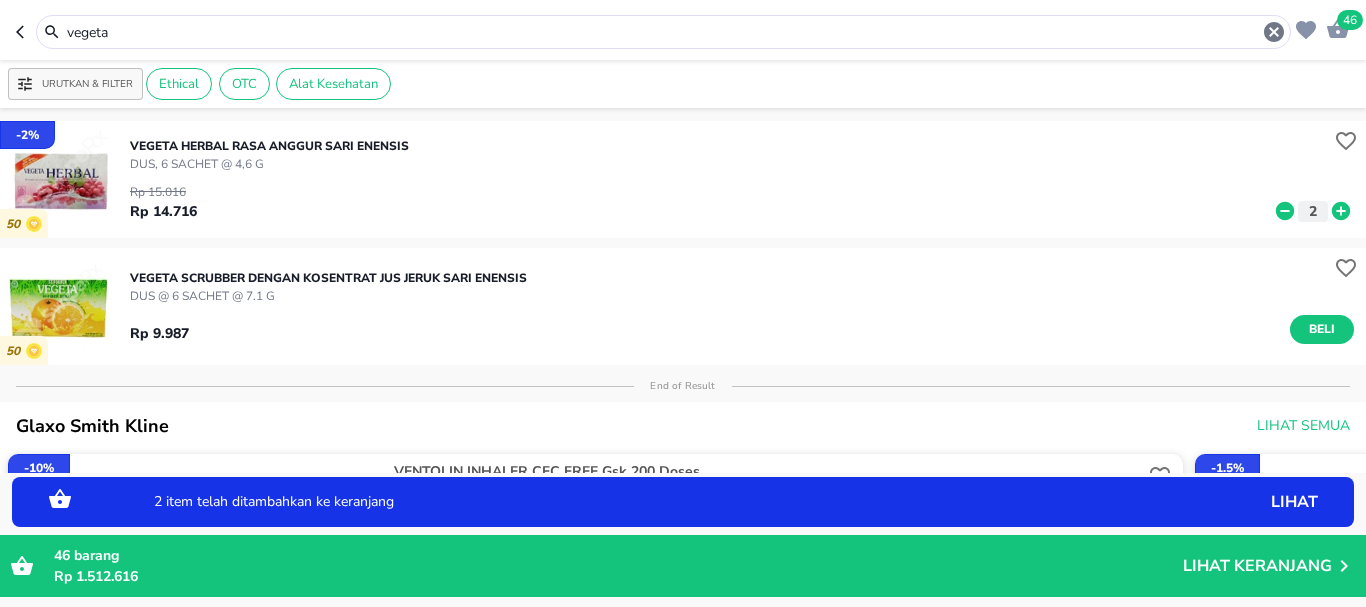 click on "46 vegeta" at bounding box center [683, 30] 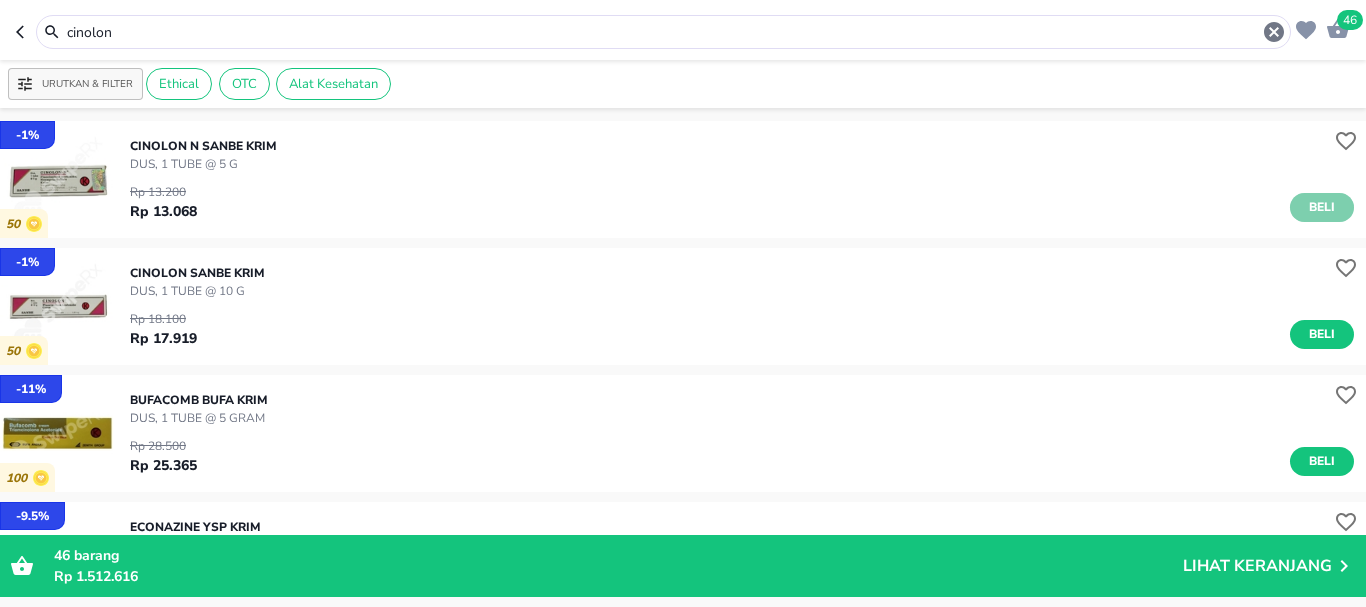 click on "Beli" at bounding box center [1322, 207] 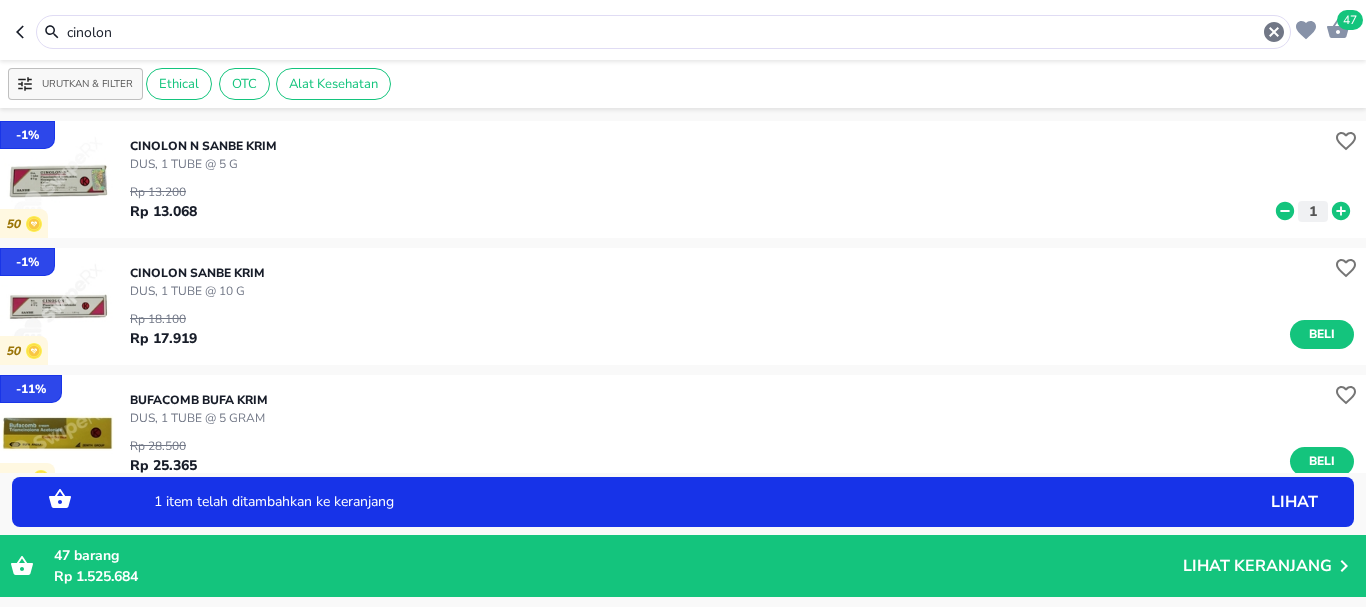 click 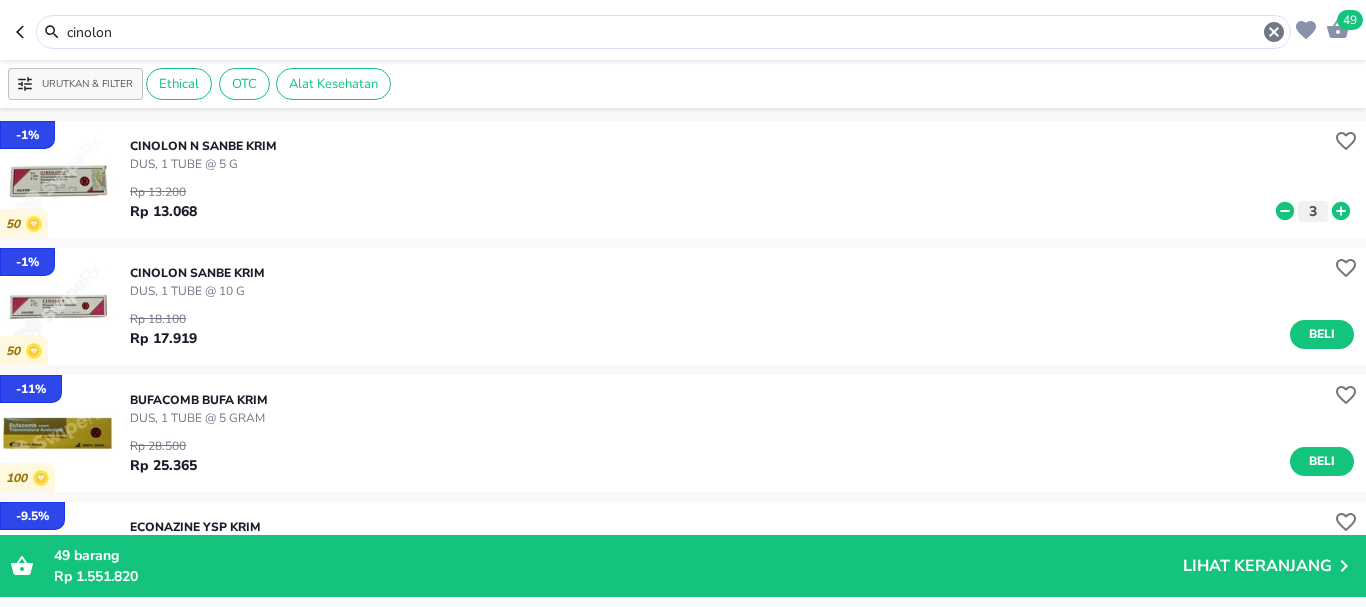 drag, startPoint x: 138, startPoint y: 31, endPoint x: 17, endPoint y: 16, distance: 121.92621 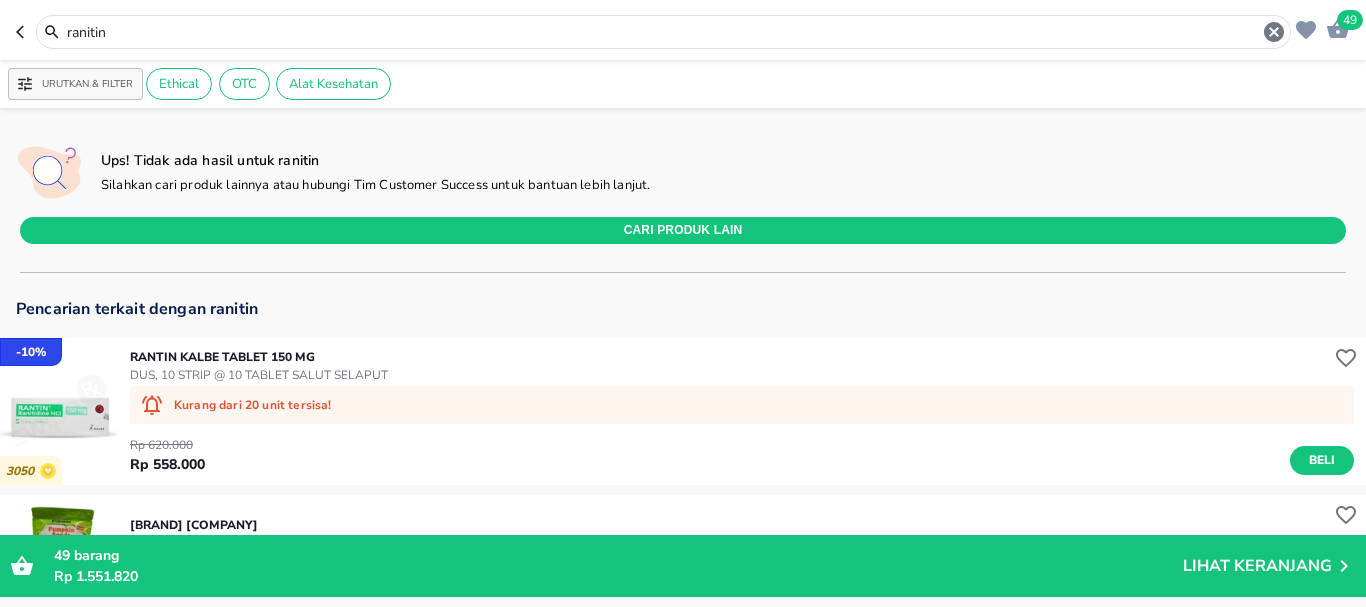 click on "ranitin" at bounding box center [663, 32] 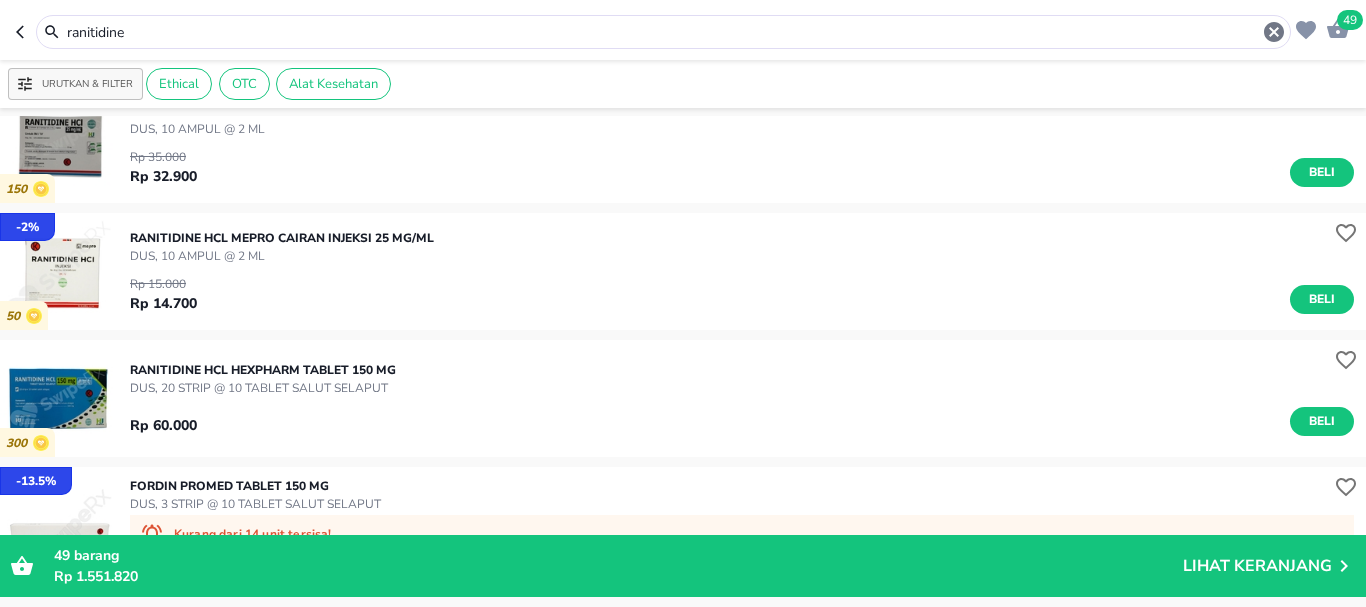 scroll, scrollTop: 0, scrollLeft: 0, axis: both 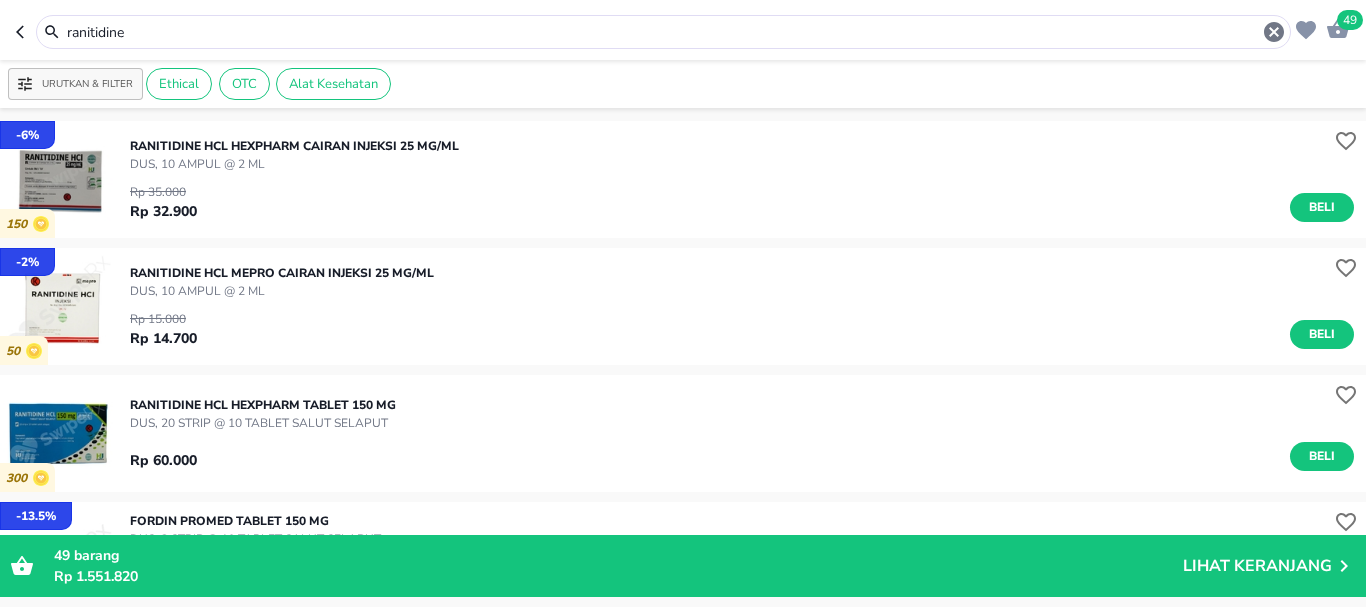 drag, startPoint x: 92, startPoint y: 16, endPoint x: 4, endPoint y: 1, distance: 89.26926 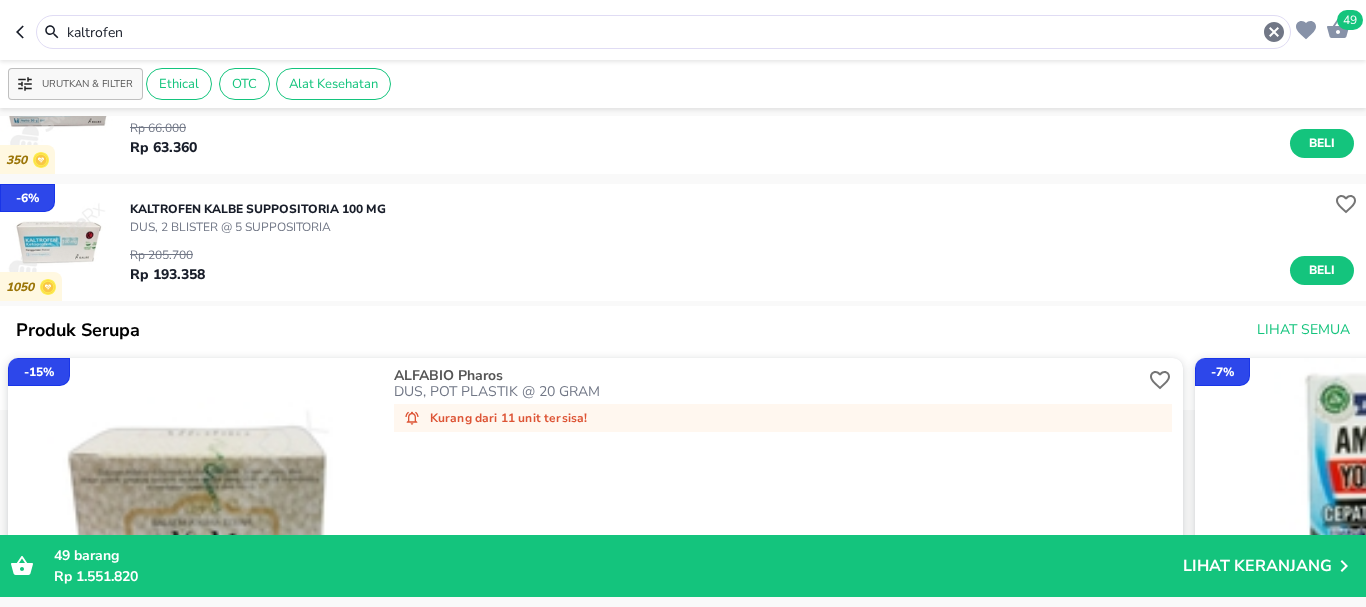 scroll, scrollTop: 200, scrollLeft: 0, axis: vertical 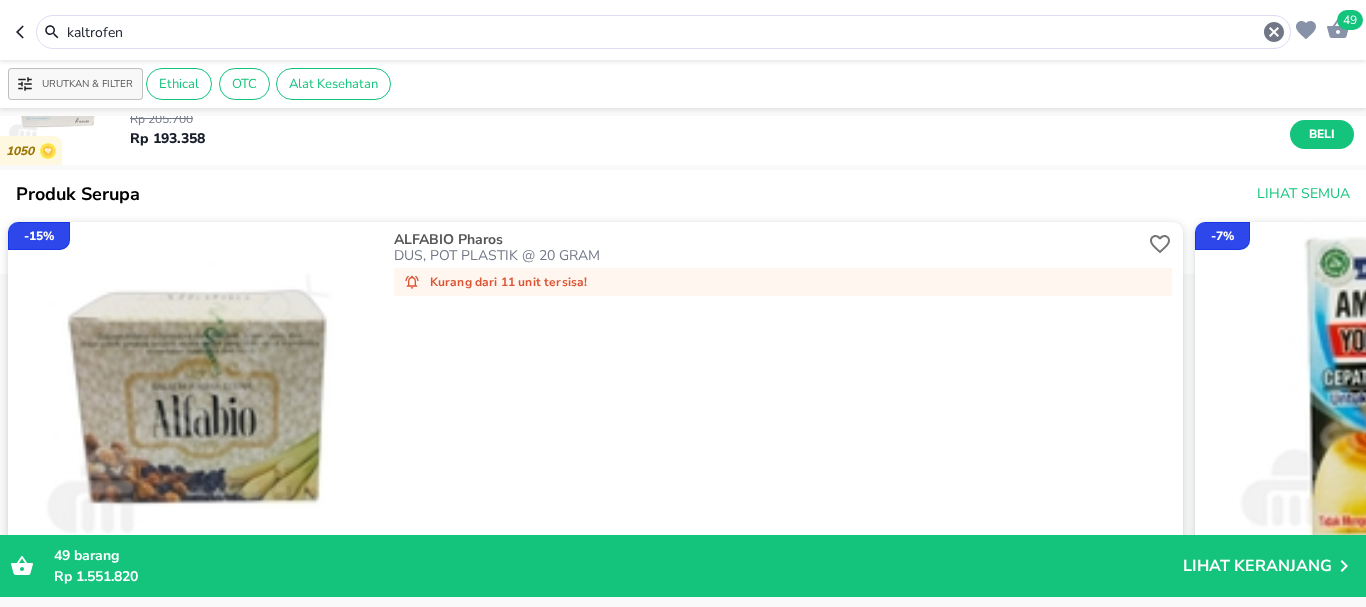 drag, startPoint x: 88, startPoint y: 25, endPoint x: 0, endPoint y: 0, distance: 91.48224 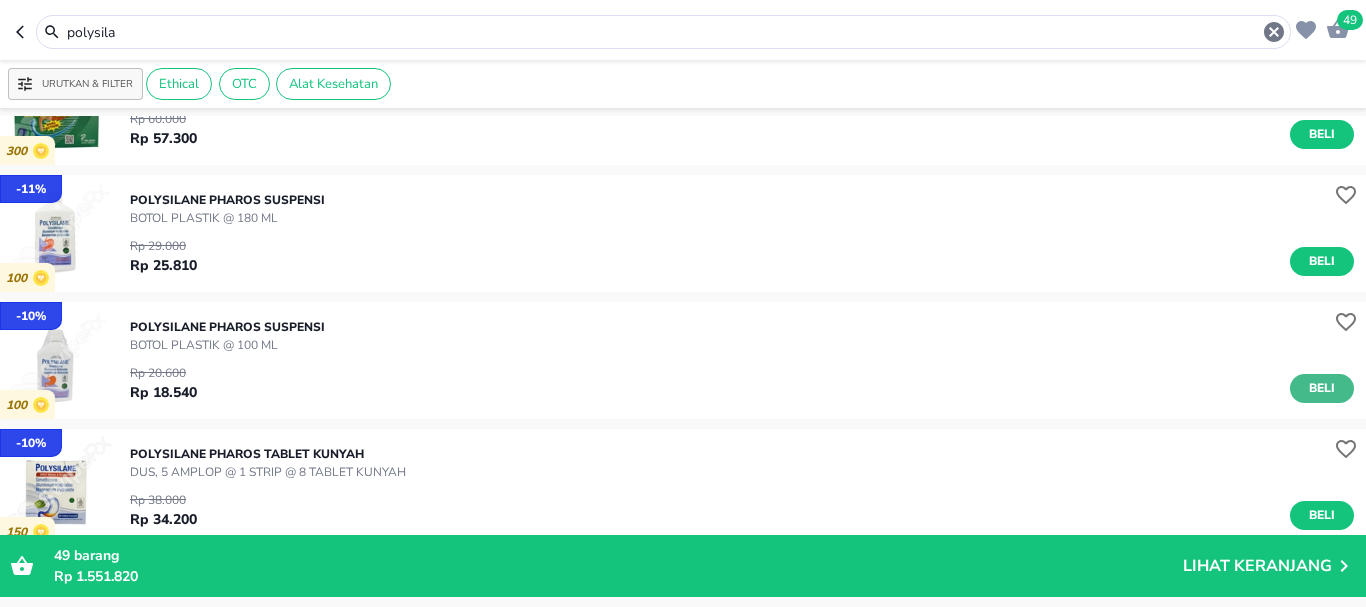 click on "Beli" at bounding box center [1322, 388] 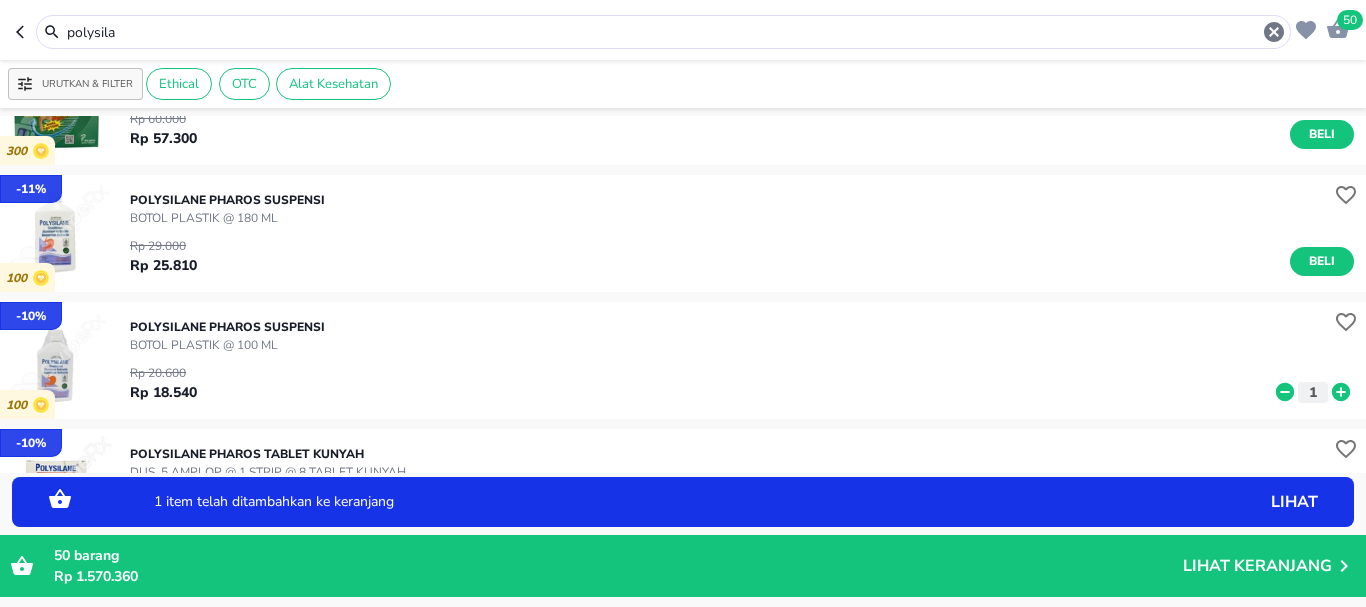 click 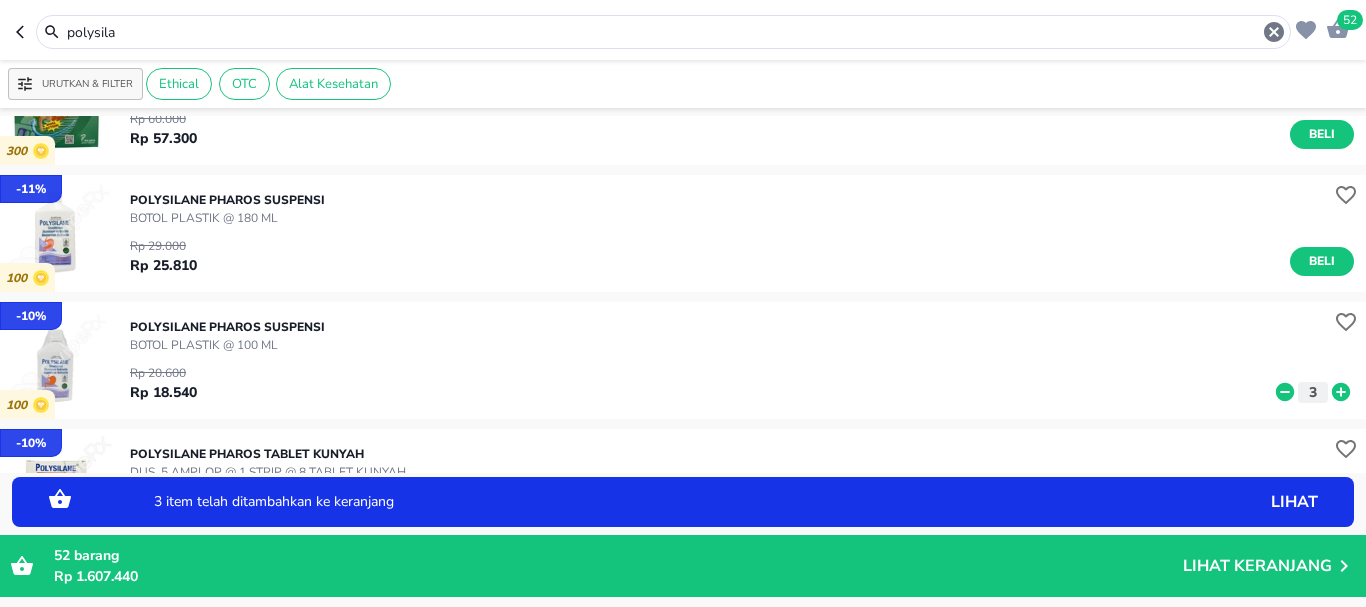 click 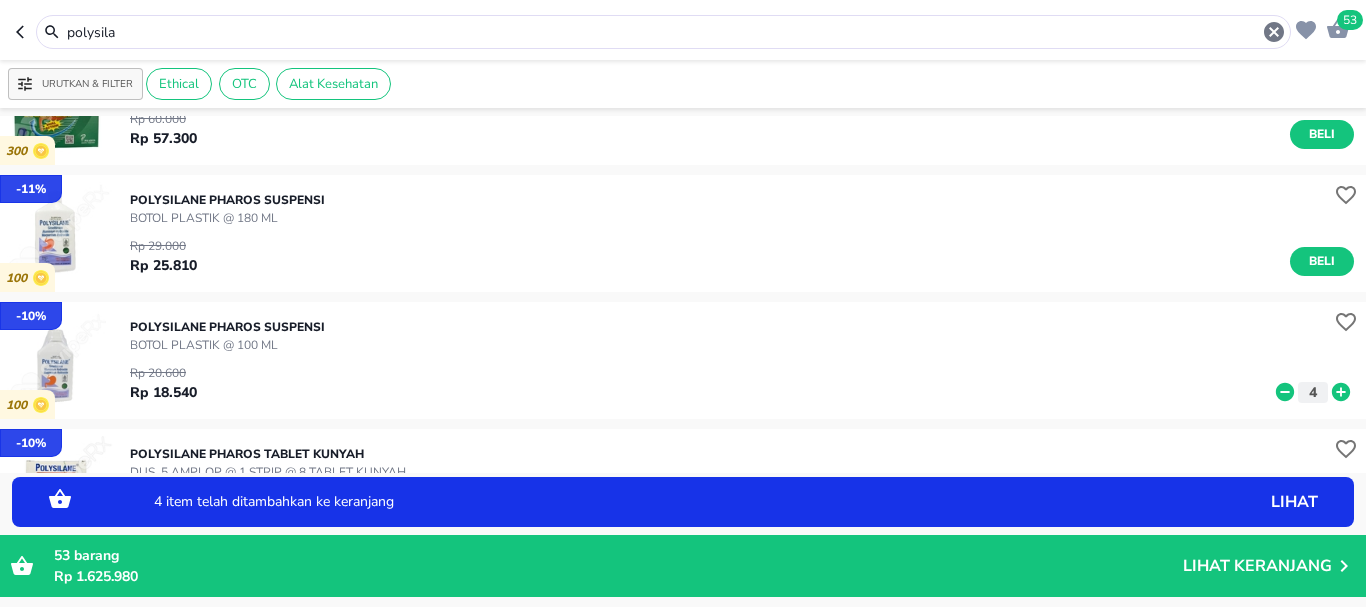 click 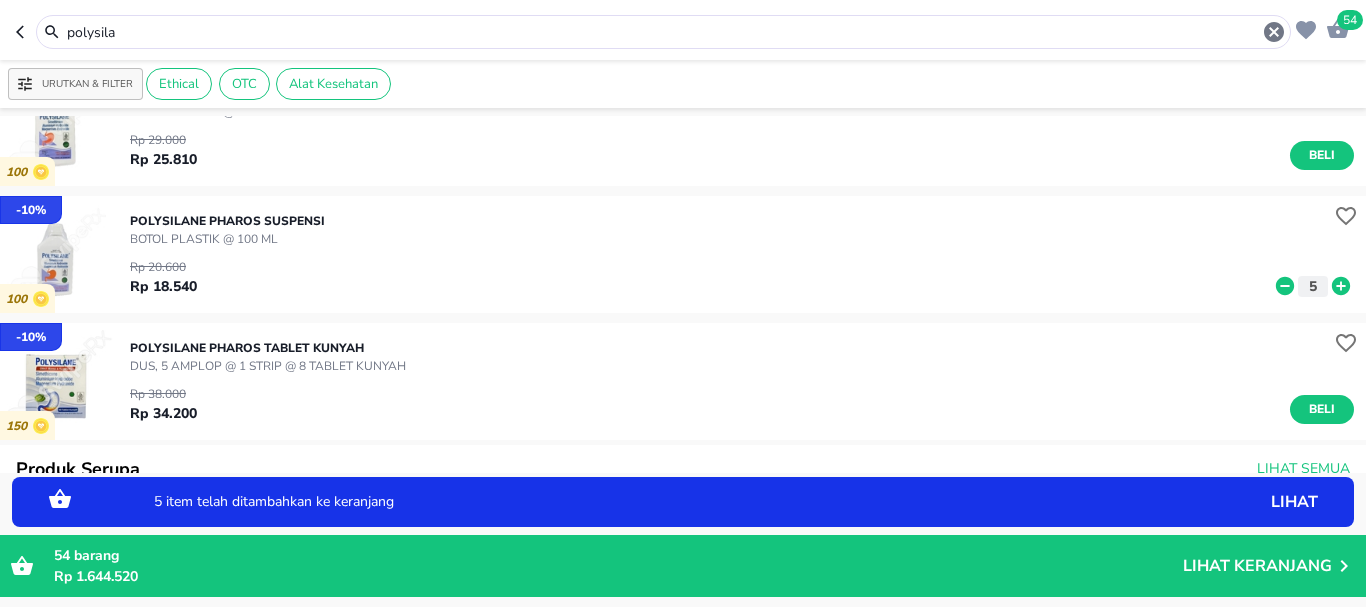 scroll, scrollTop: 200, scrollLeft: 0, axis: vertical 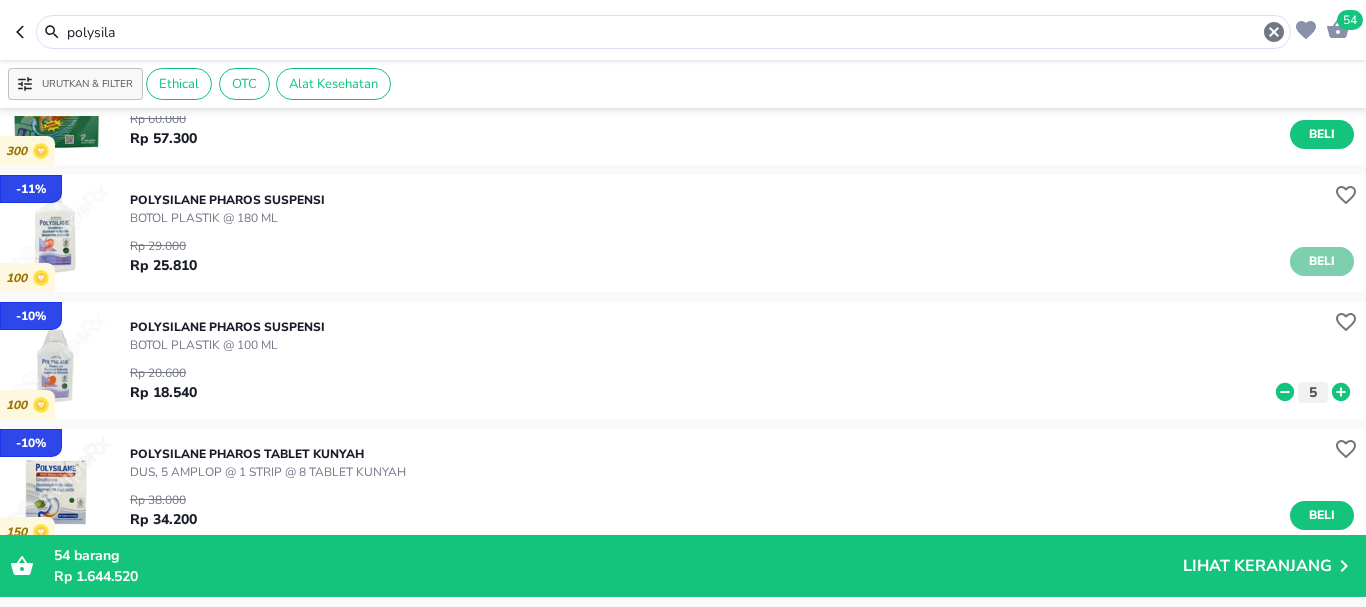 click on "Beli" at bounding box center [1322, 261] 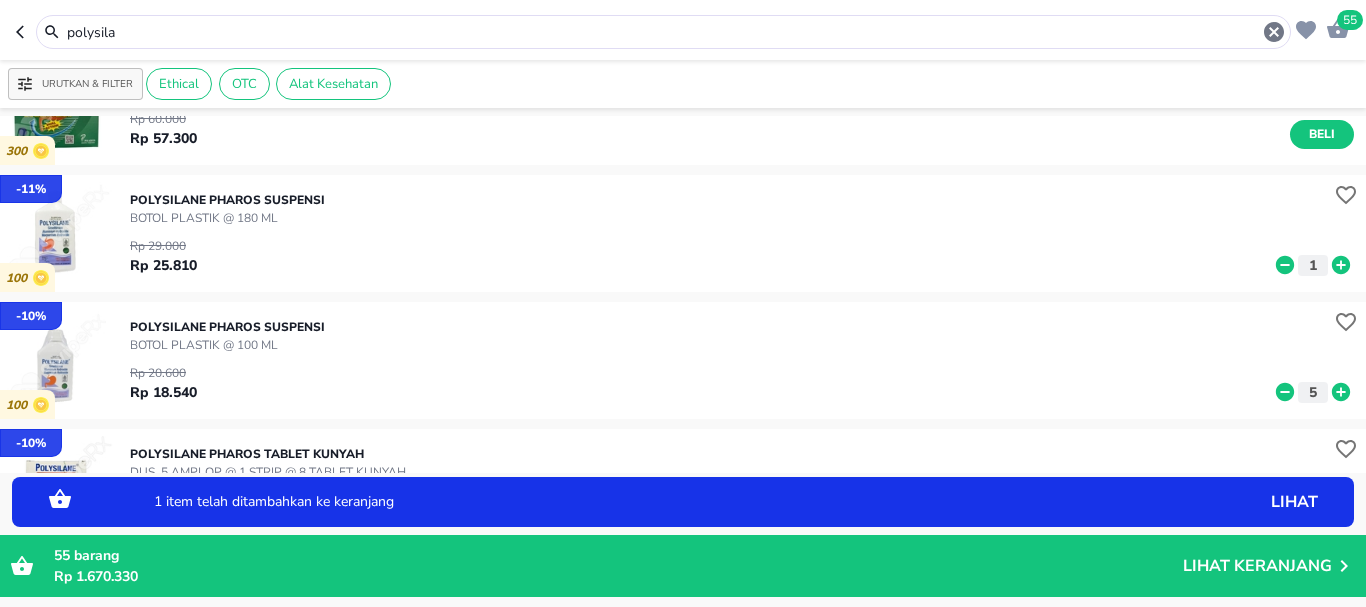click 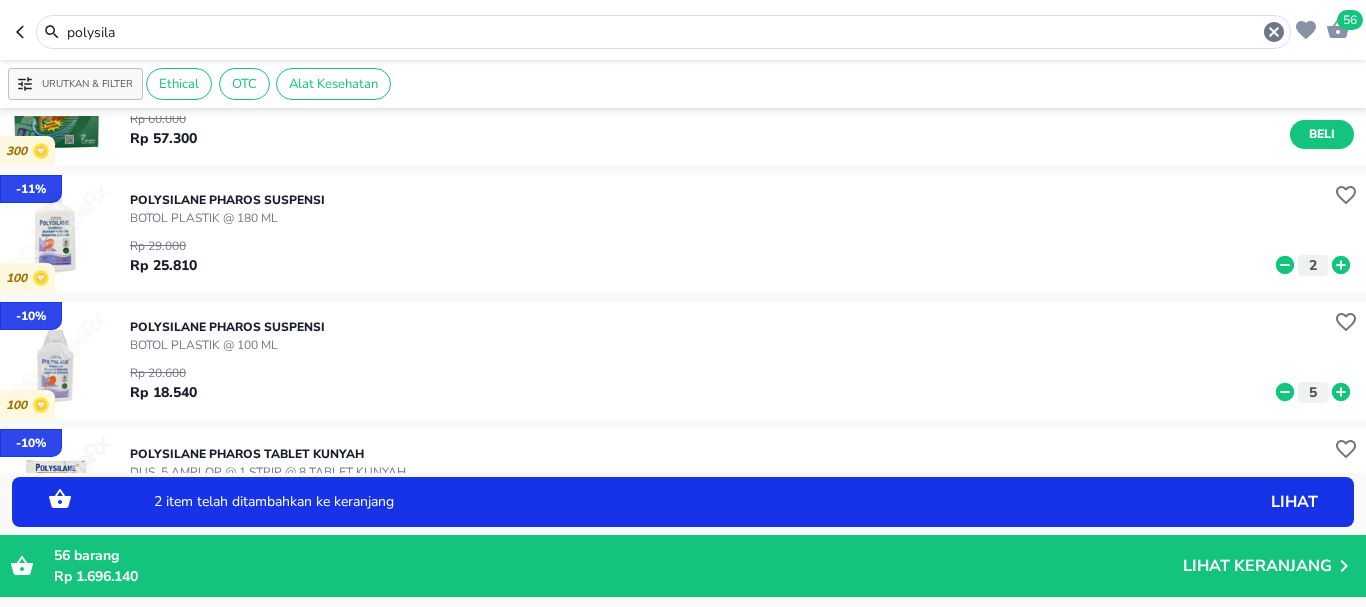 click 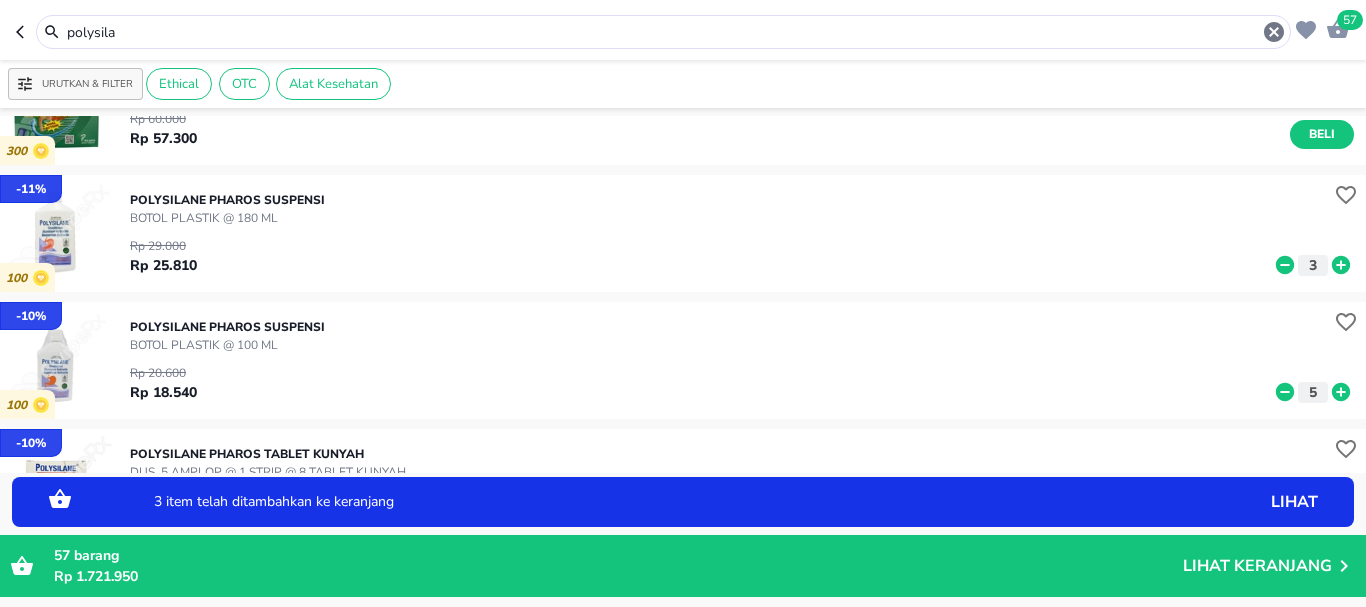 click 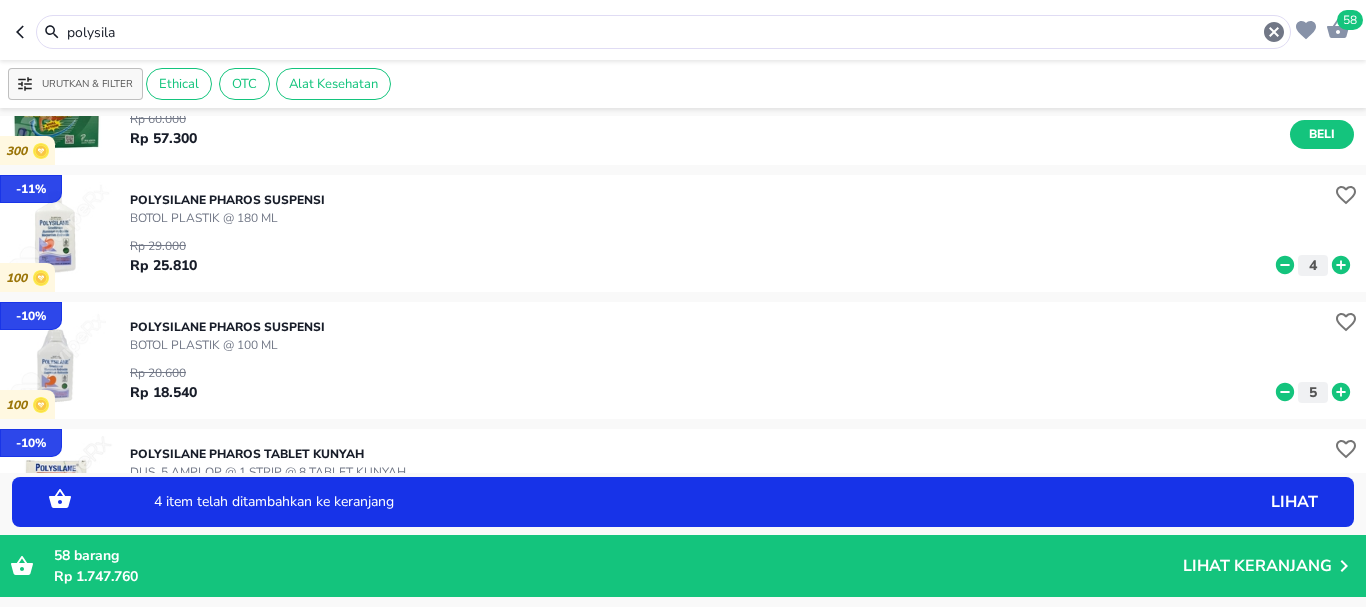 click 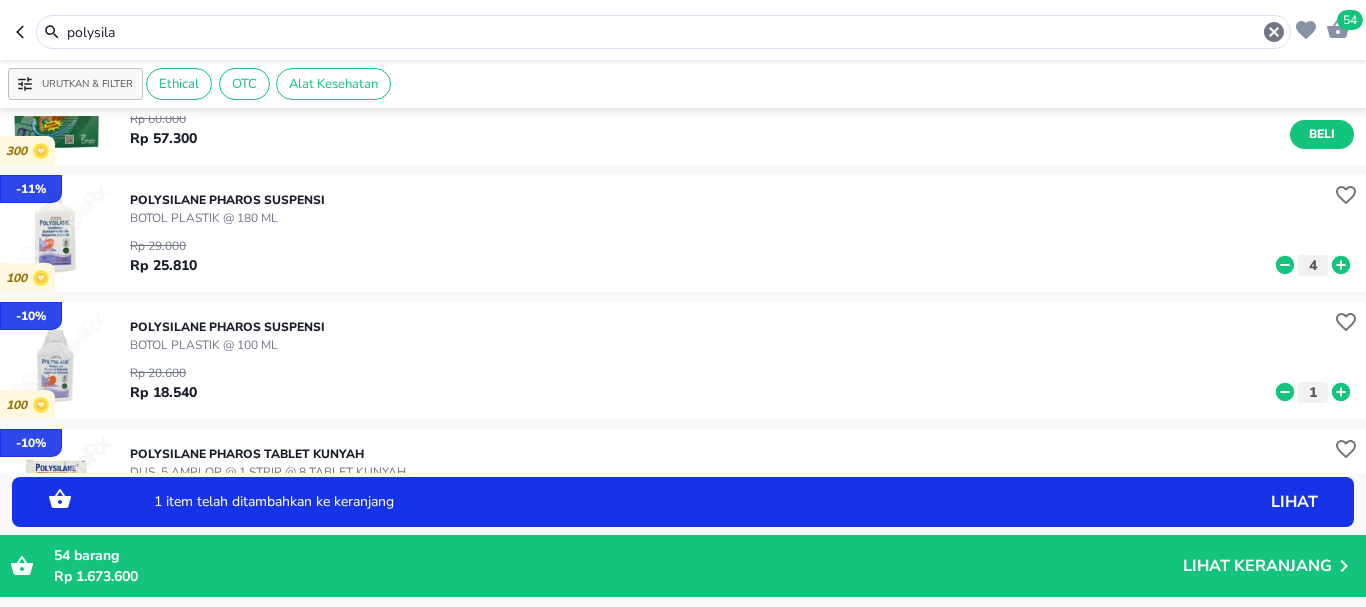 click 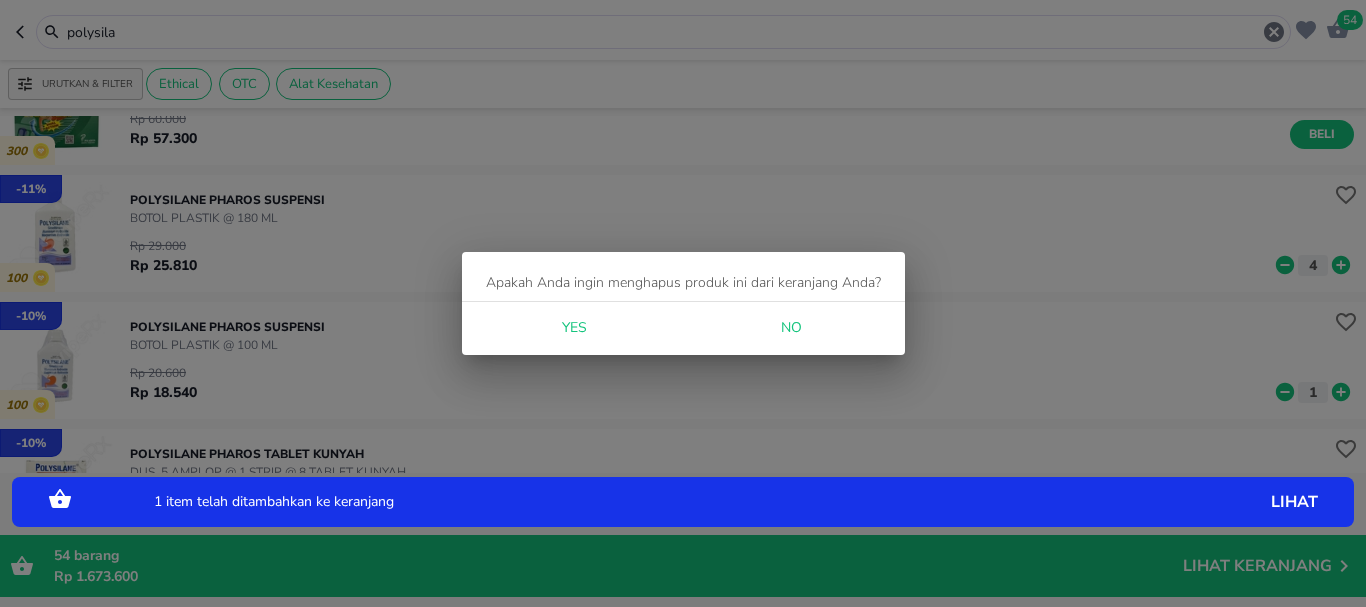click on "Apakah Anda ingin menghapus produk ini dari keranjang Anda? Yes No" at bounding box center (683, 303) 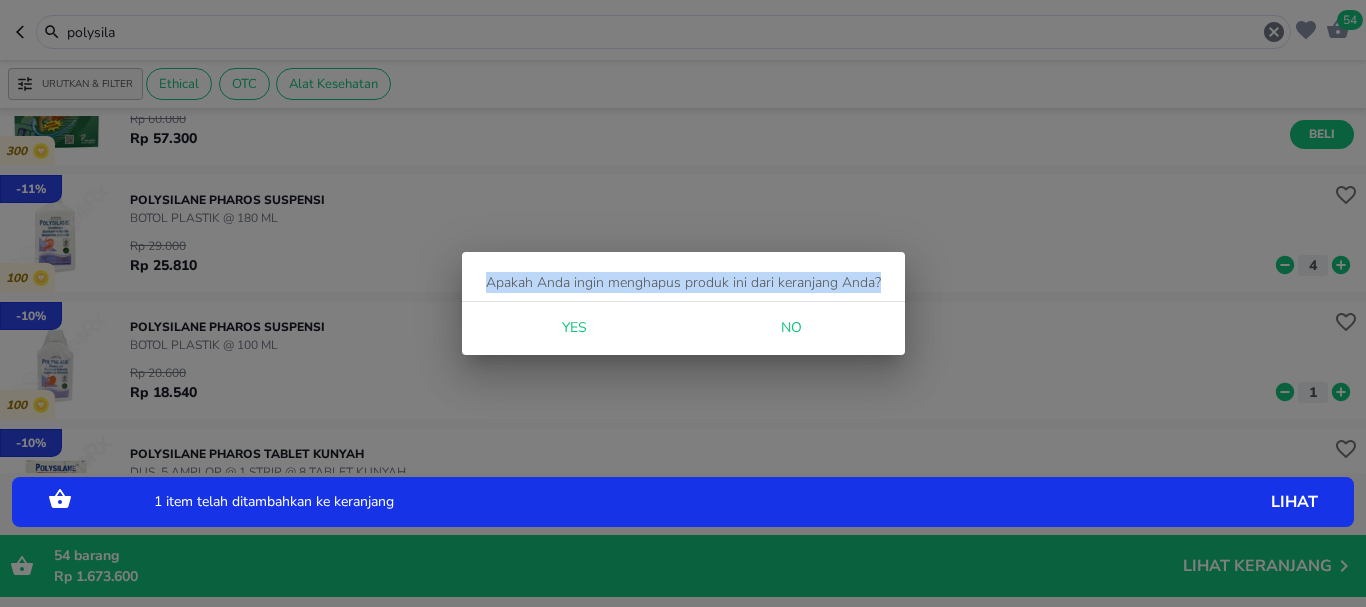 click on "Yes" at bounding box center (574, 328) 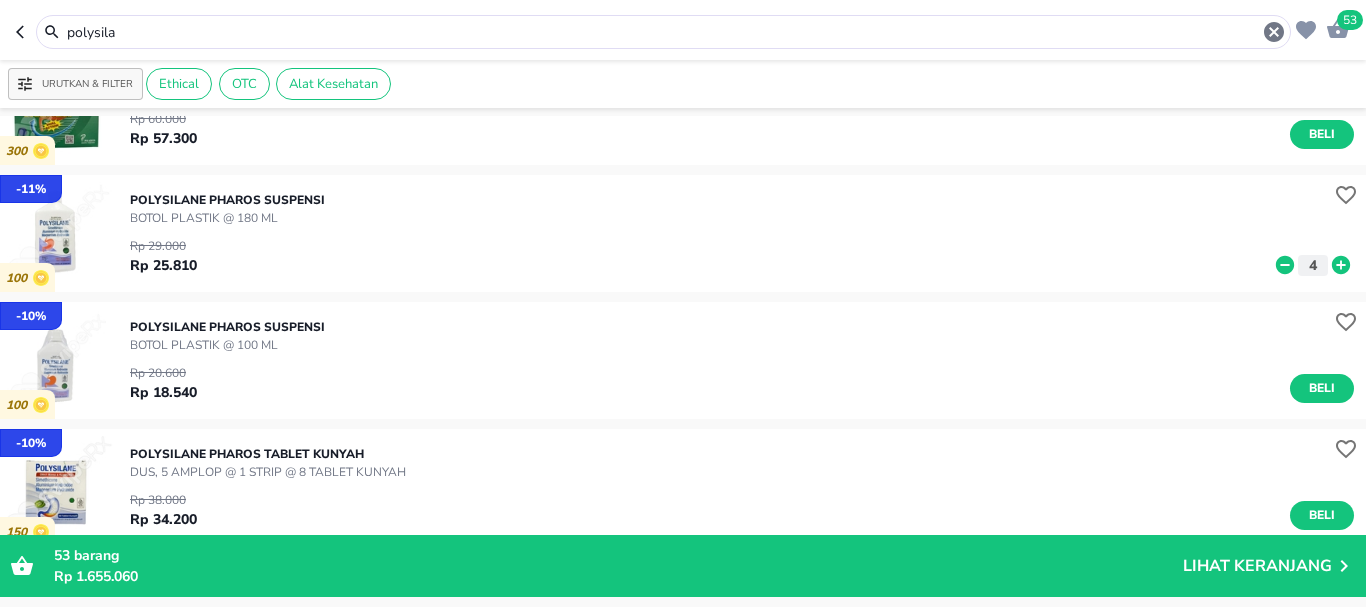 drag, startPoint x: 129, startPoint y: 33, endPoint x: 0, endPoint y: 0, distance: 133.15405 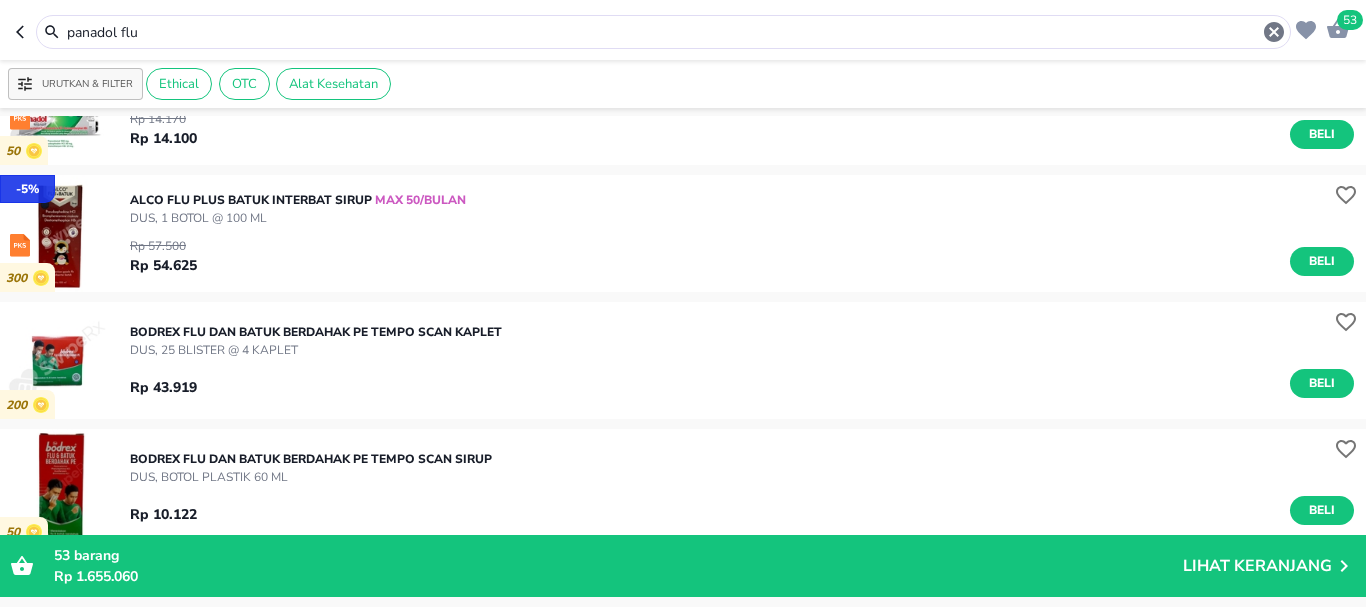 scroll, scrollTop: 0, scrollLeft: 0, axis: both 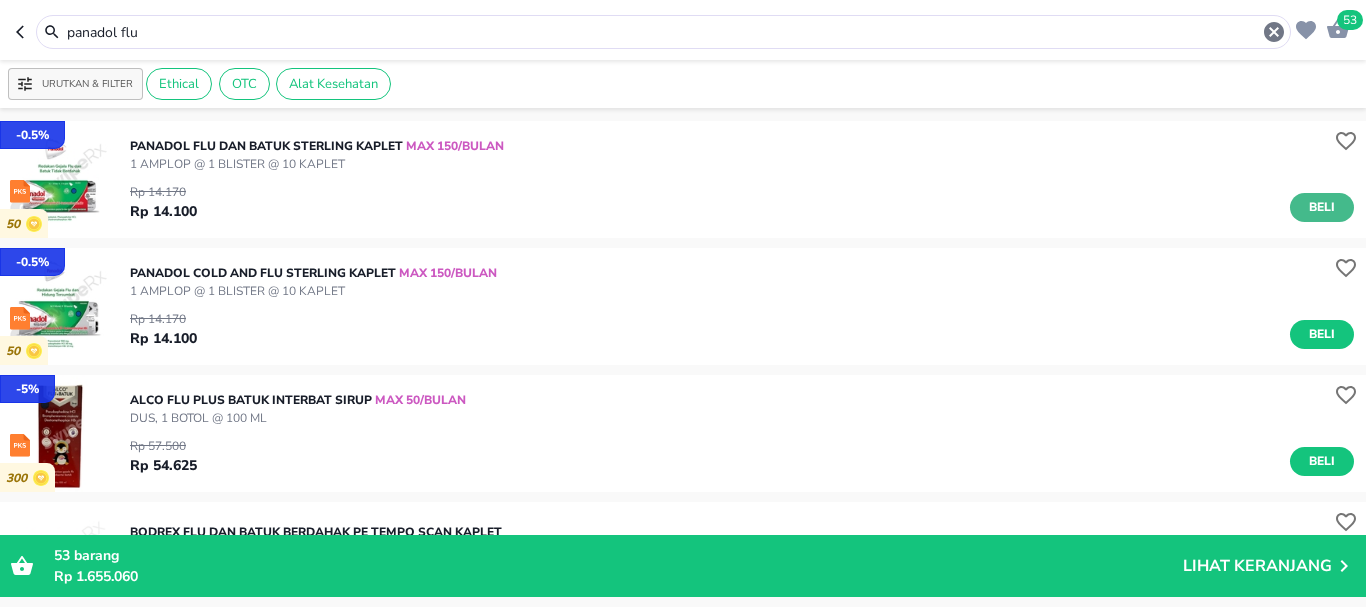 click on "Beli" at bounding box center (1322, 207) 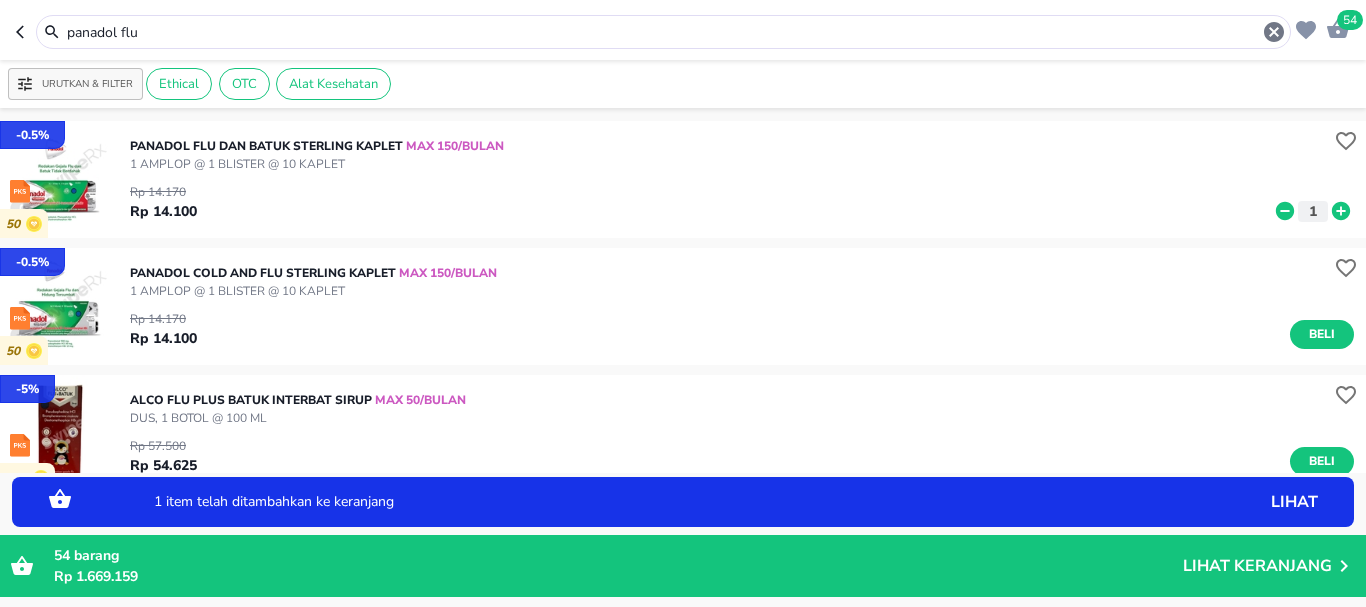 click 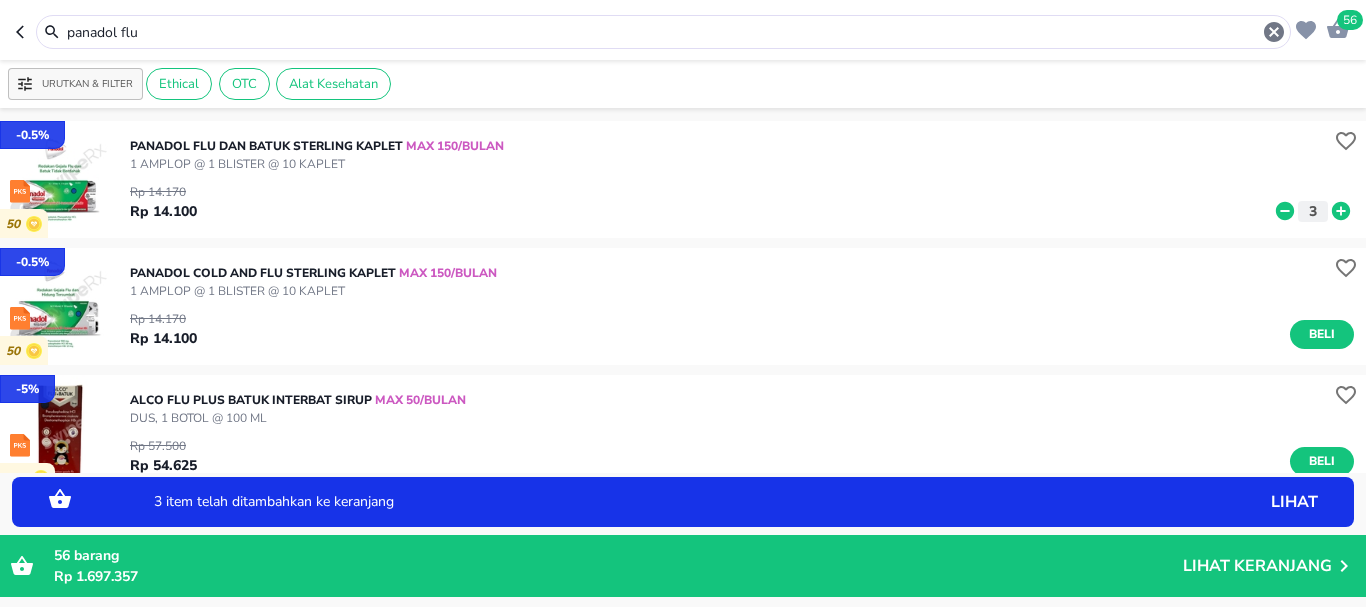 click 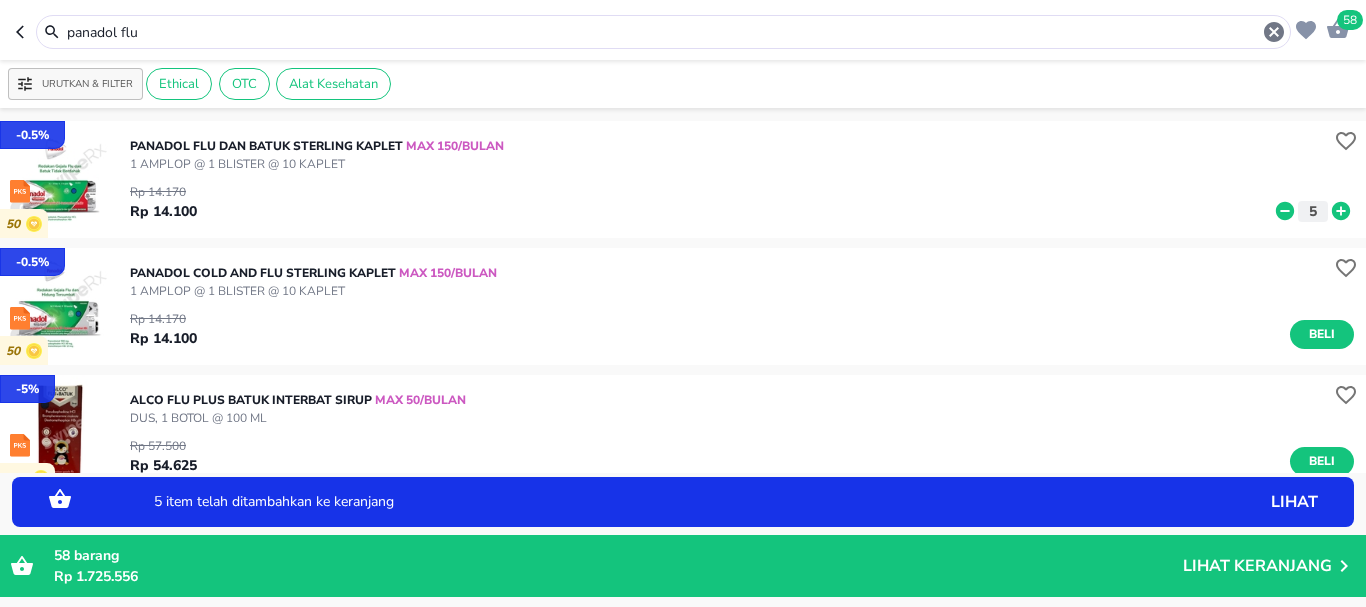 click 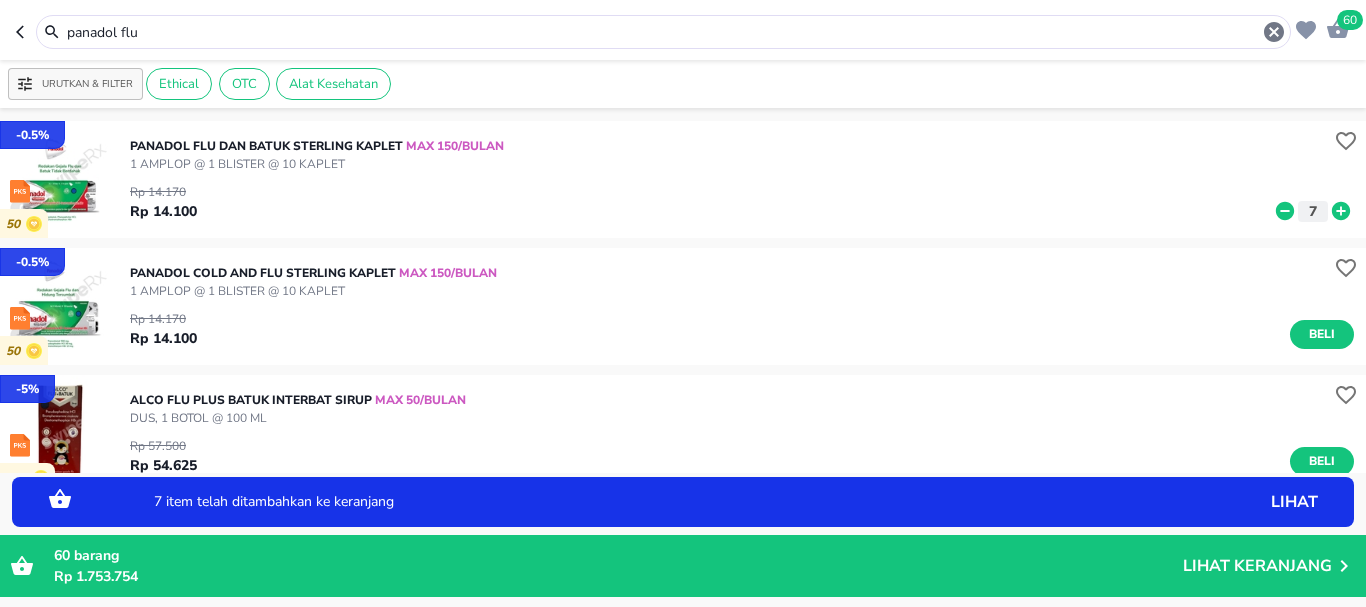 click 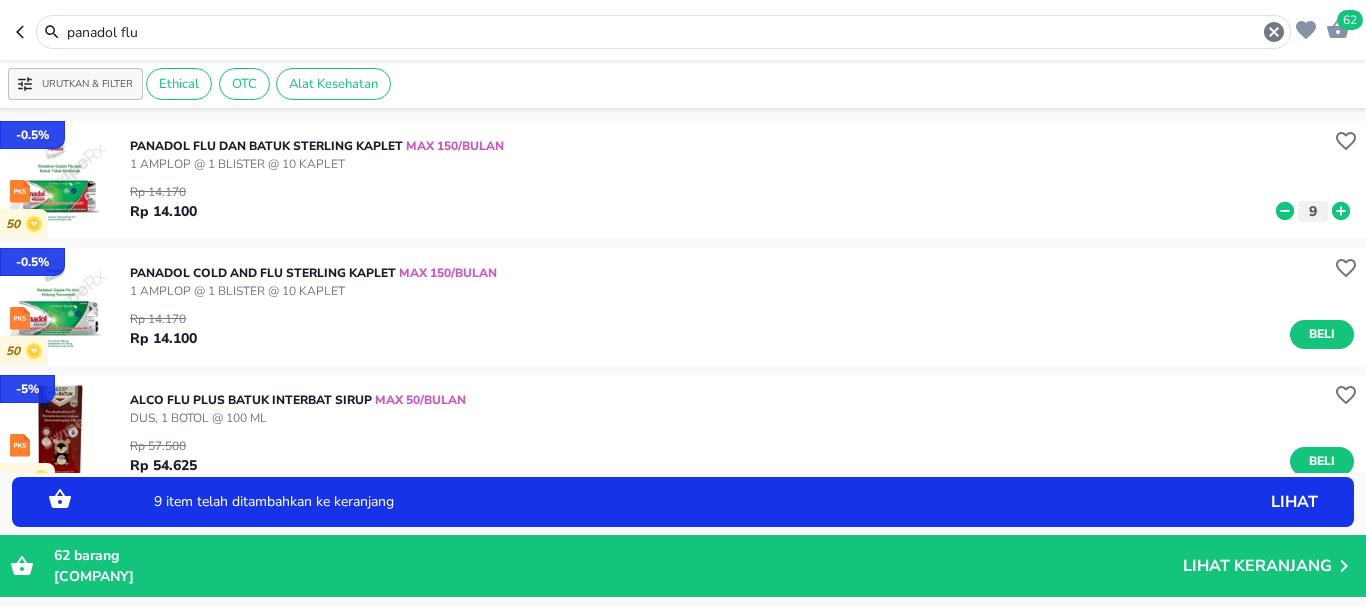 click 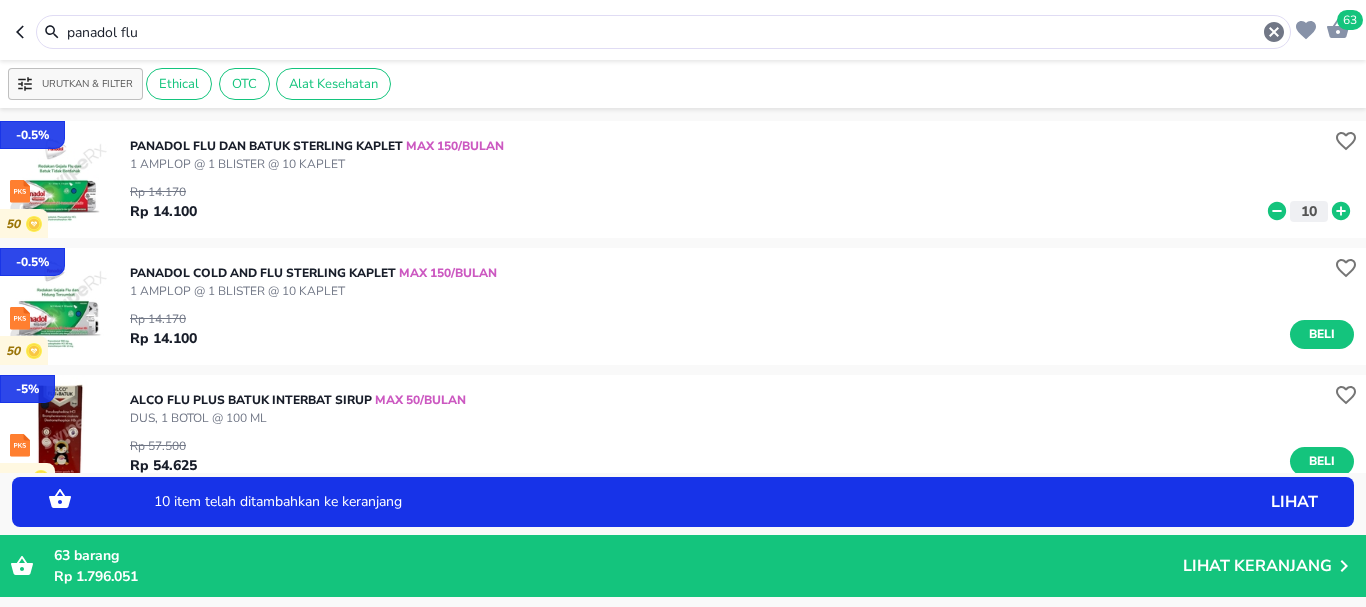 click 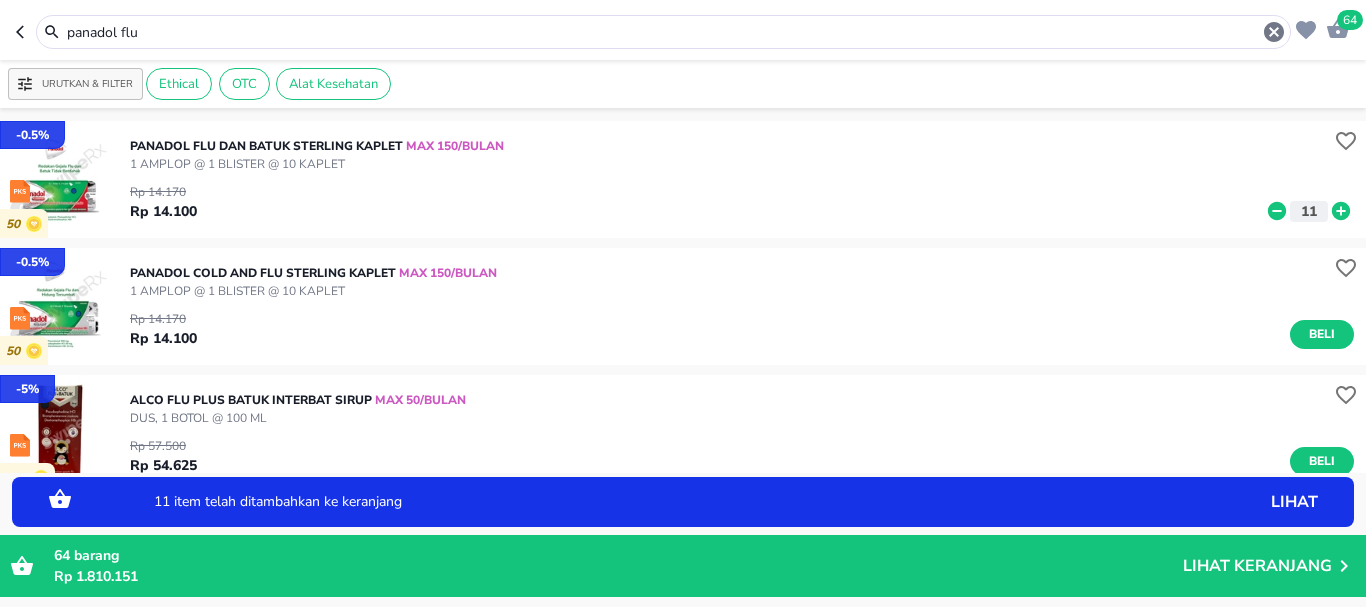 click 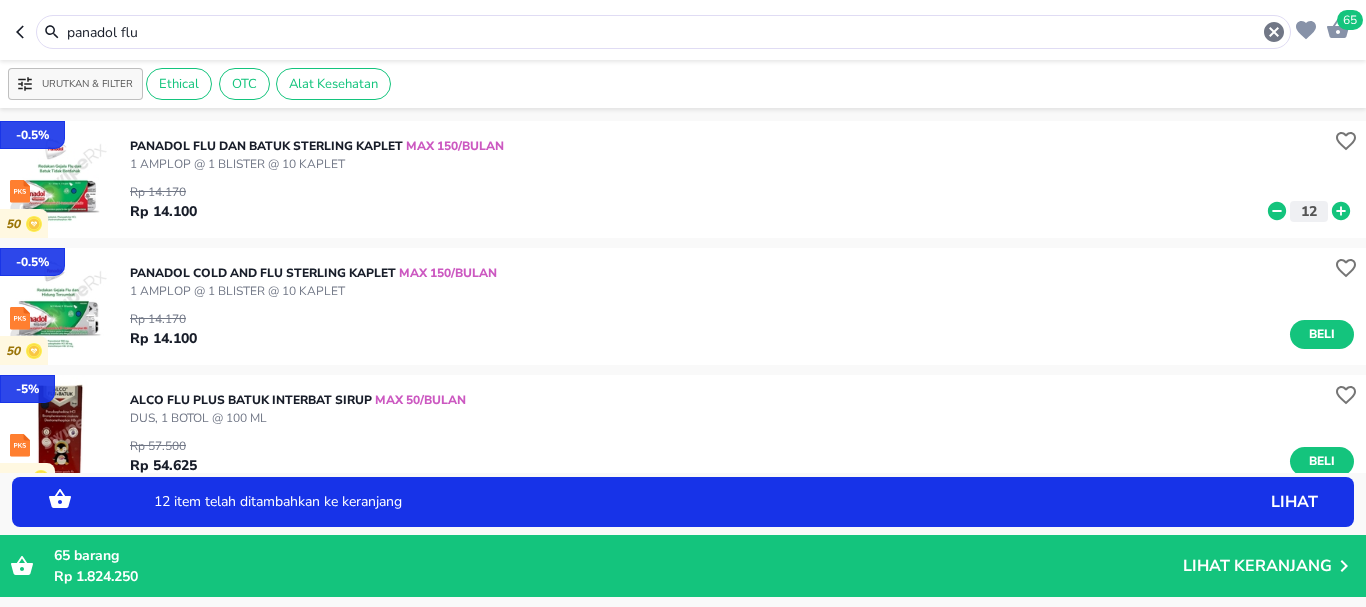 click 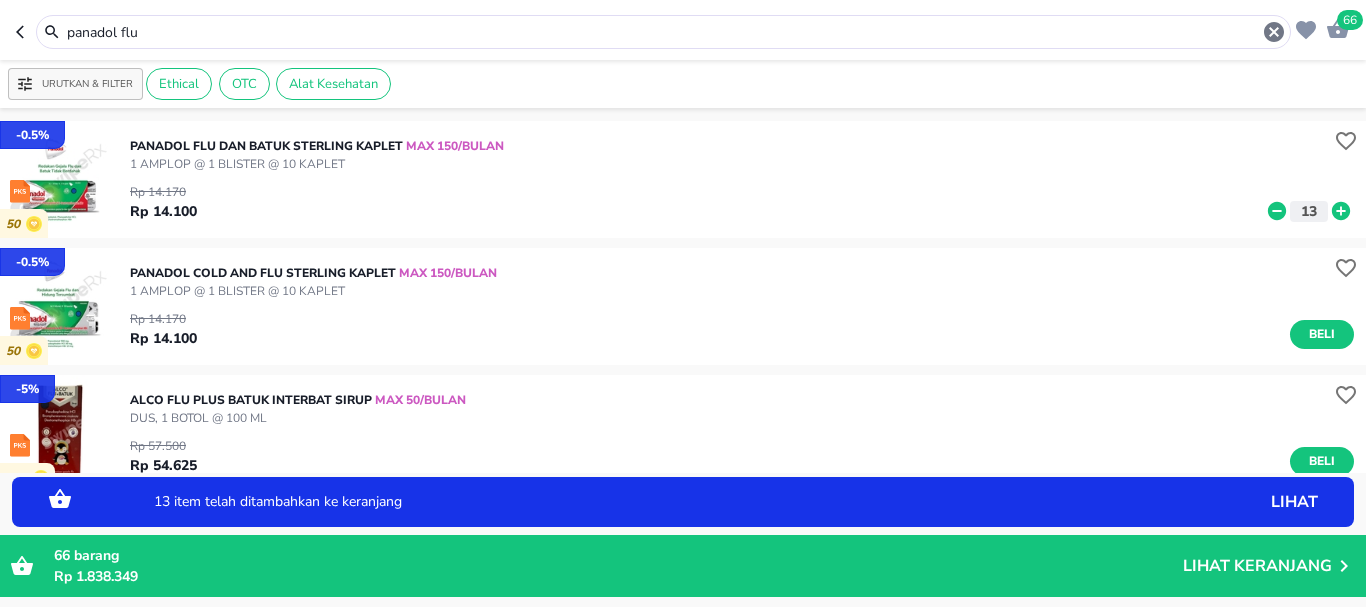 click 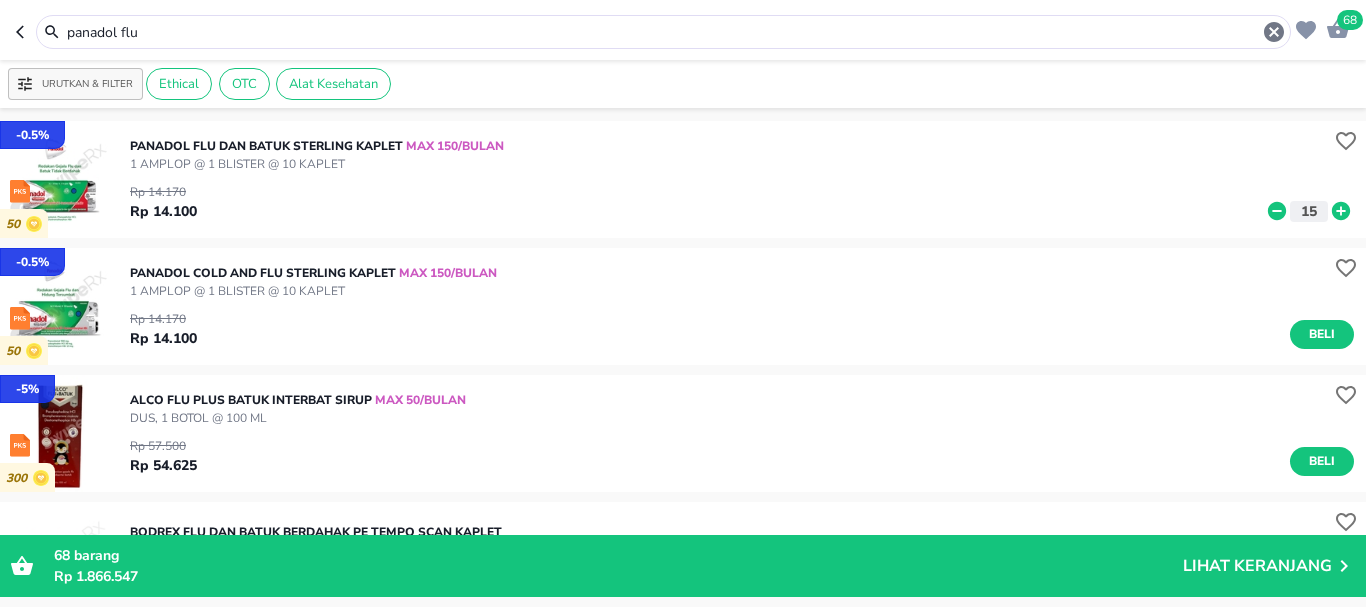 drag, startPoint x: 157, startPoint y: 25, endPoint x: 11, endPoint y: 26, distance: 146.00342 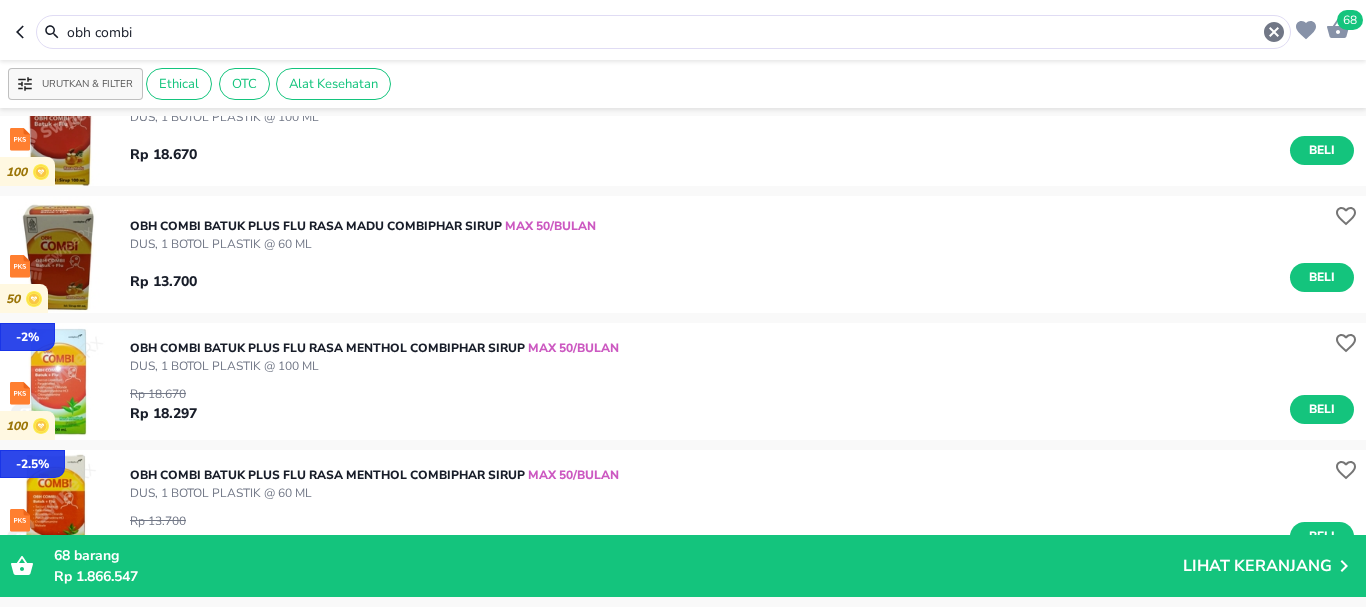 scroll, scrollTop: 1200, scrollLeft: 0, axis: vertical 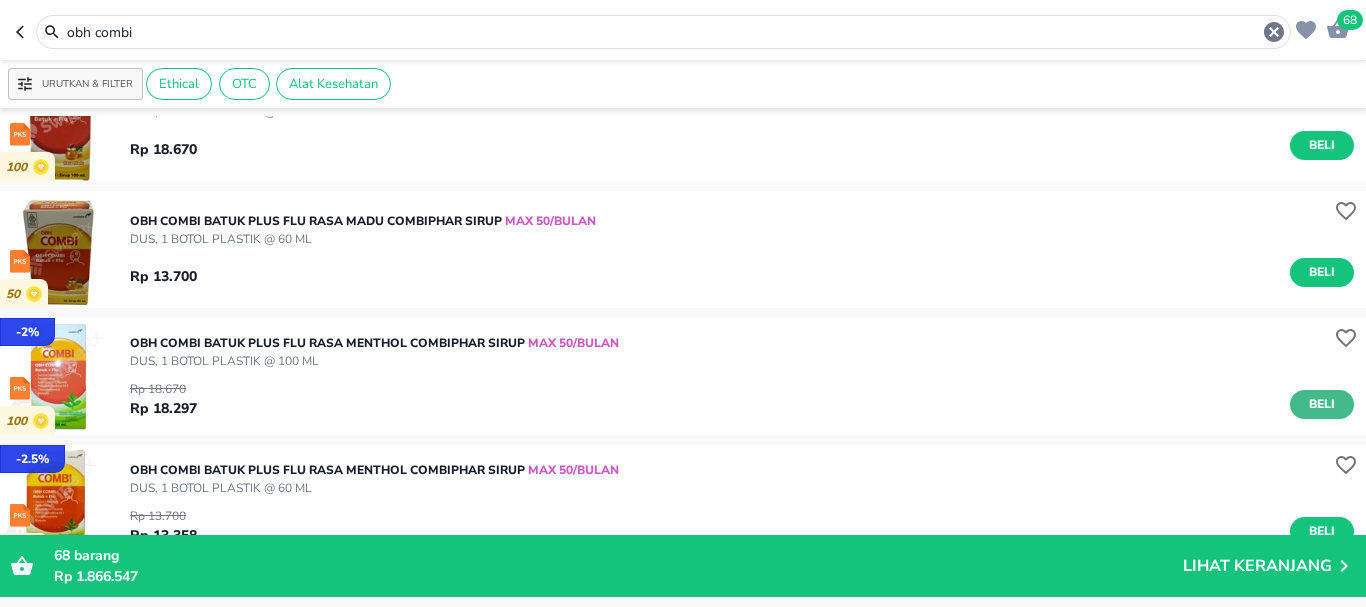 click on "Beli" at bounding box center [1322, 404] 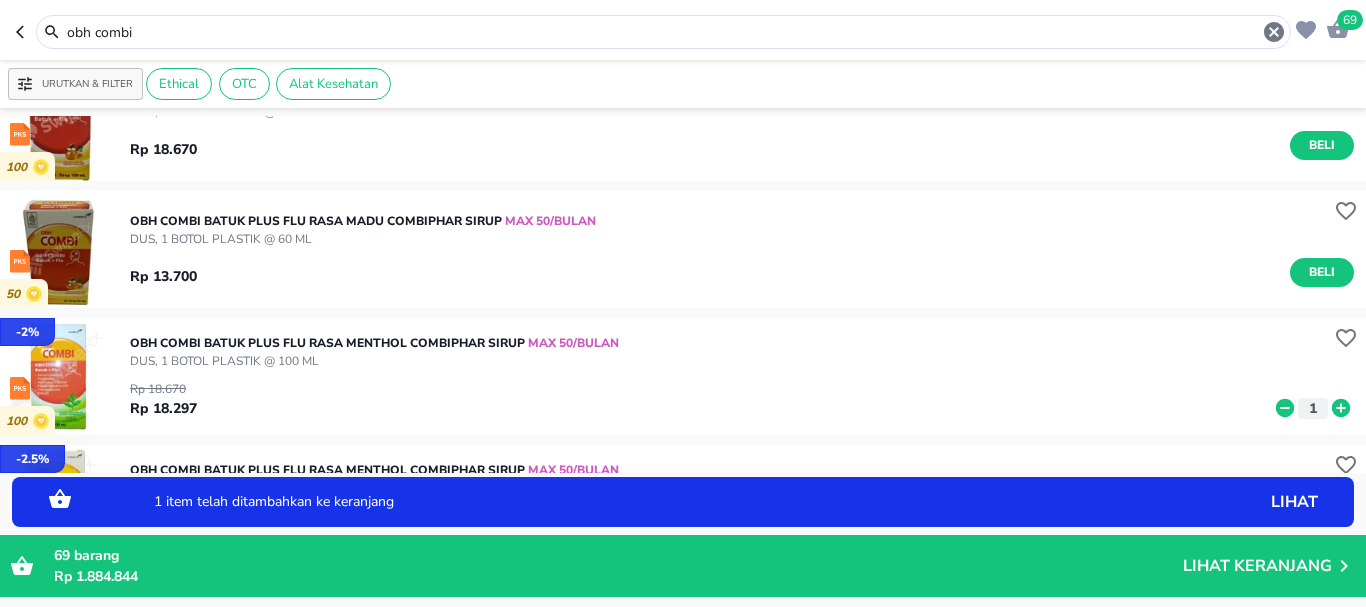 click 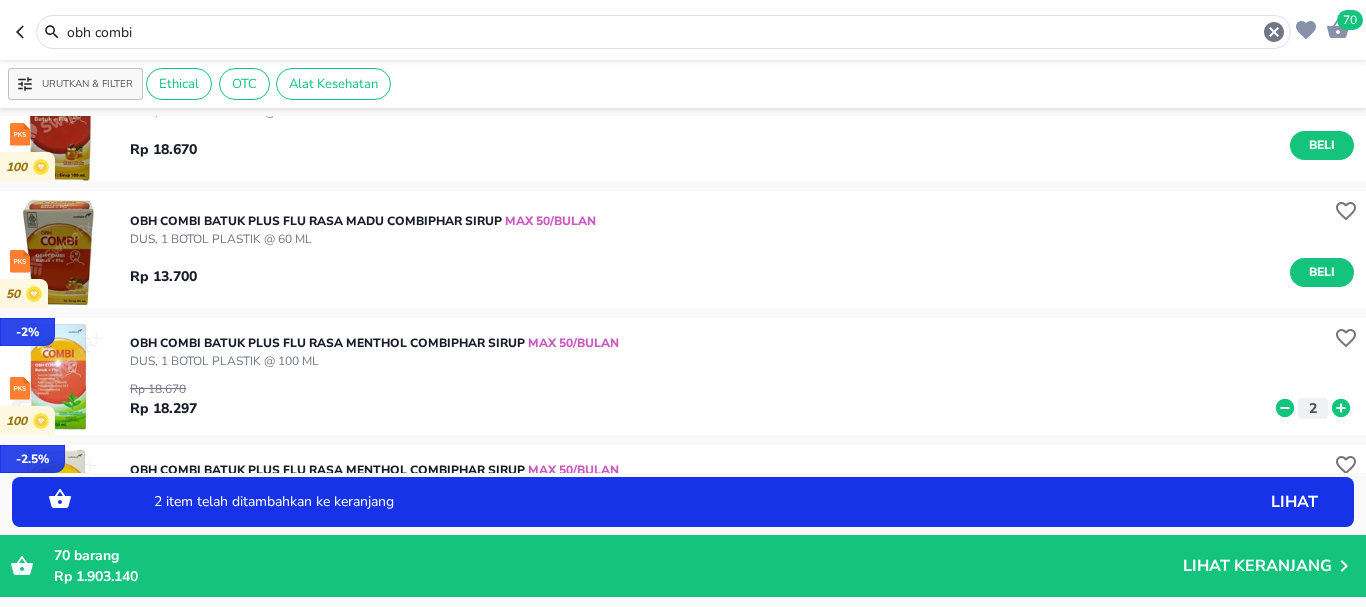 click 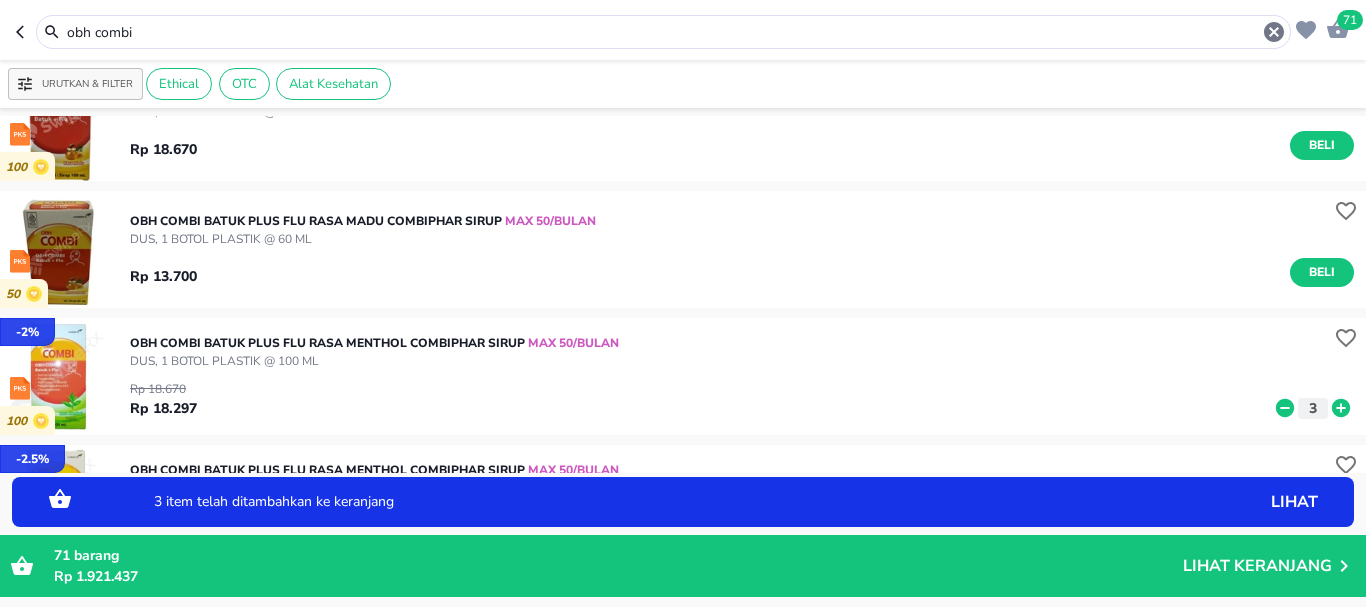 click 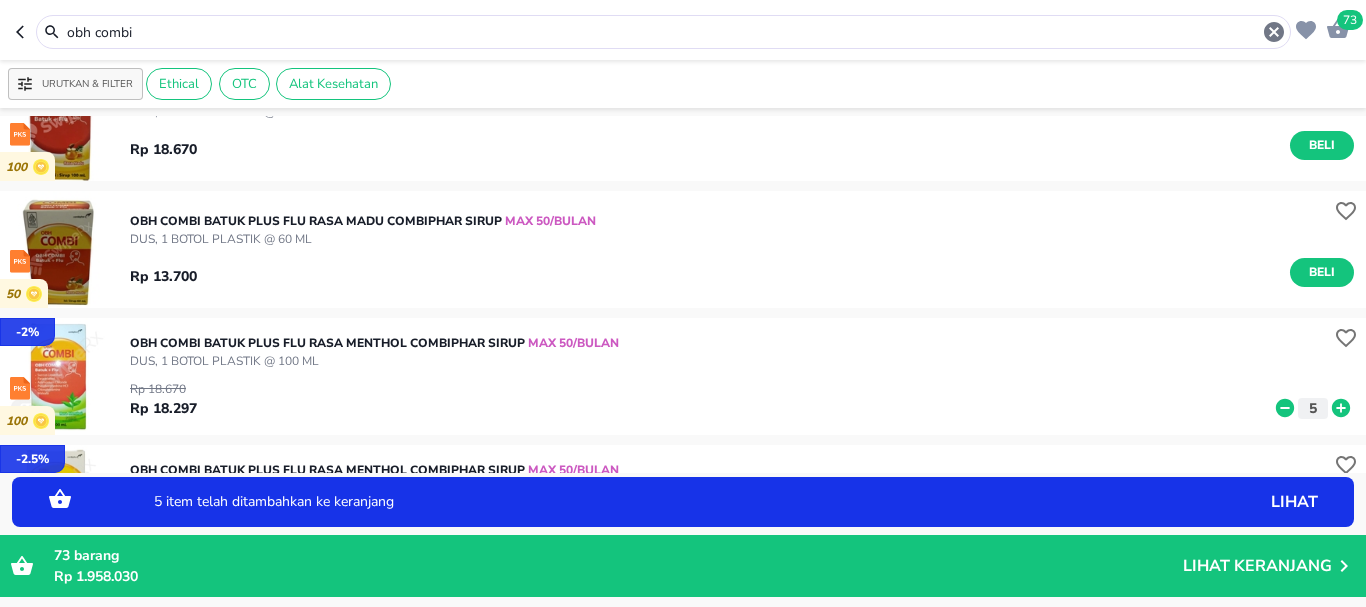 click 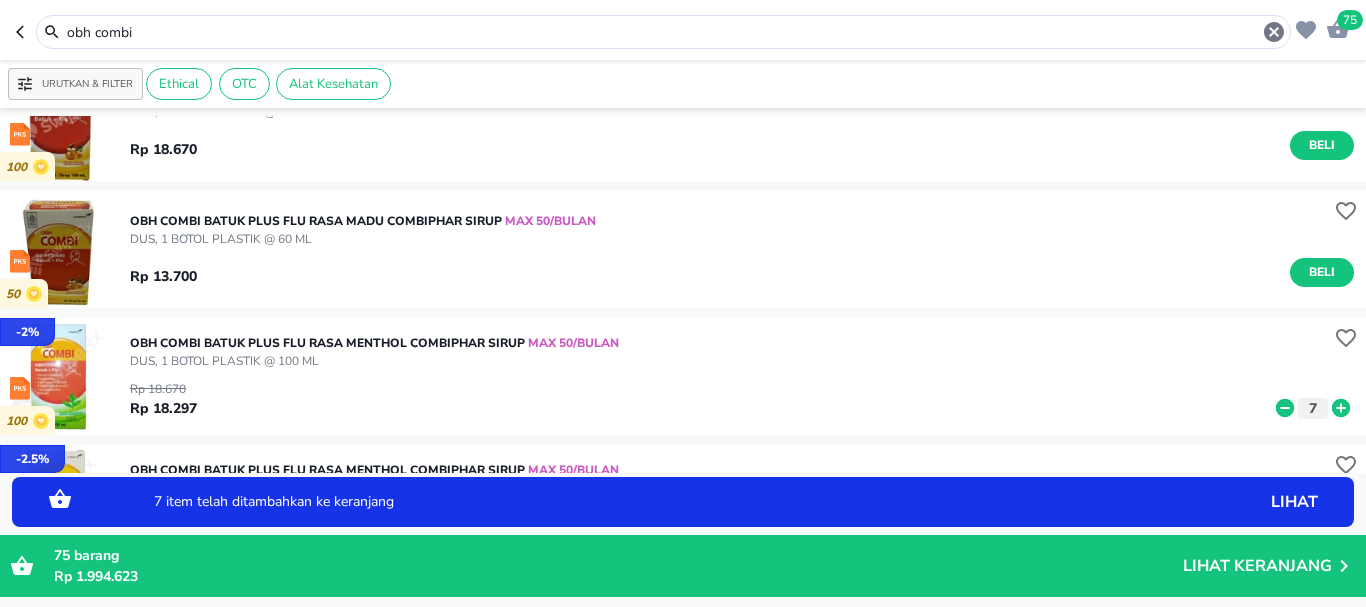 click 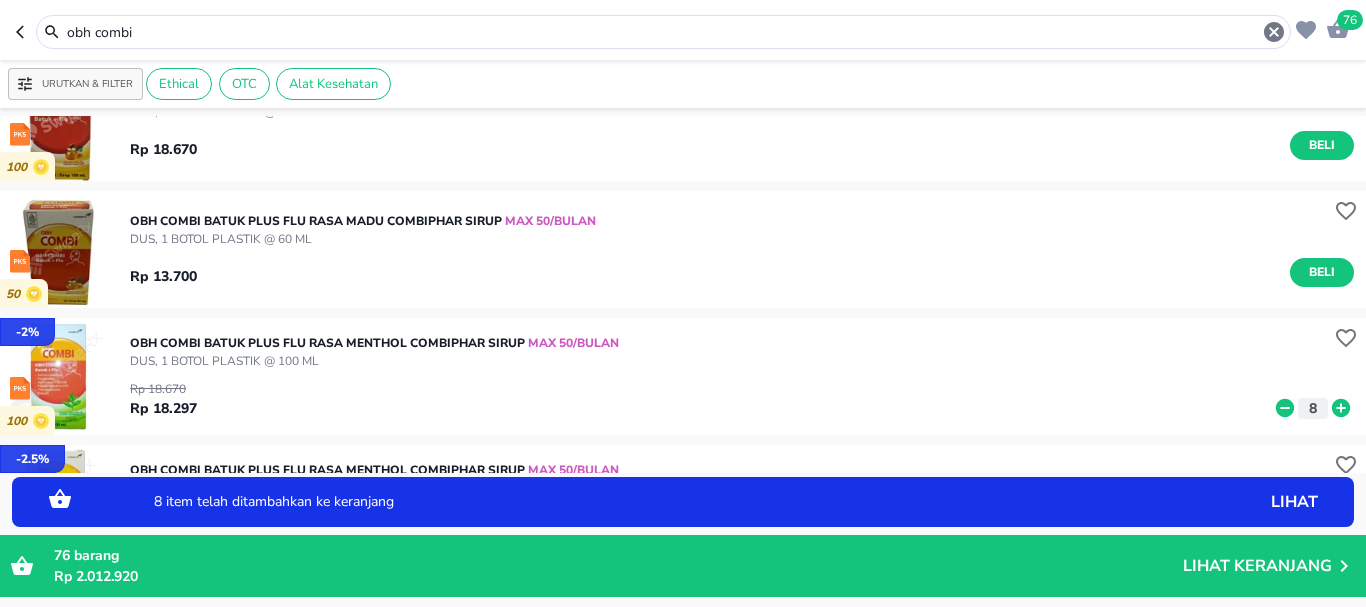 click 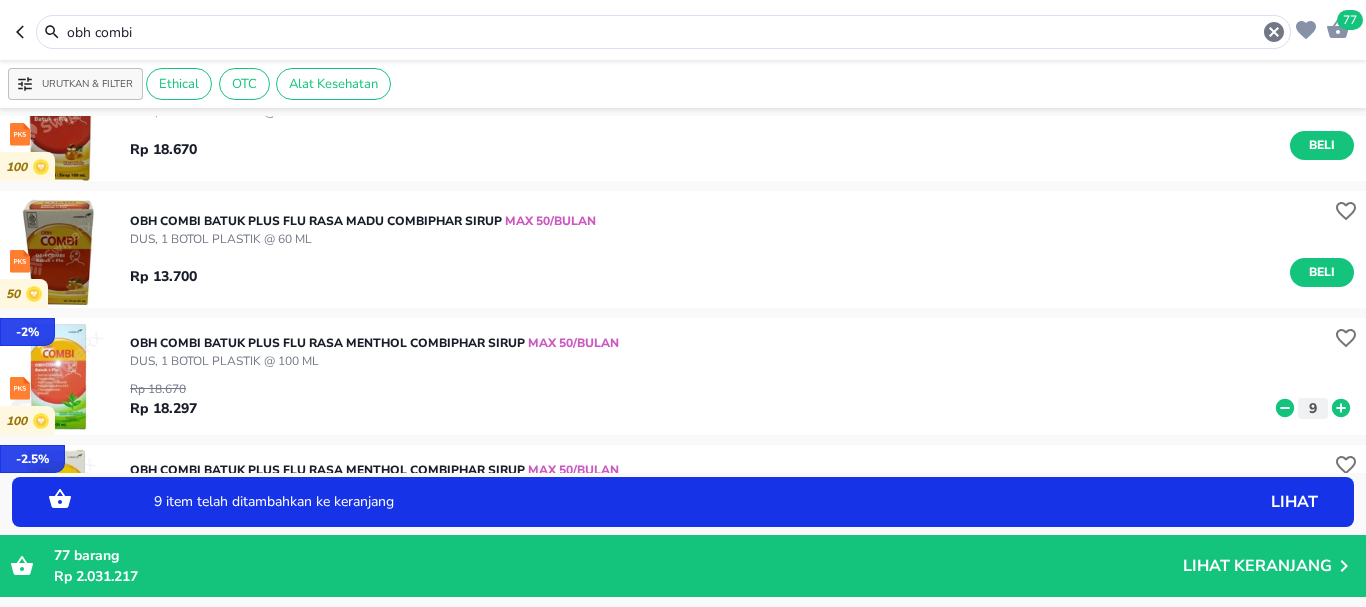 click 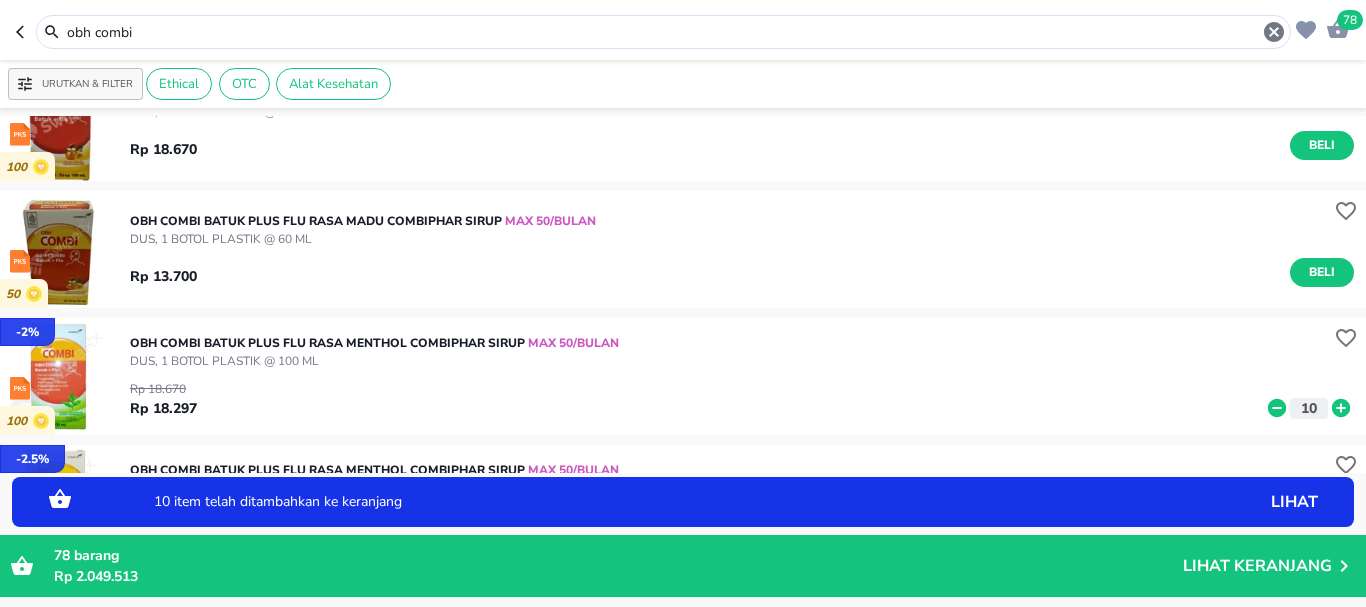 click 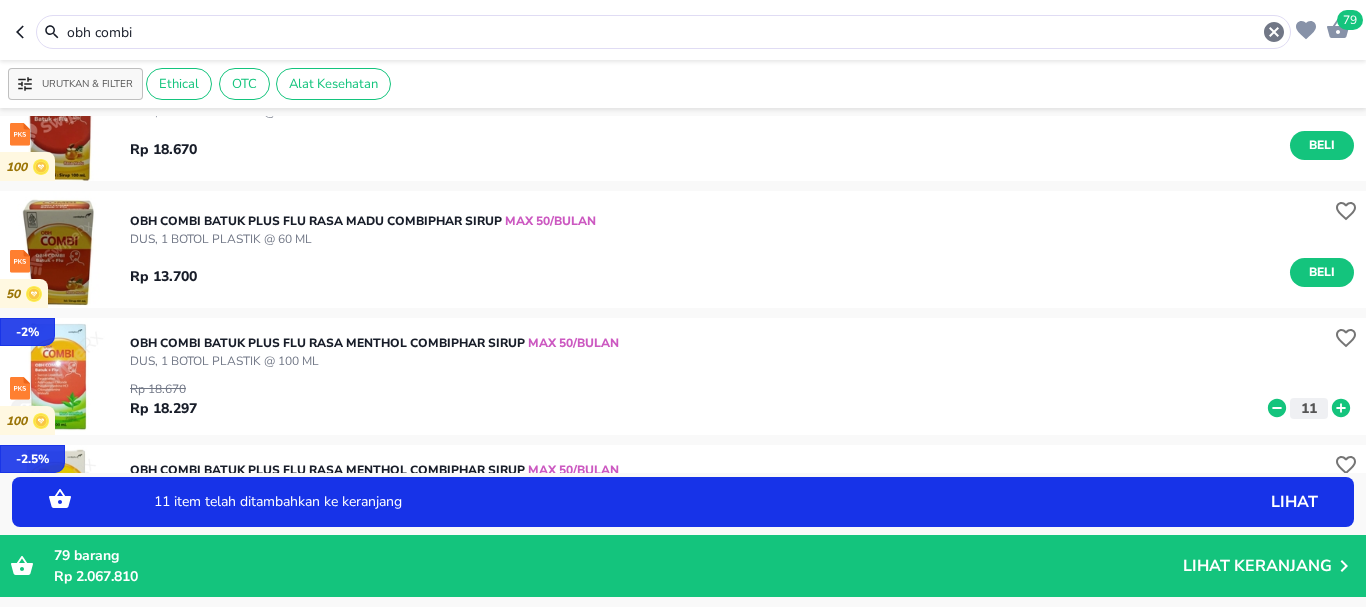 click 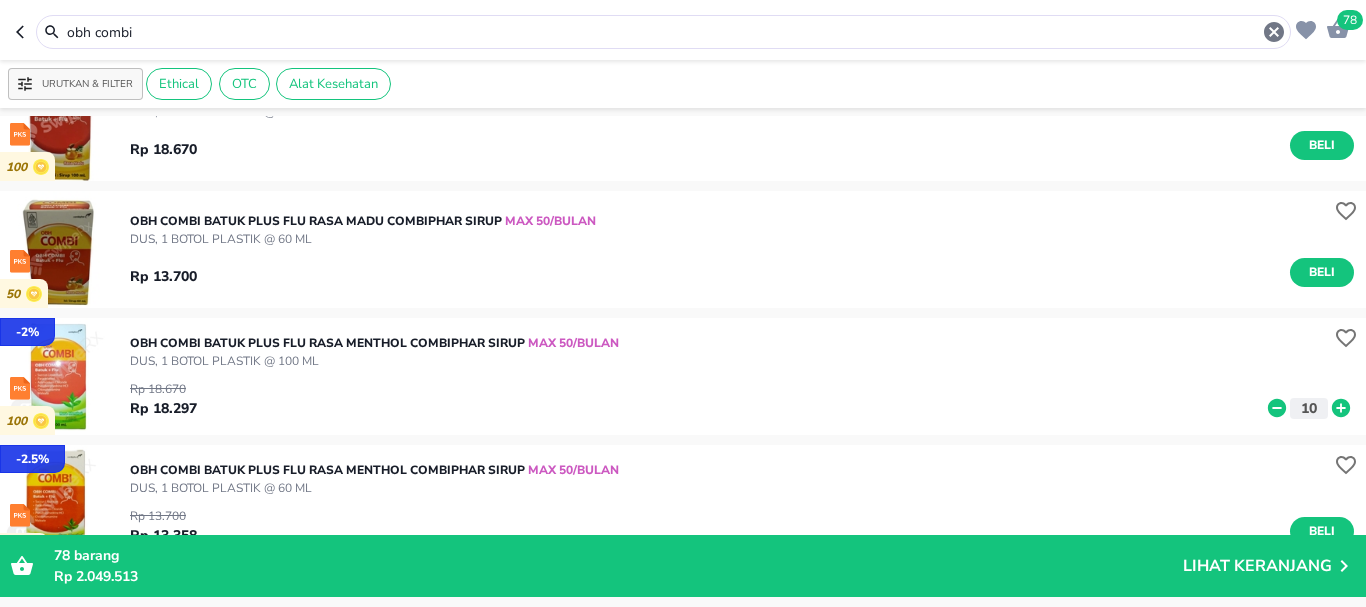 drag, startPoint x: 162, startPoint y: 22, endPoint x: 16, endPoint y: 18, distance: 146.05478 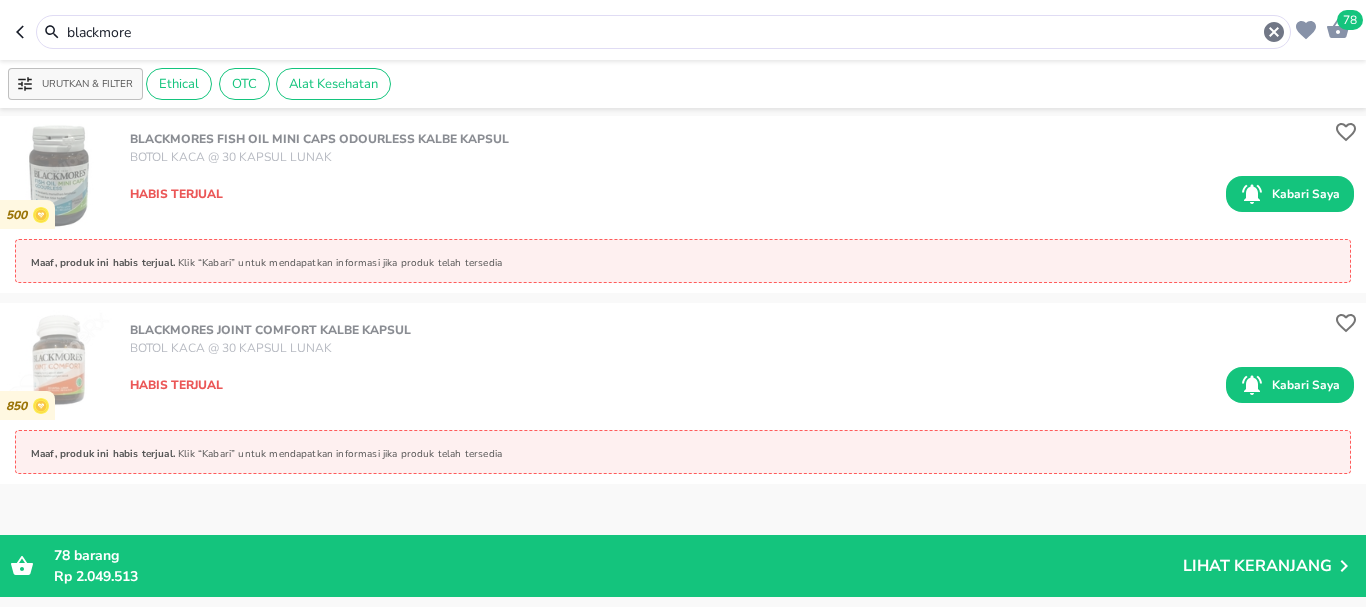 scroll, scrollTop: 4200, scrollLeft: 0, axis: vertical 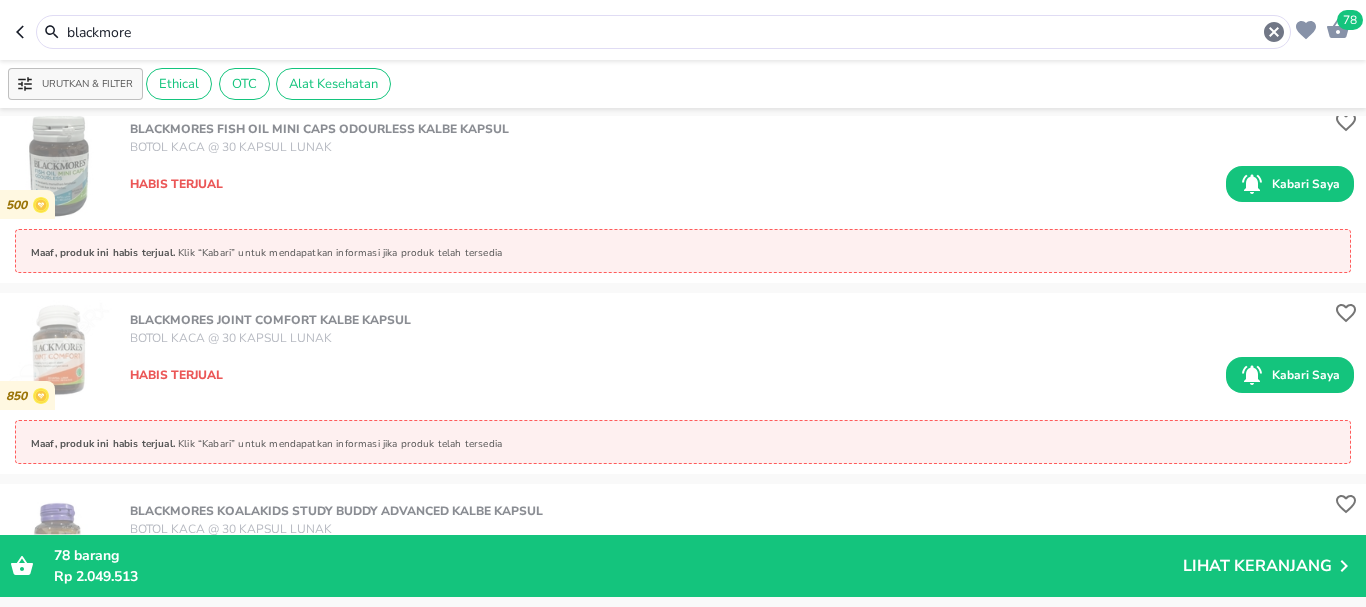 drag, startPoint x: 56, startPoint y: 21, endPoint x: 0, endPoint y: 27, distance: 56.32051 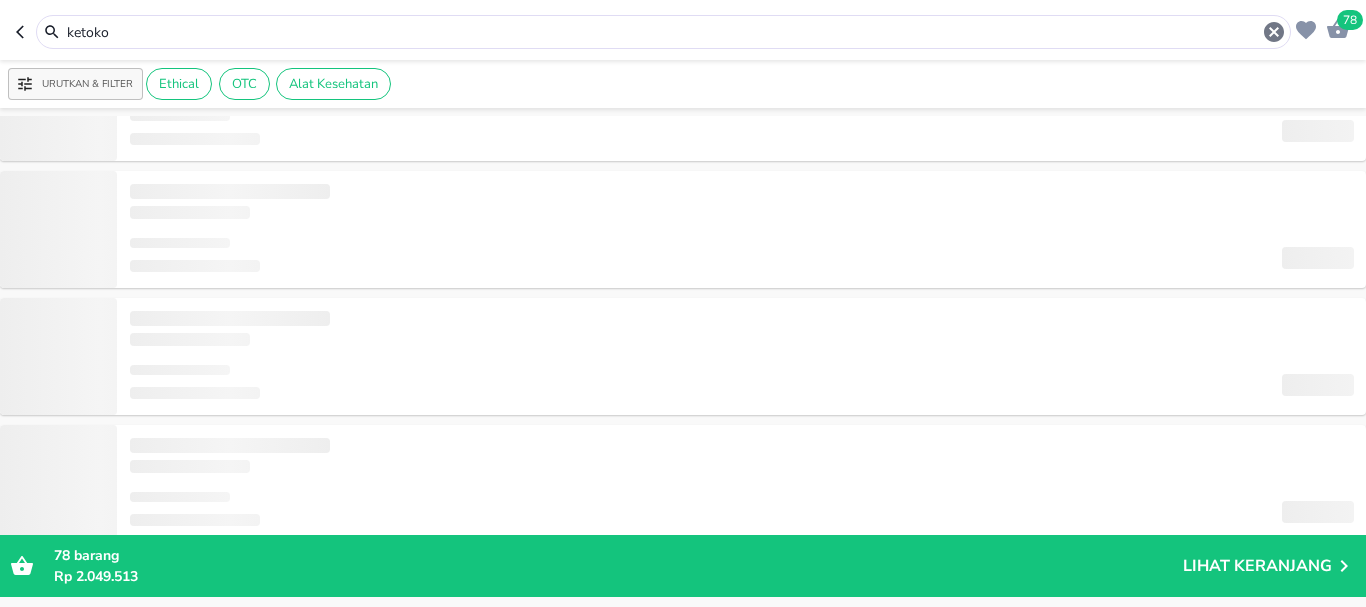 scroll, scrollTop: 498, scrollLeft: 0, axis: vertical 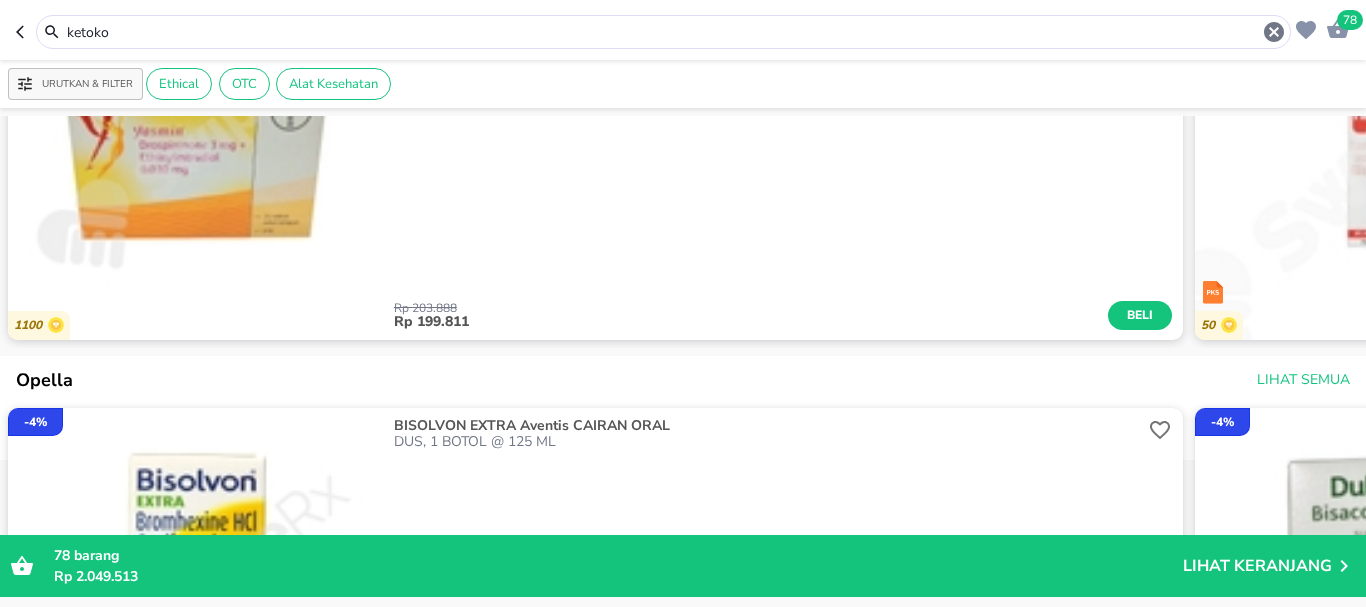 drag, startPoint x: 131, startPoint y: 32, endPoint x: 0, endPoint y: 20, distance: 131.54848 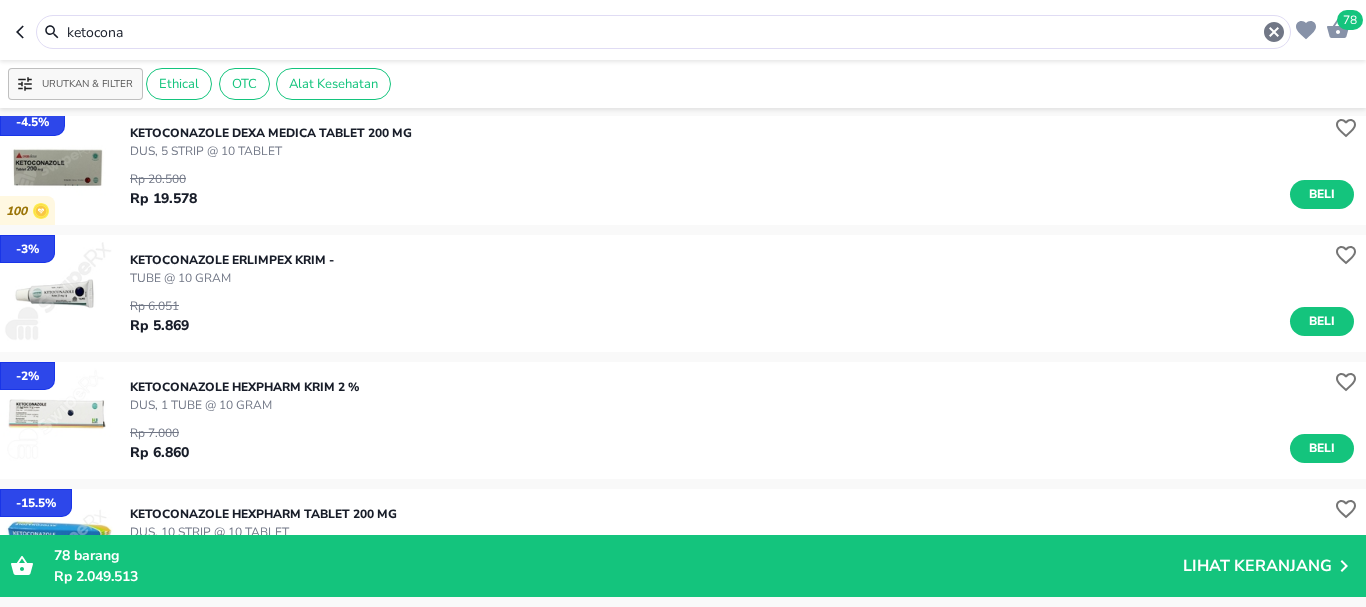 scroll, scrollTop: 400, scrollLeft: 0, axis: vertical 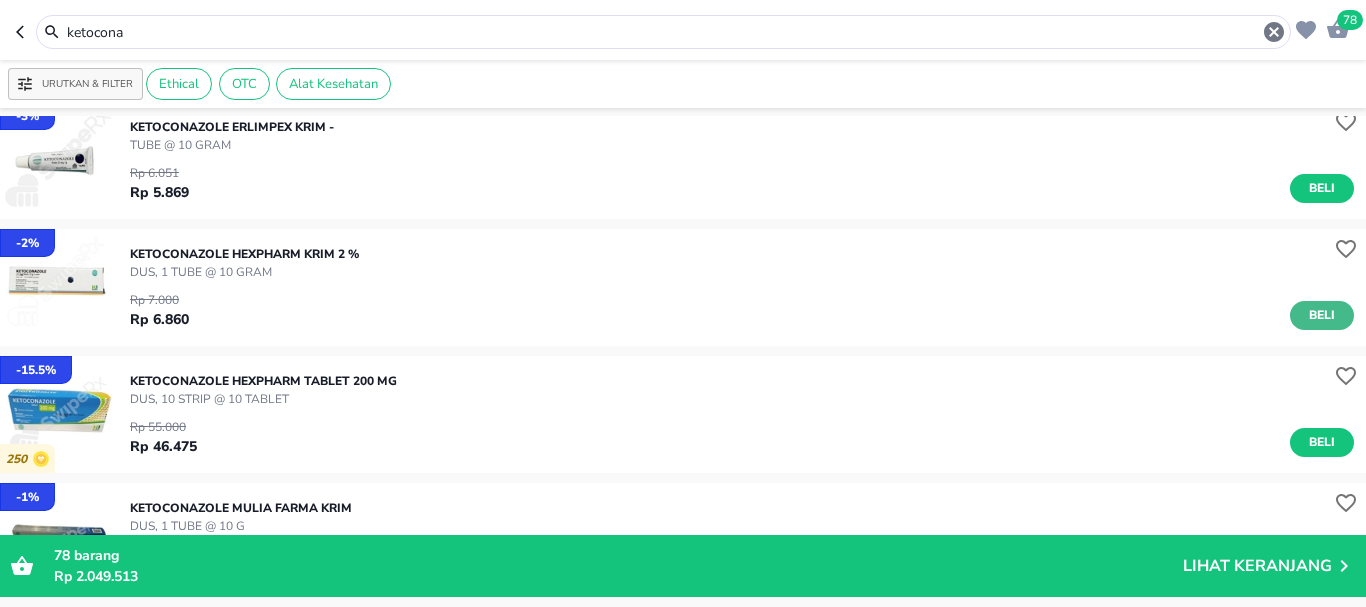click on "Beli" at bounding box center [1322, 315] 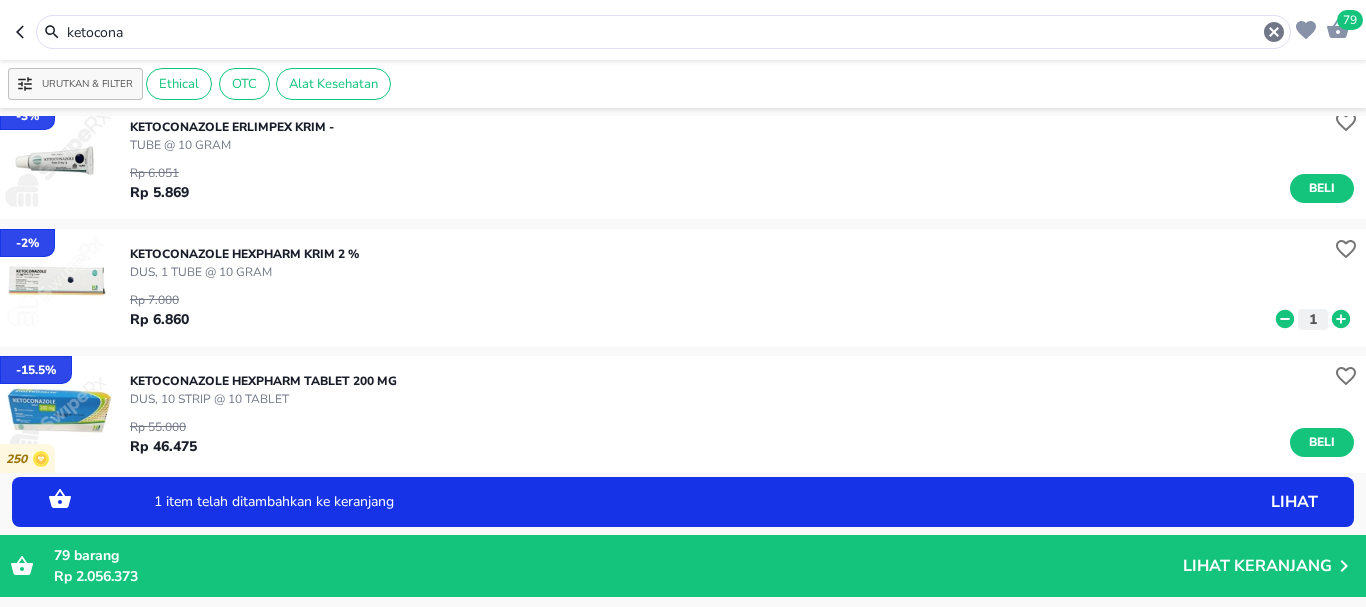 click 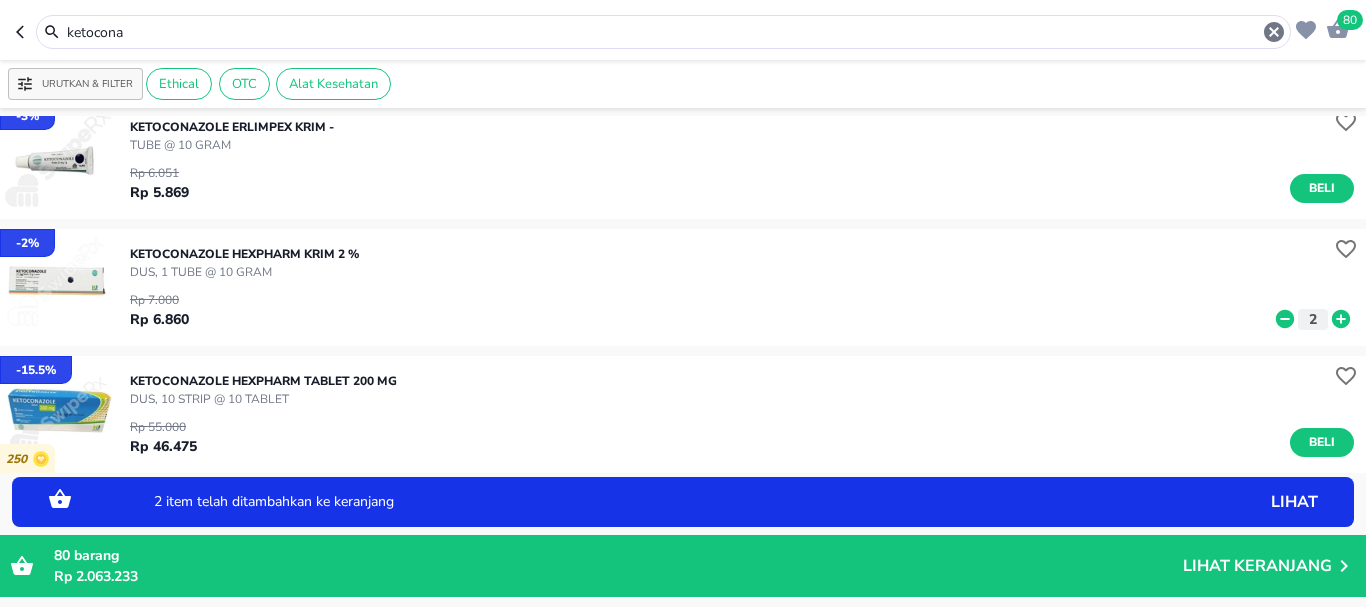 click 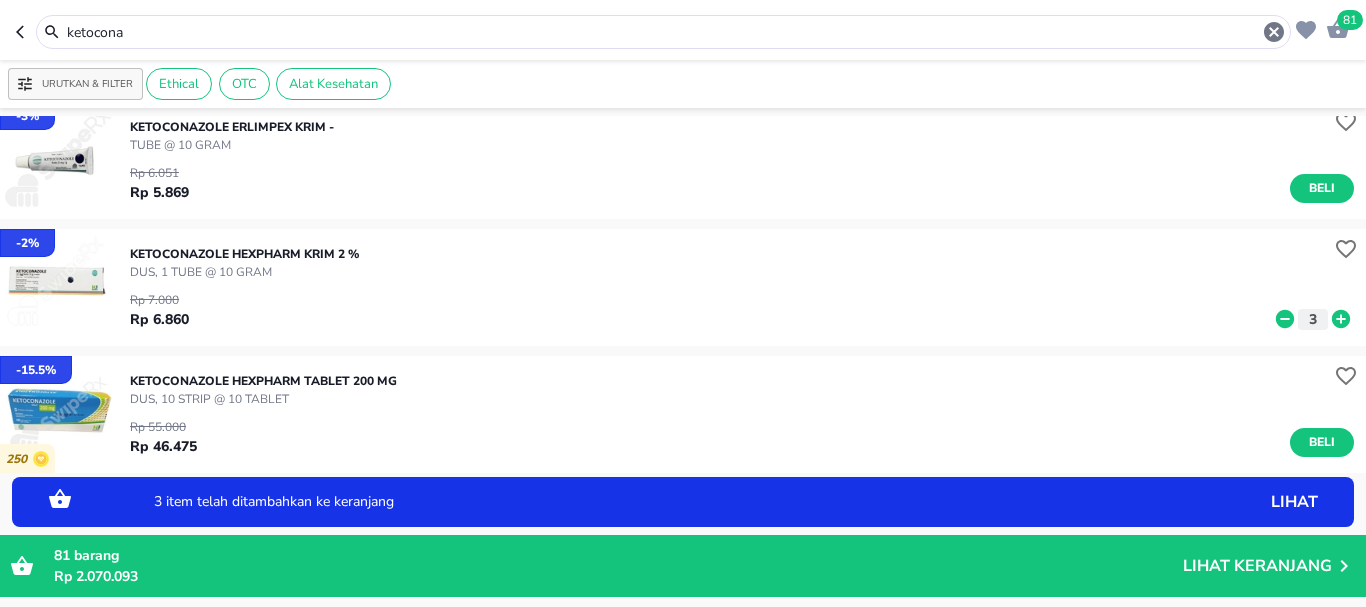 click 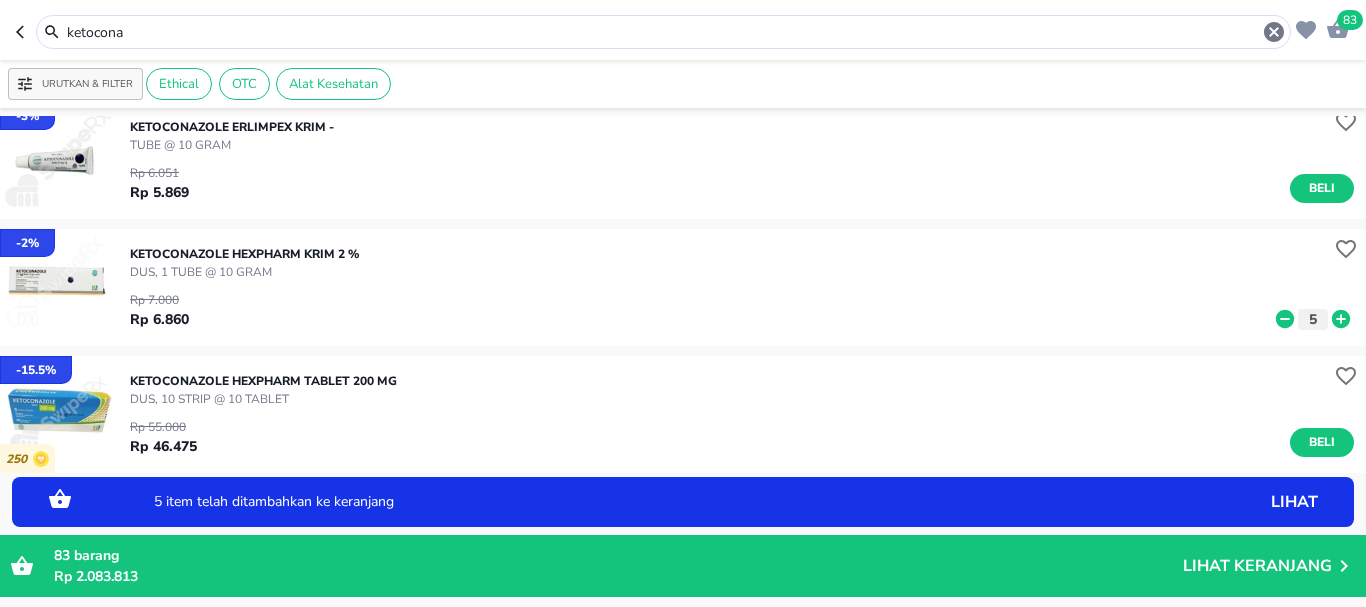 click 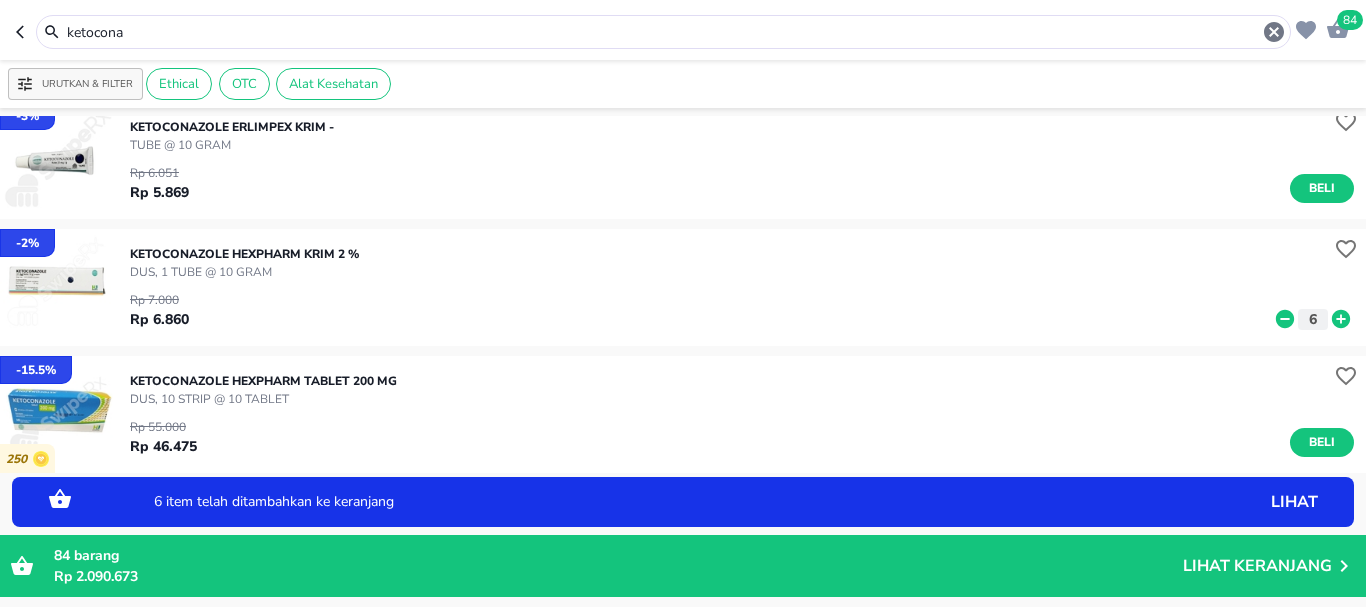 click 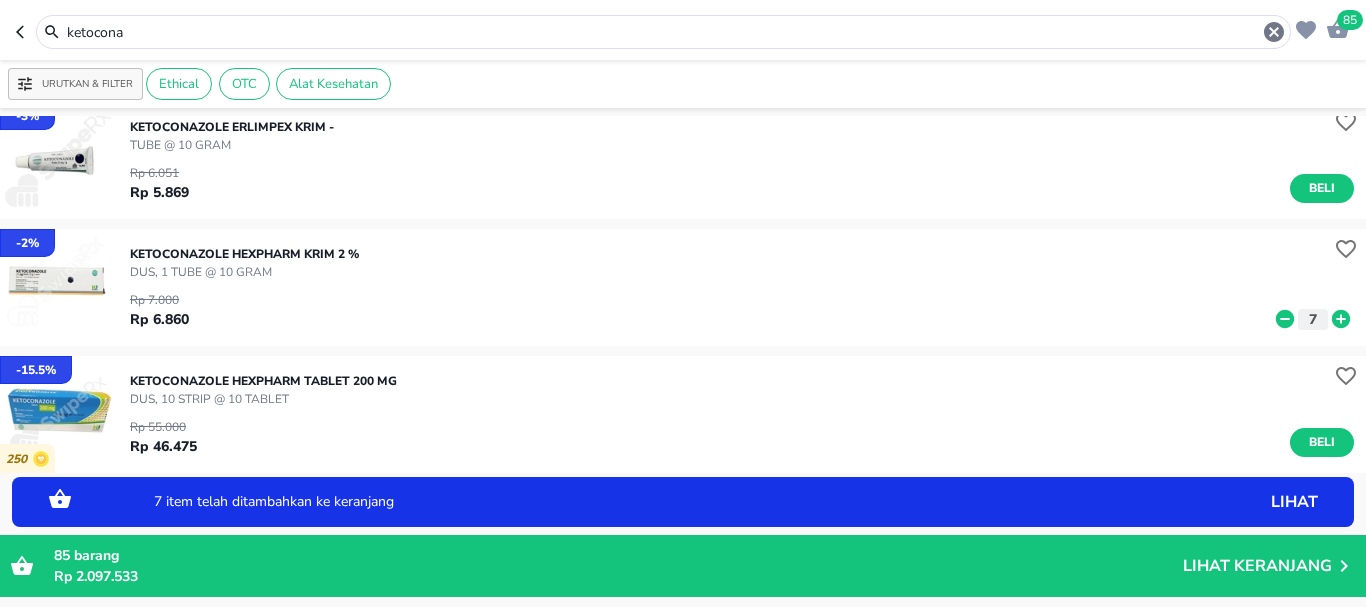 click 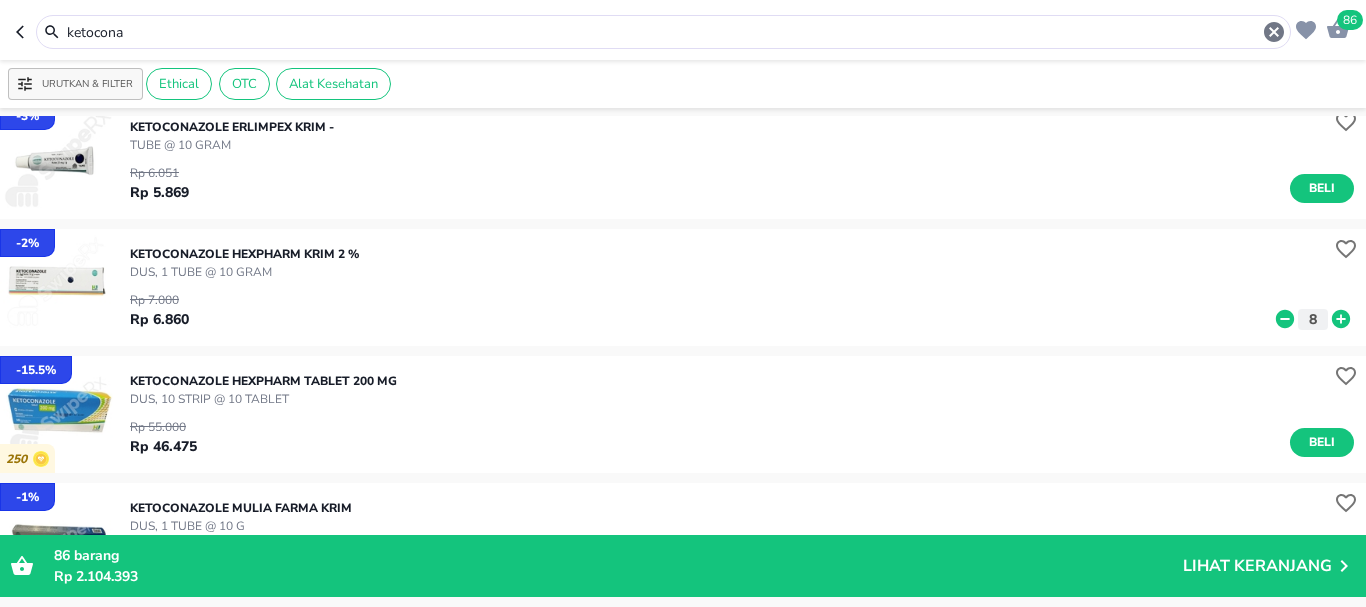drag, startPoint x: 81, startPoint y: 21, endPoint x: 0, endPoint y: 13, distance: 81.394104 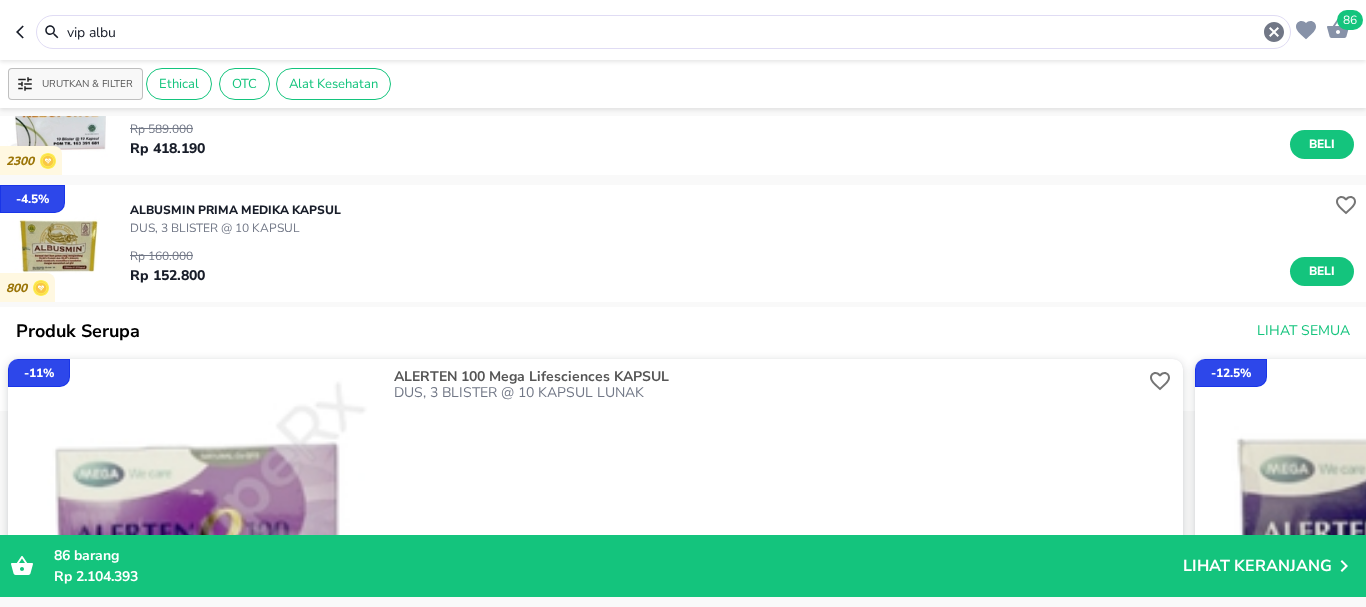 scroll, scrollTop: 400, scrollLeft: 0, axis: vertical 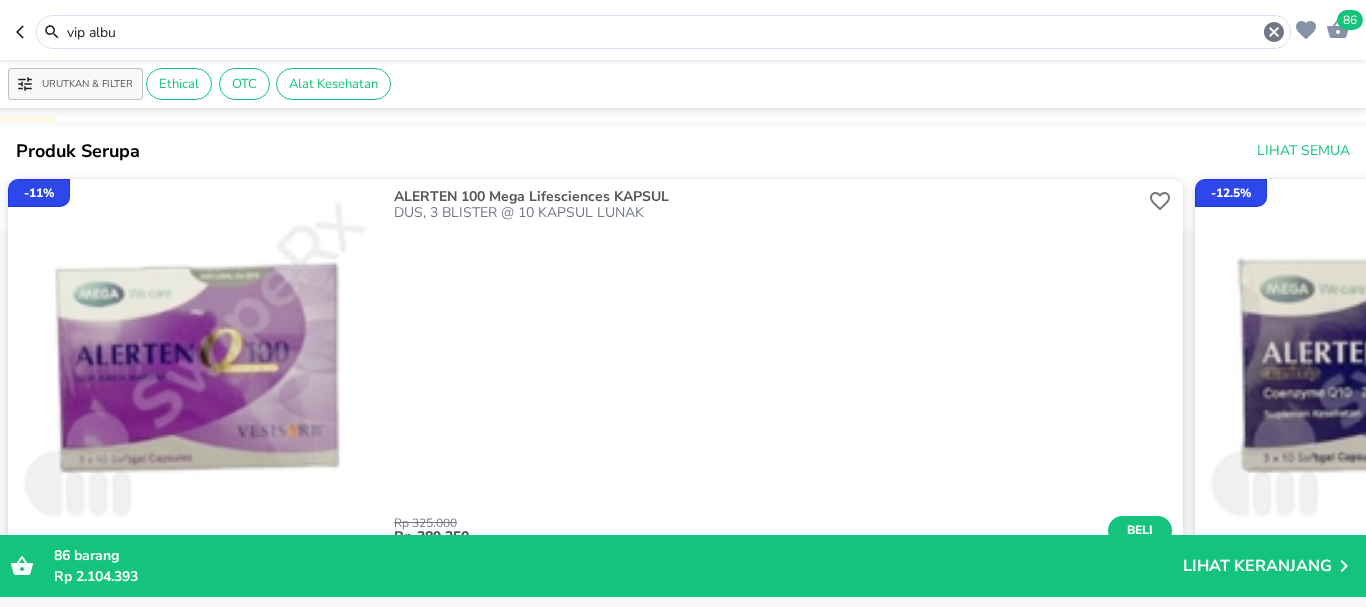 drag, startPoint x: 136, startPoint y: 31, endPoint x: 24, endPoint y: 19, distance: 112.64102 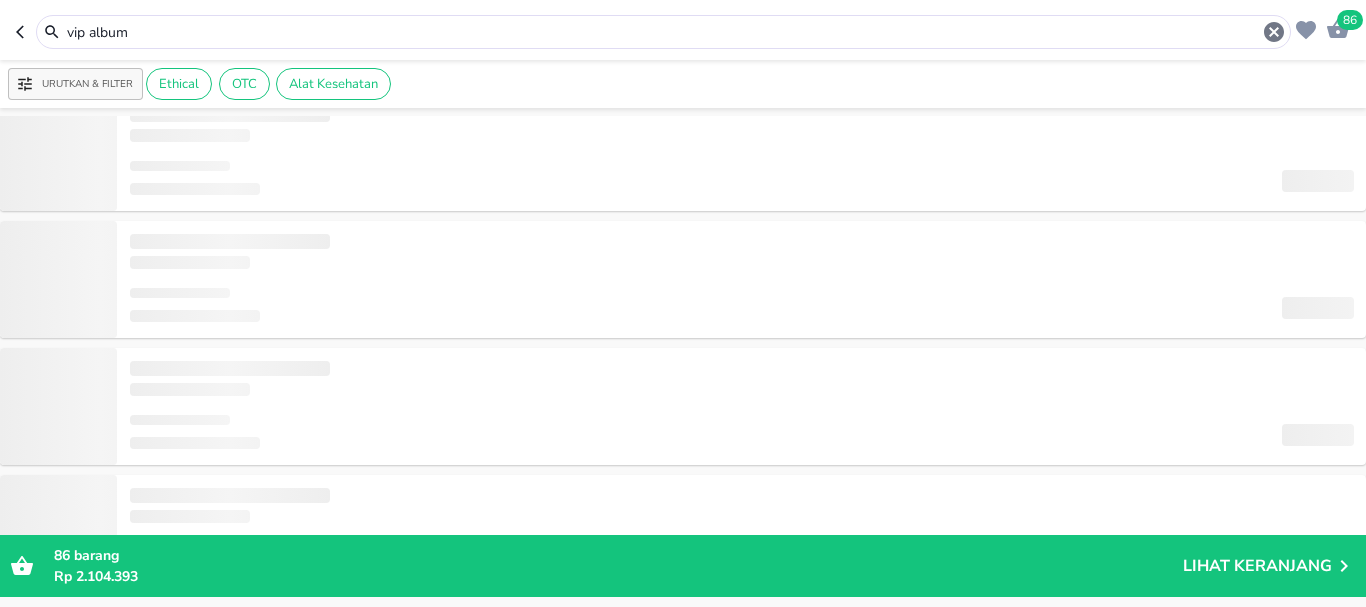 scroll, scrollTop: 0, scrollLeft: 0, axis: both 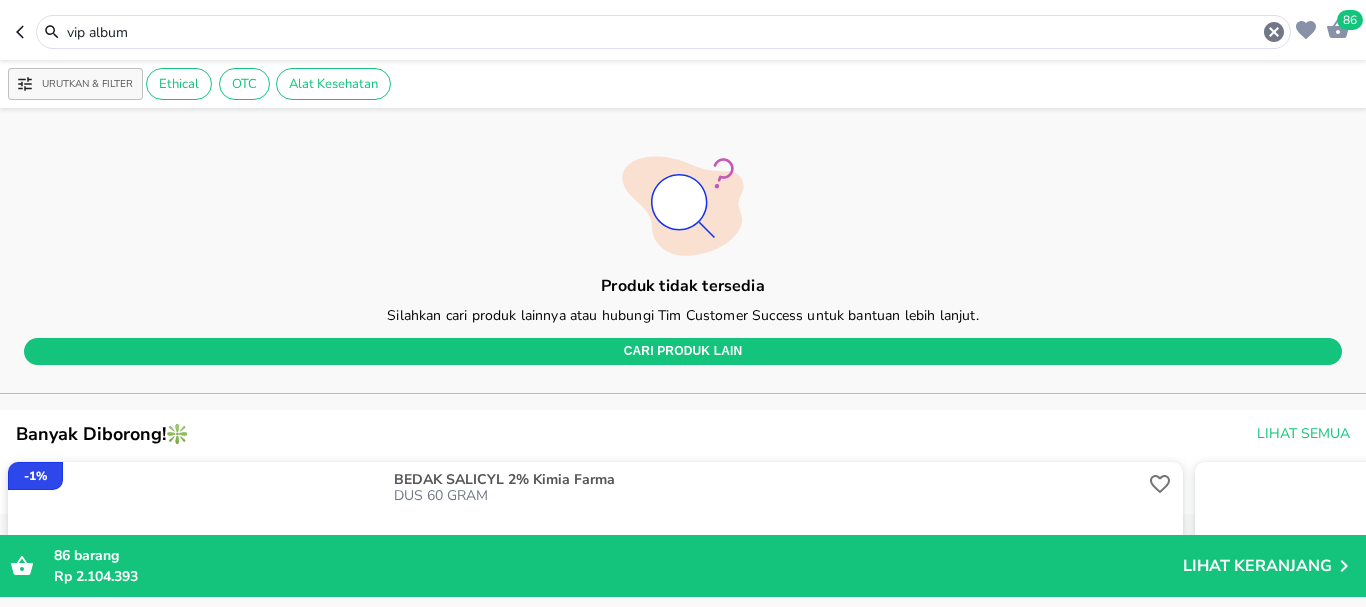 drag, startPoint x: 159, startPoint y: 37, endPoint x: 24, endPoint y: 26, distance: 135.4474 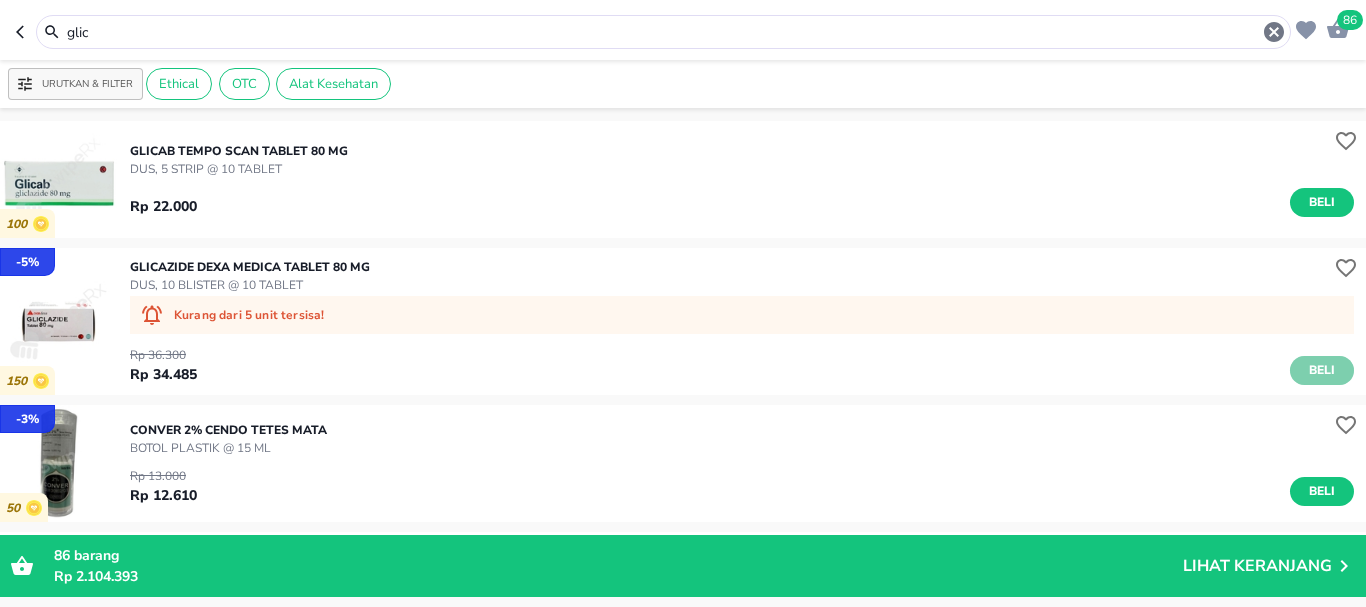 click on "Beli" at bounding box center [1322, 370] 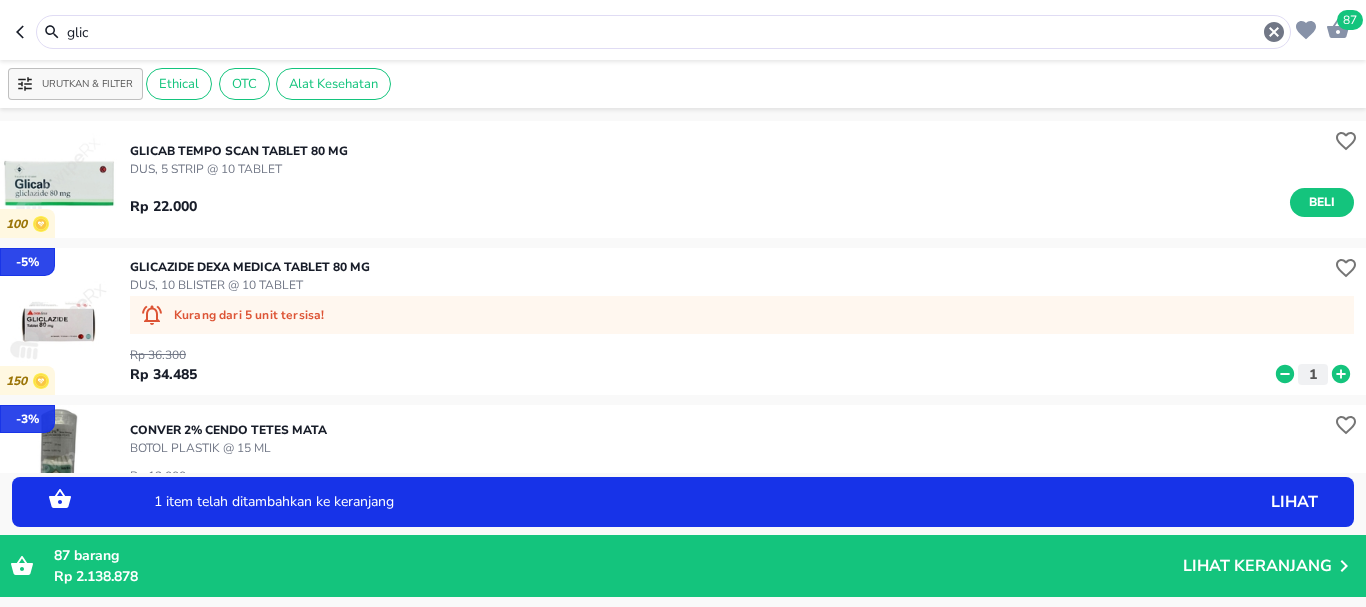 drag, startPoint x: 129, startPoint y: 33, endPoint x: 0, endPoint y: 15, distance: 130.24976 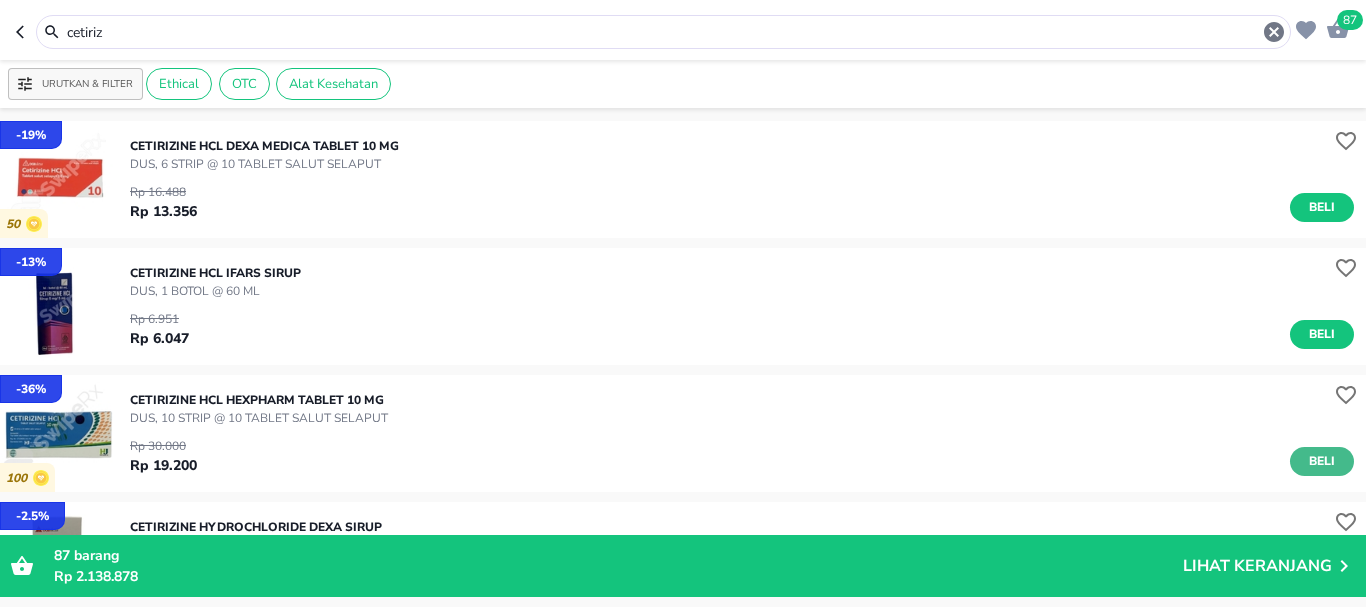 click on "Beli" at bounding box center [1322, 461] 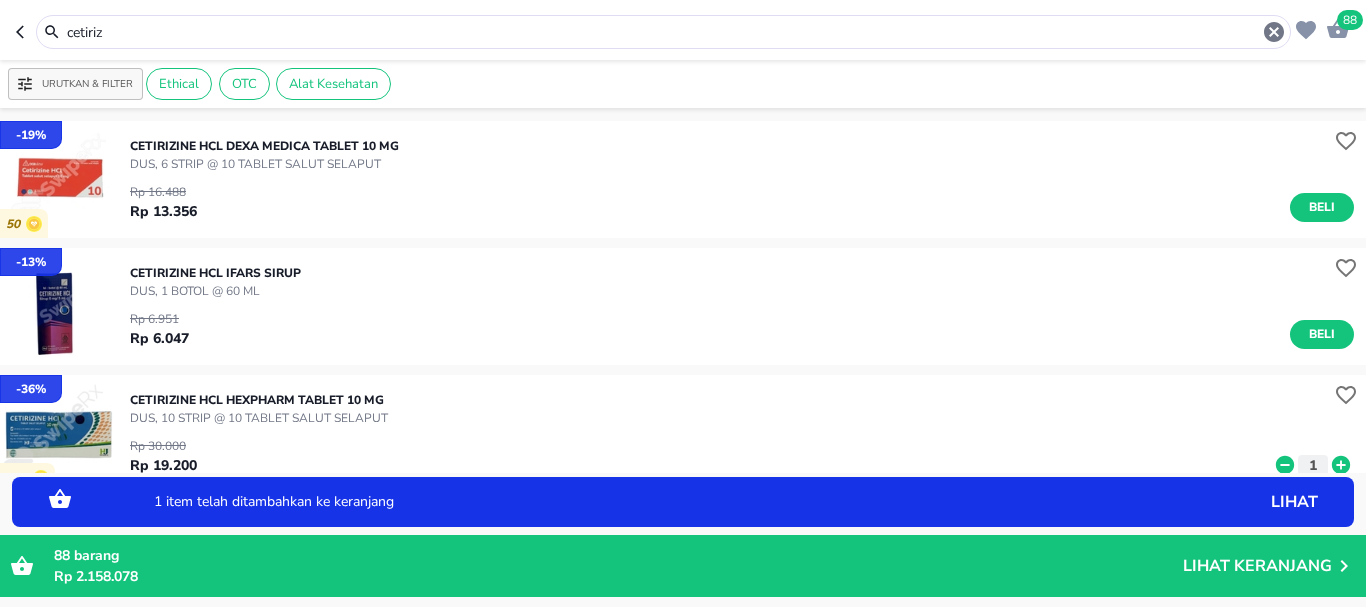 click 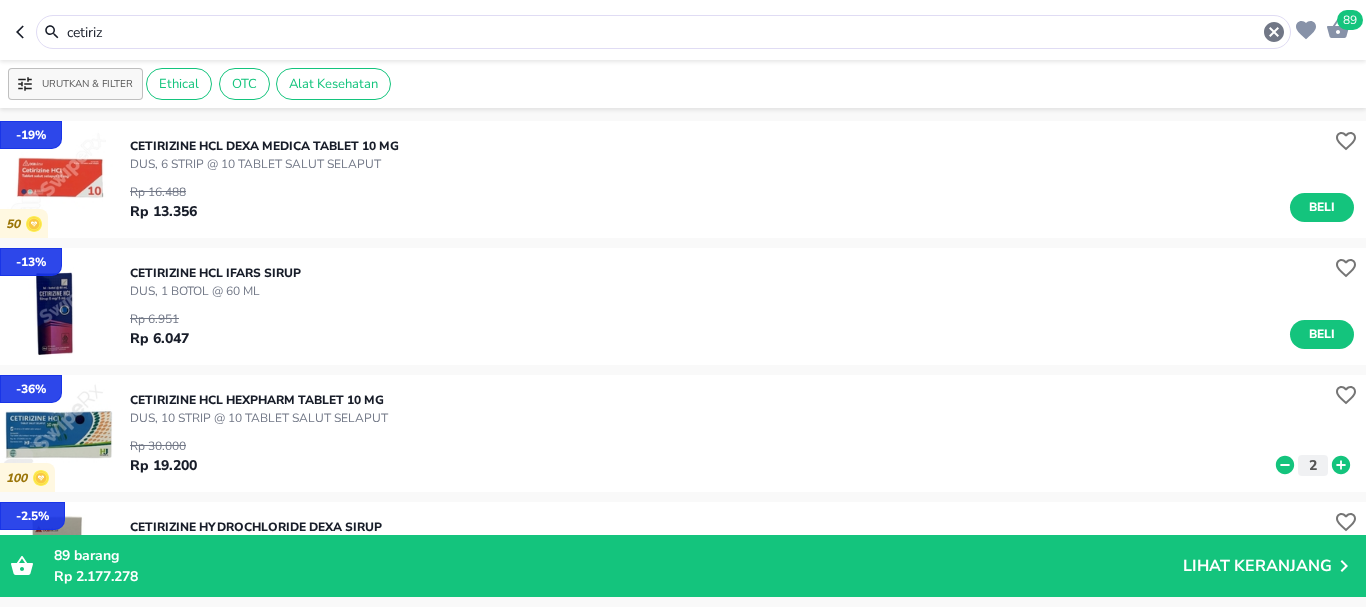 drag, startPoint x: 117, startPoint y: 29, endPoint x: 8, endPoint y: 17, distance: 109.65856 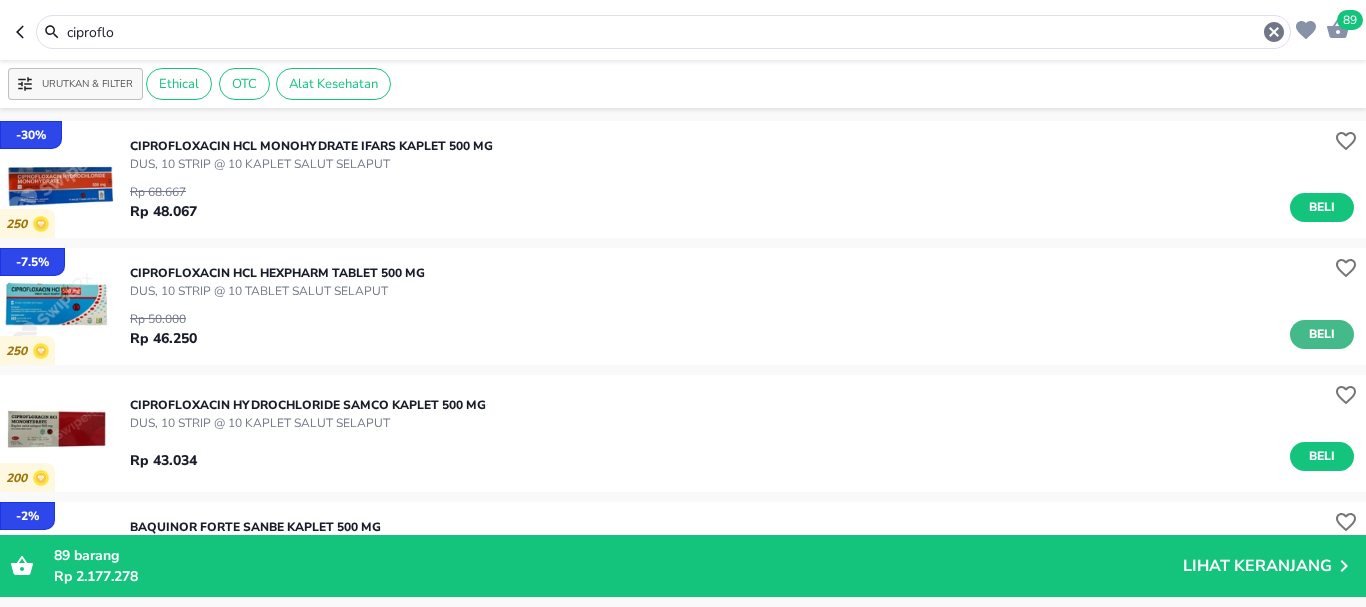 click on "Beli" at bounding box center [1322, 334] 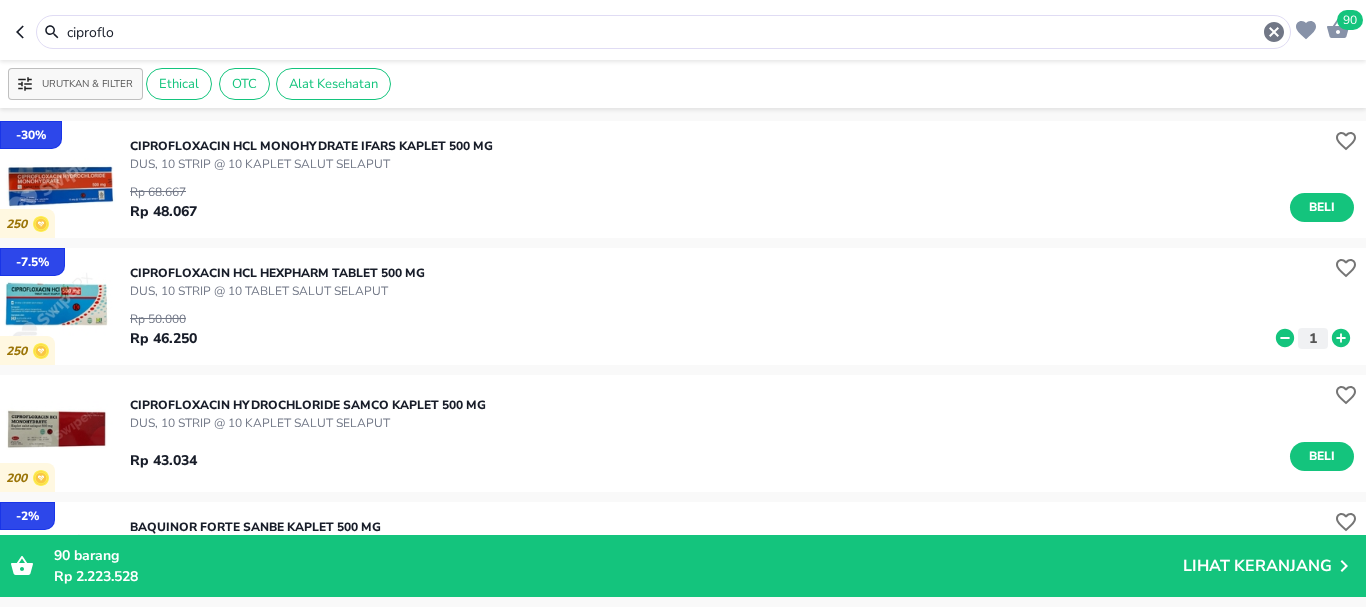 drag, startPoint x: 130, startPoint y: 28, endPoint x: 0, endPoint y: 10, distance: 131.24023 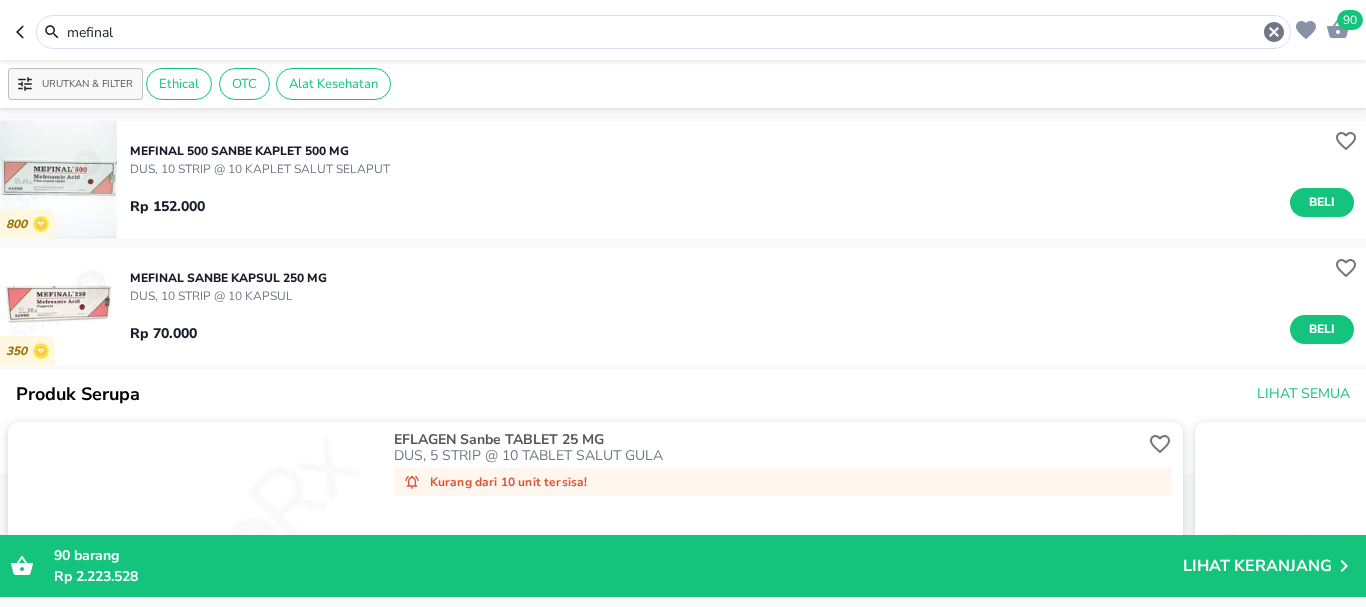drag, startPoint x: 154, startPoint y: 40, endPoint x: 4, endPoint y: 7, distance: 153.58711 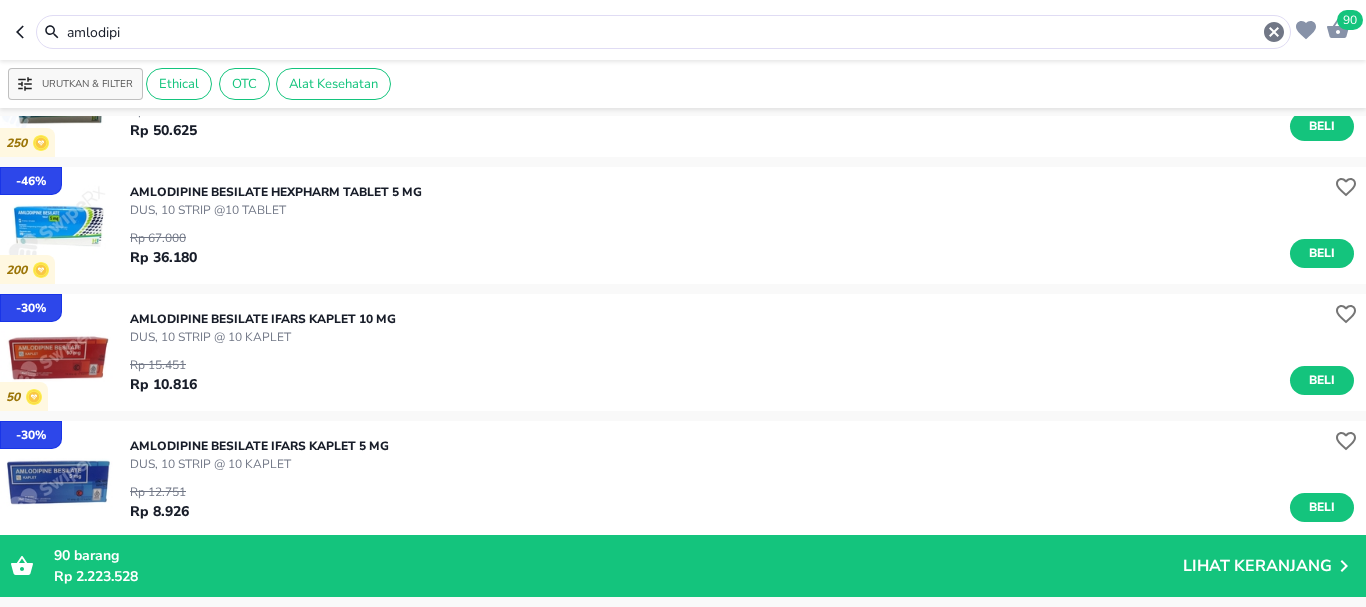 scroll, scrollTop: 500, scrollLeft: 0, axis: vertical 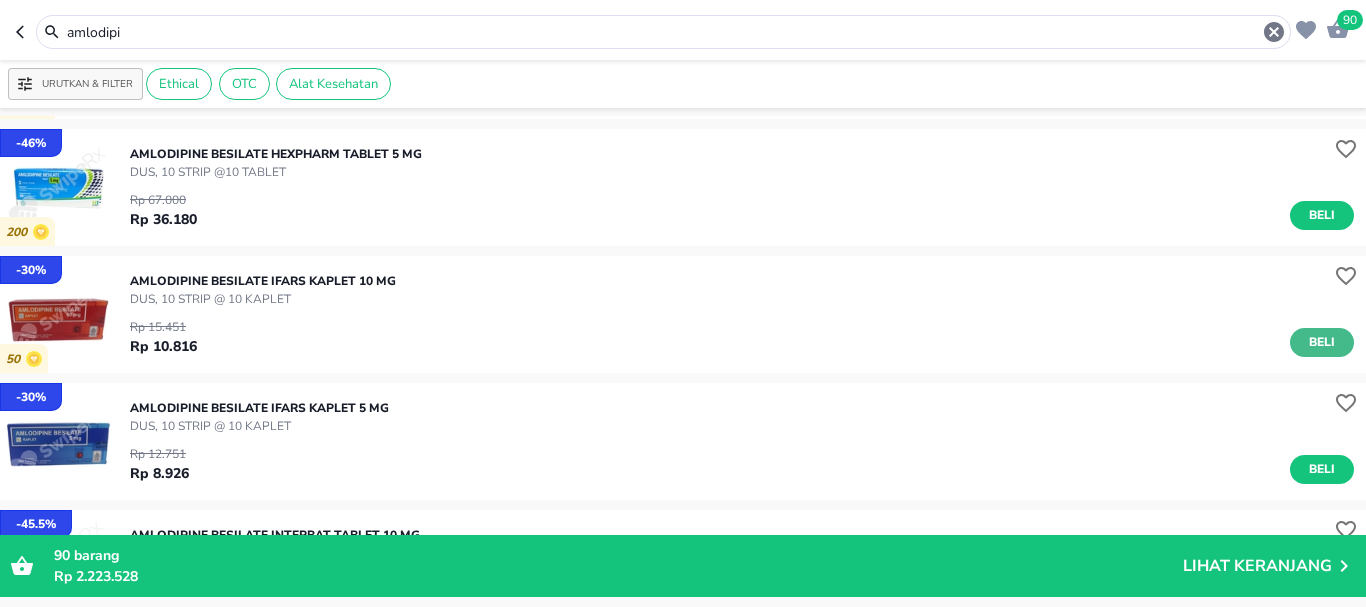 click on "Beli" at bounding box center (1322, 342) 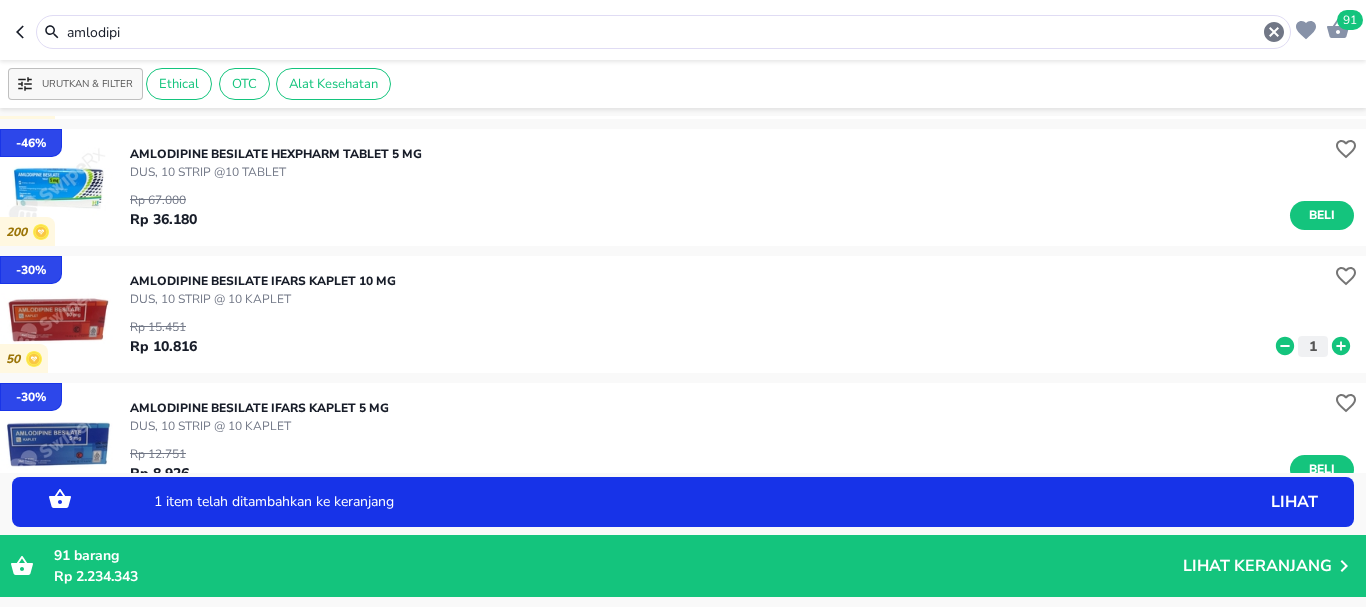 click 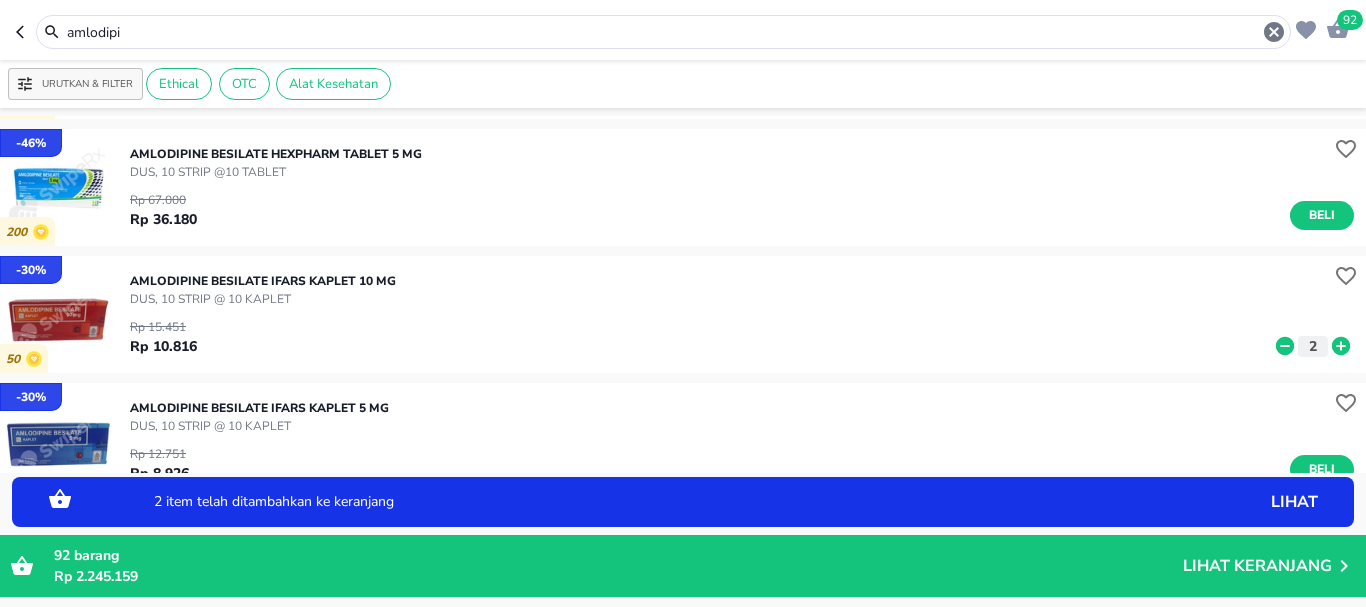 click 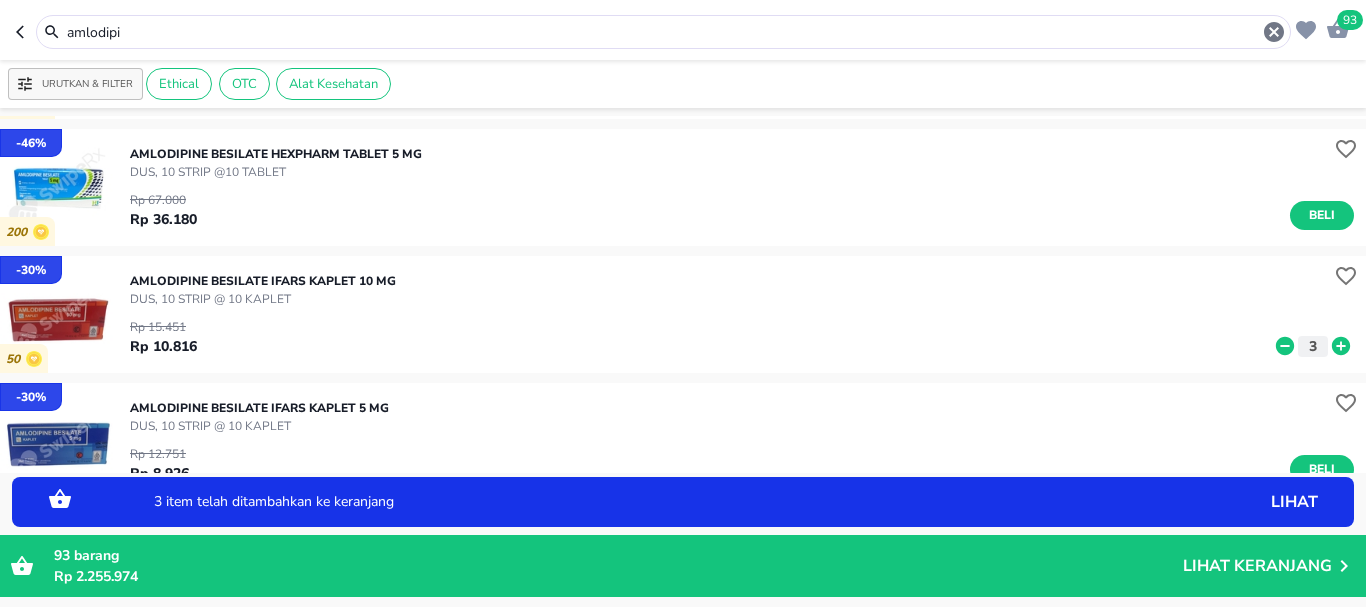 click 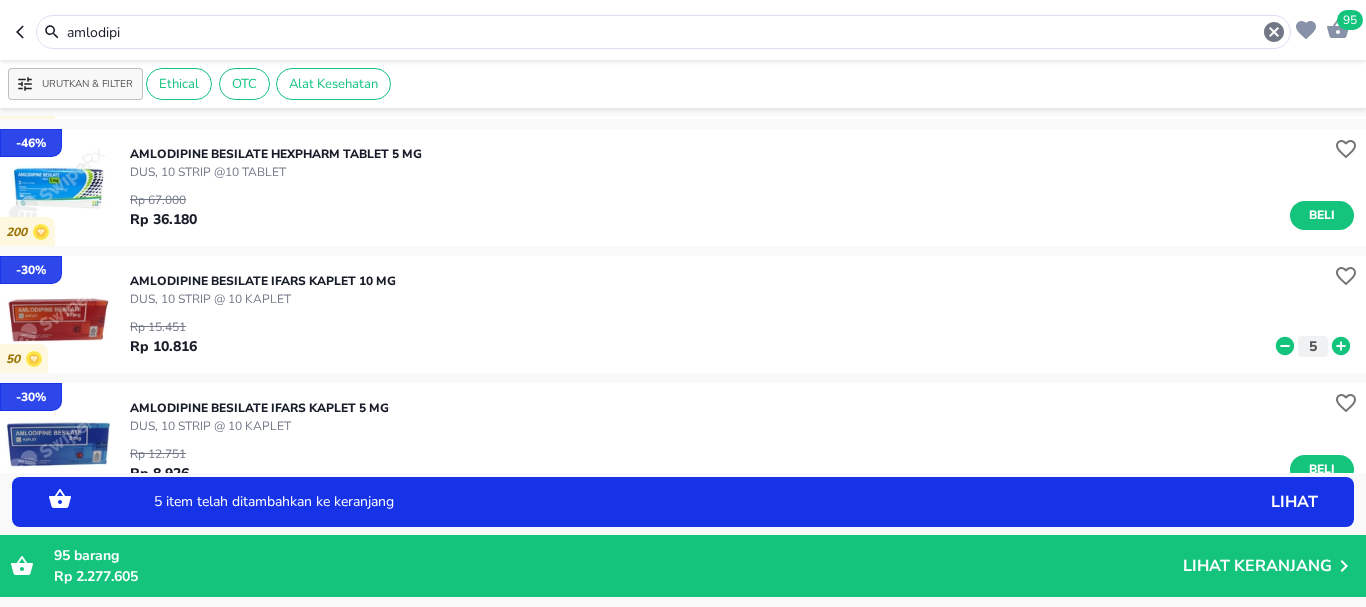 click 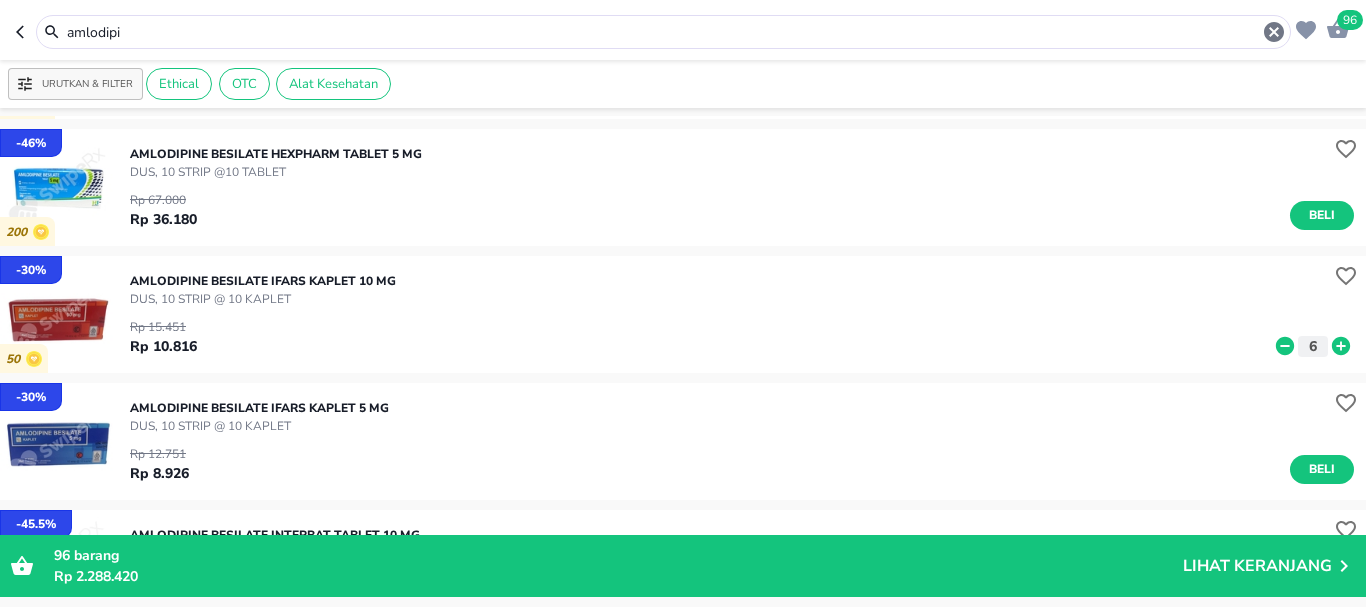 drag, startPoint x: 96, startPoint y: 23, endPoint x: 22, endPoint y: 10, distance: 75.13322 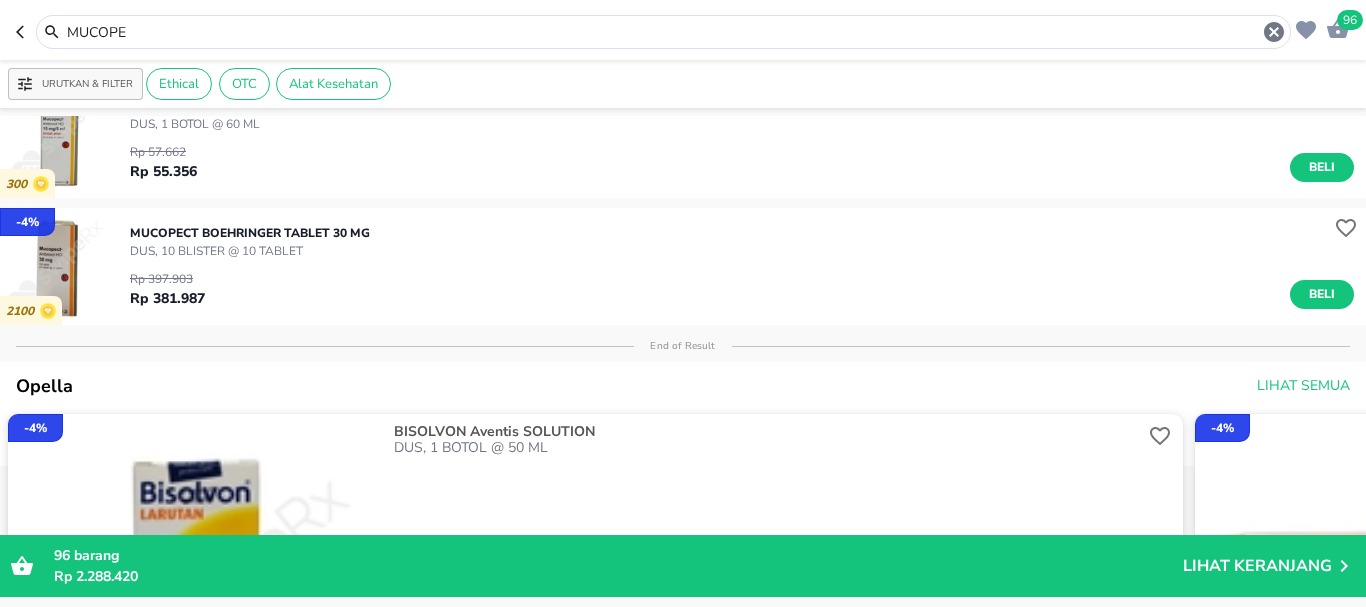 scroll, scrollTop: 0, scrollLeft: 0, axis: both 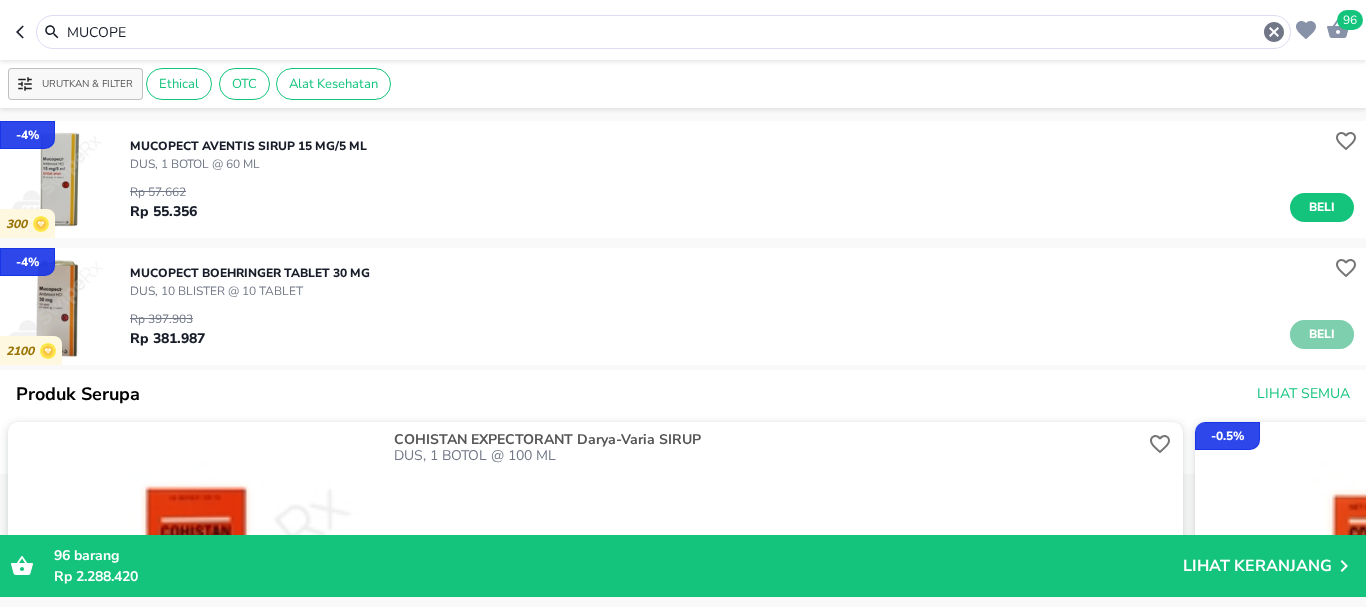 click on "Beli" at bounding box center (1322, 334) 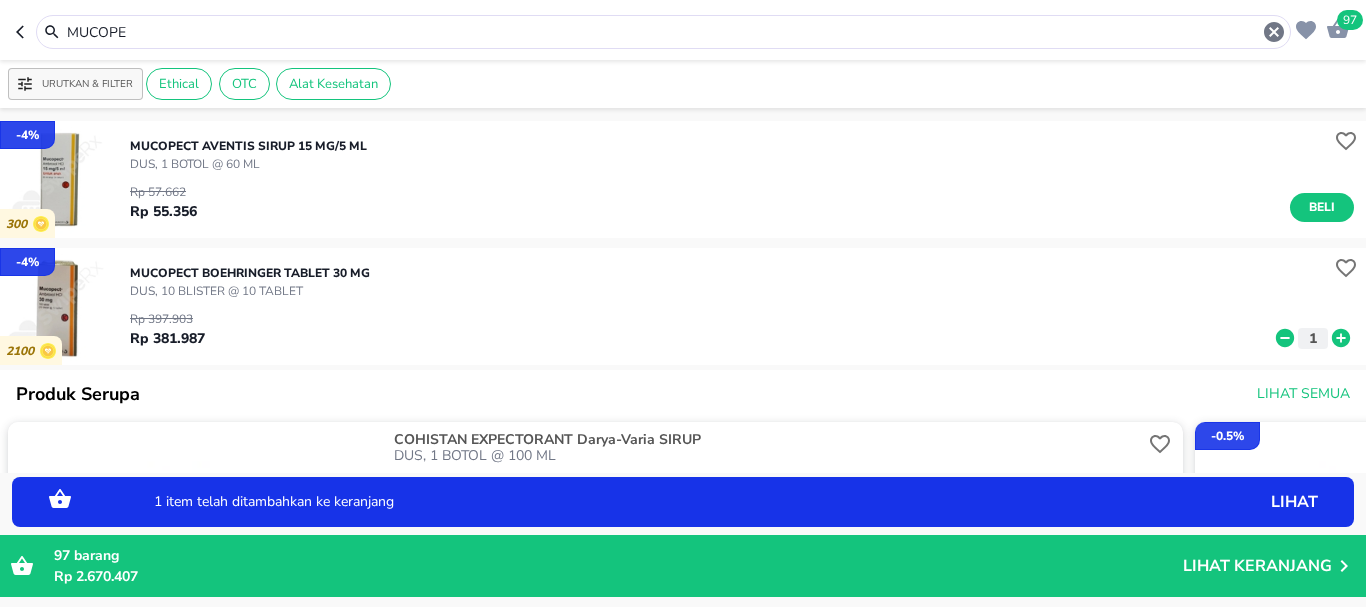 click on "97 MUCOPE" at bounding box center [683, 30] 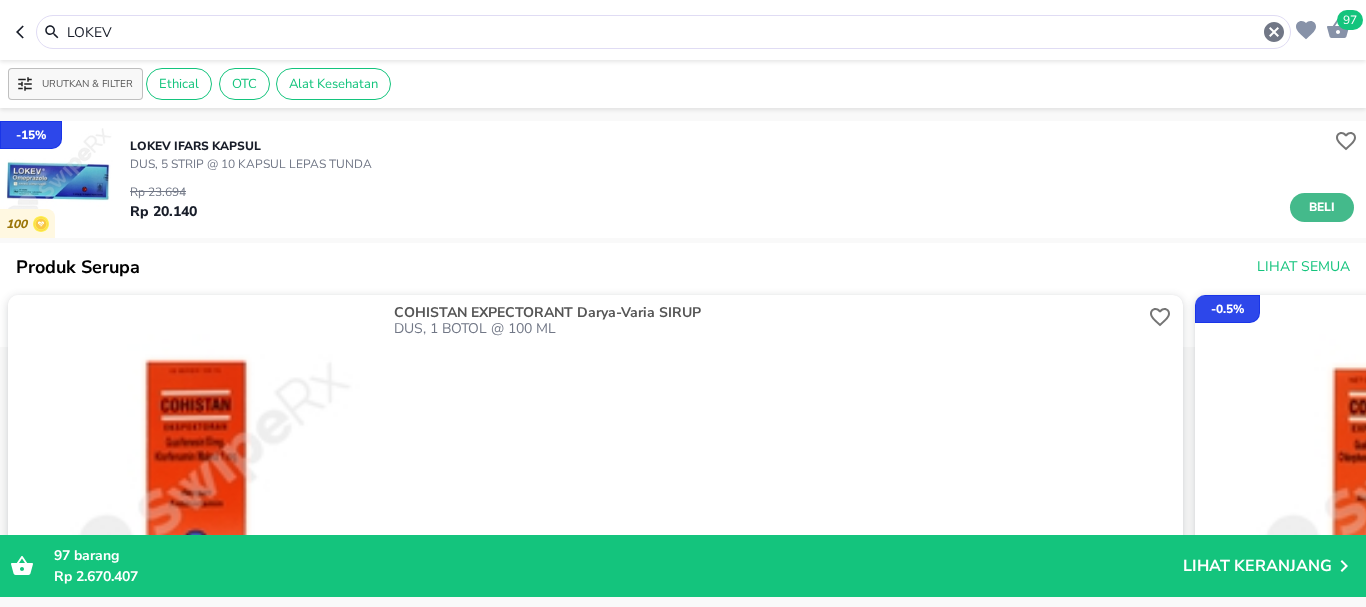 click on "Beli" at bounding box center [1322, 207] 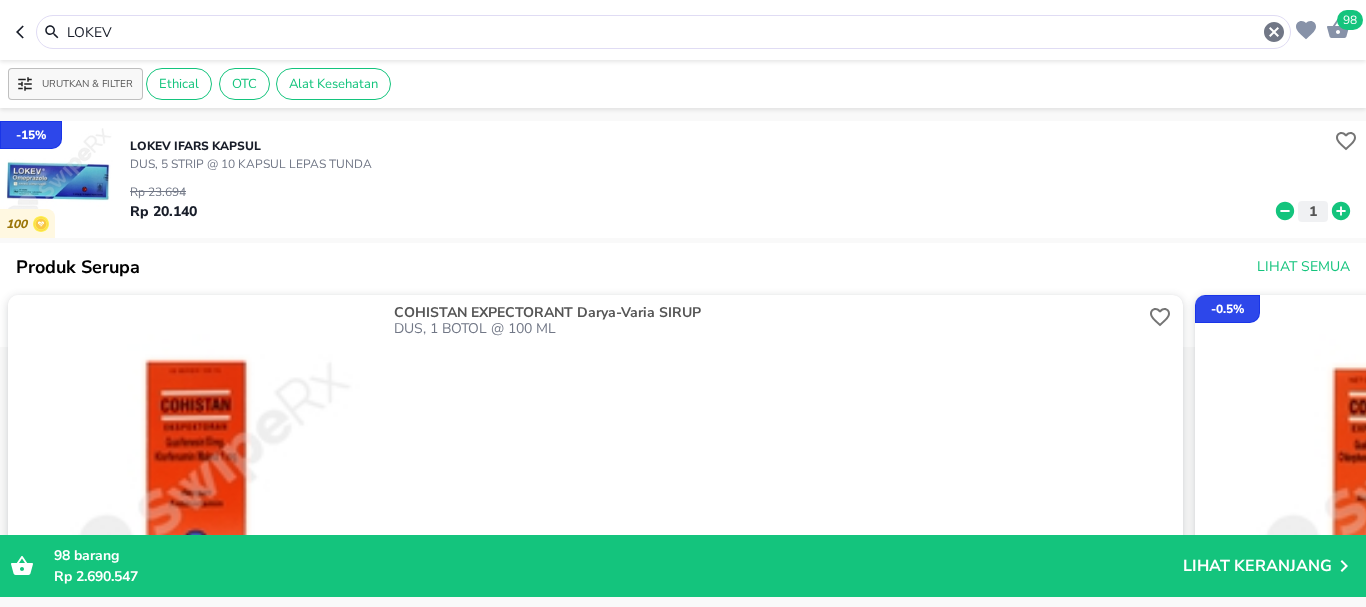 drag, startPoint x: 151, startPoint y: 38, endPoint x: 2, endPoint y: 9, distance: 151.79591 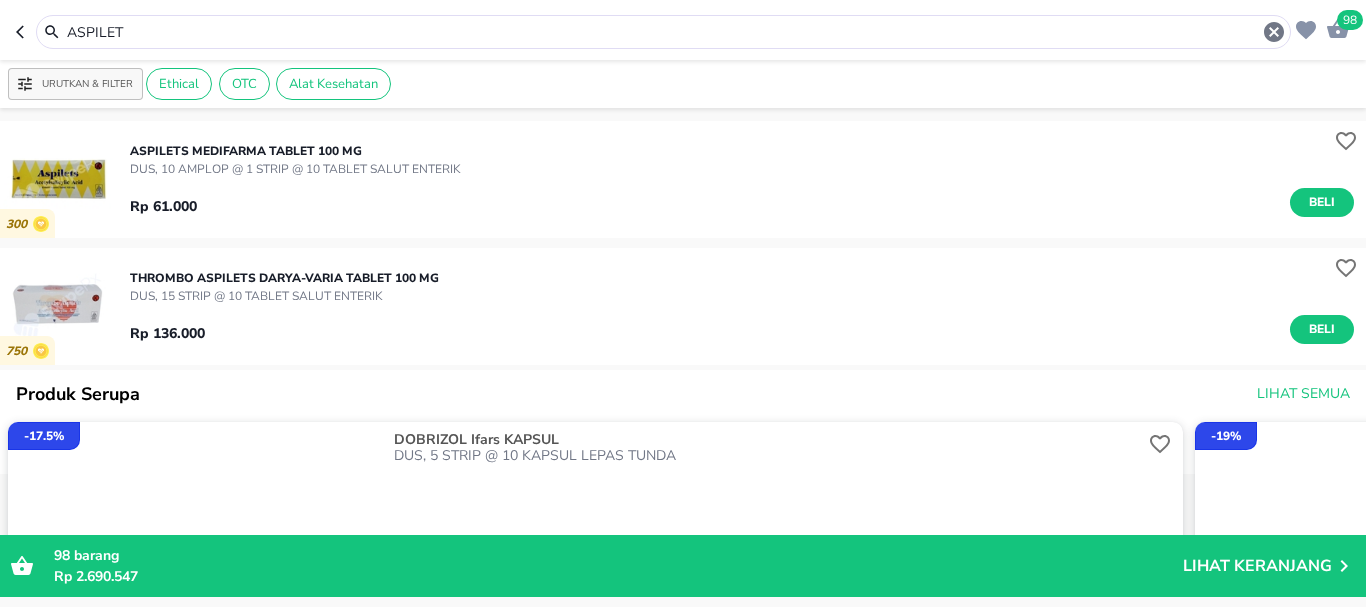 drag, startPoint x: 140, startPoint y: 36, endPoint x: 3, endPoint y: 8, distance: 139.83205 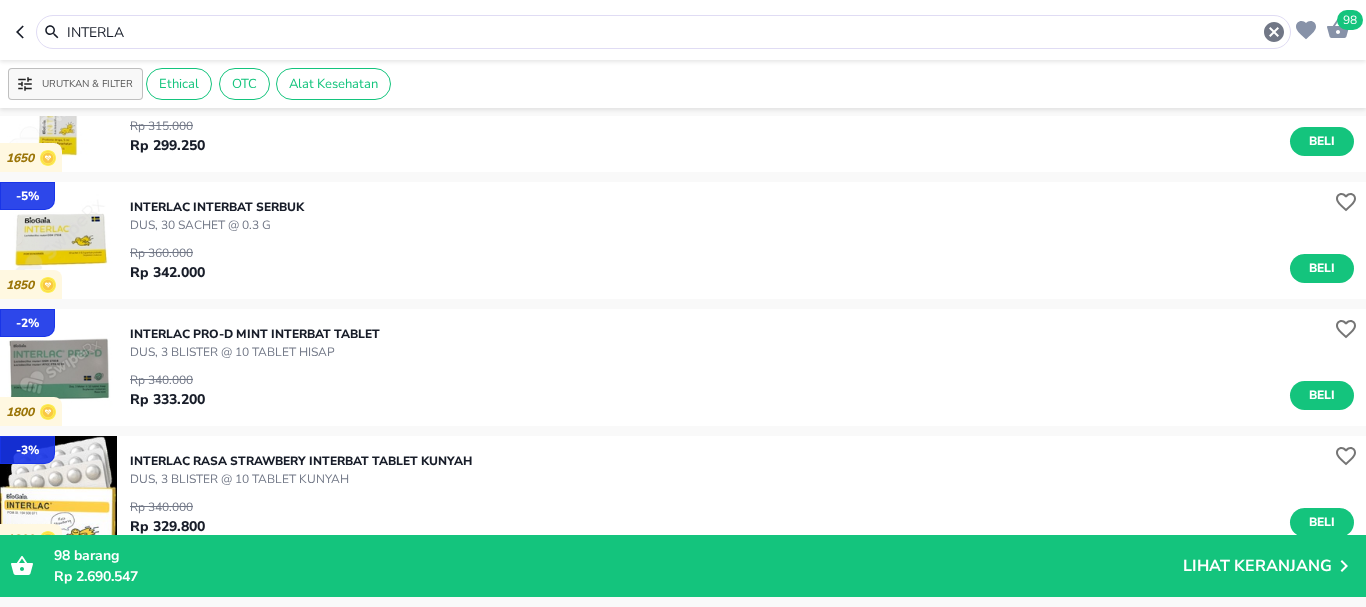 scroll, scrollTop: 100, scrollLeft: 0, axis: vertical 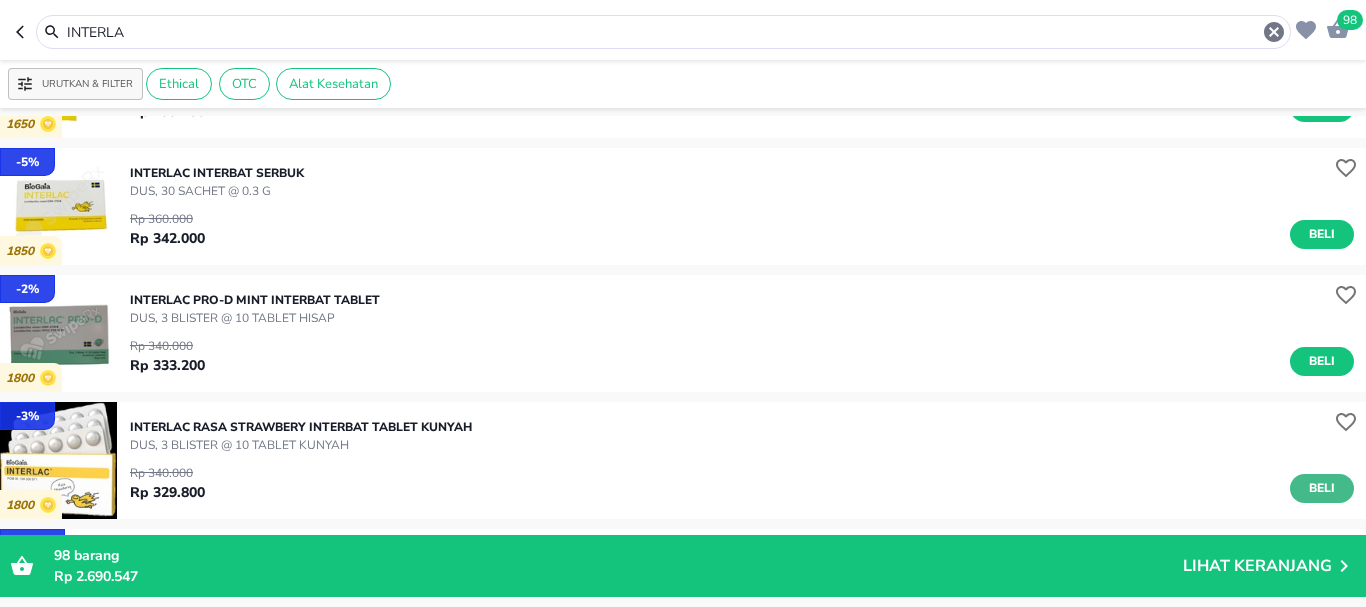 click on "Beli" at bounding box center [1322, 488] 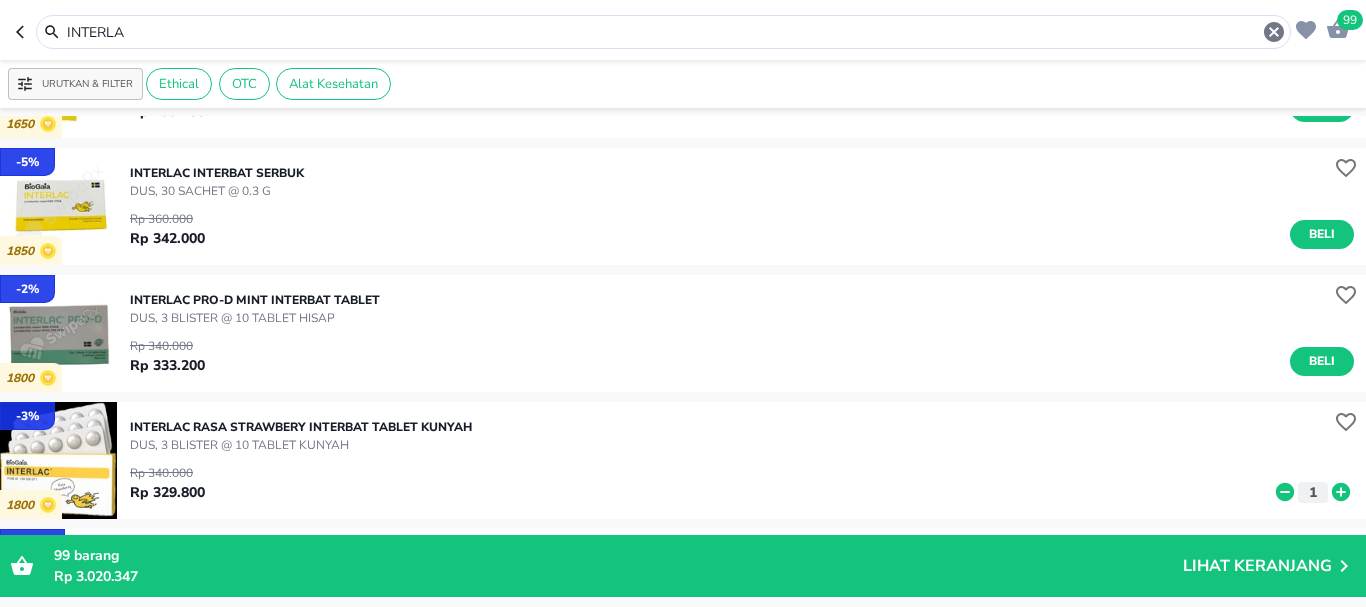 drag, startPoint x: 172, startPoint y: 26, endPoint x: 16, endPoint y: 18, distance: 156.20499 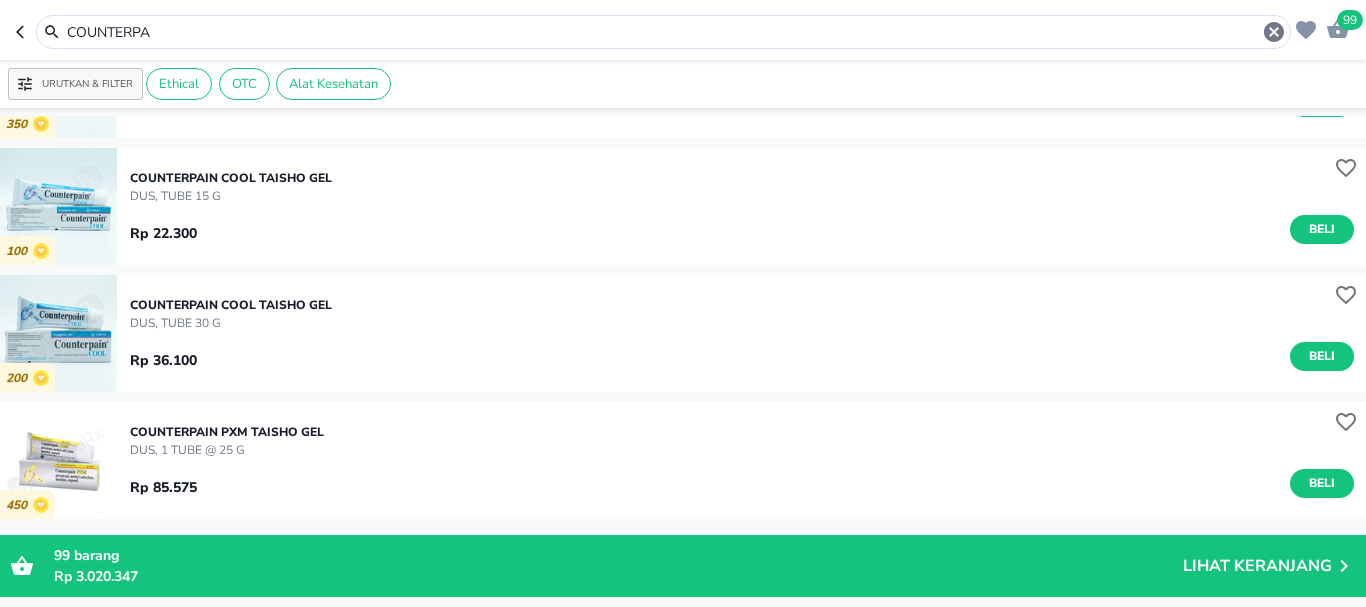 scroll, scrollTop: 0, scrollLeft: 0, axis: both 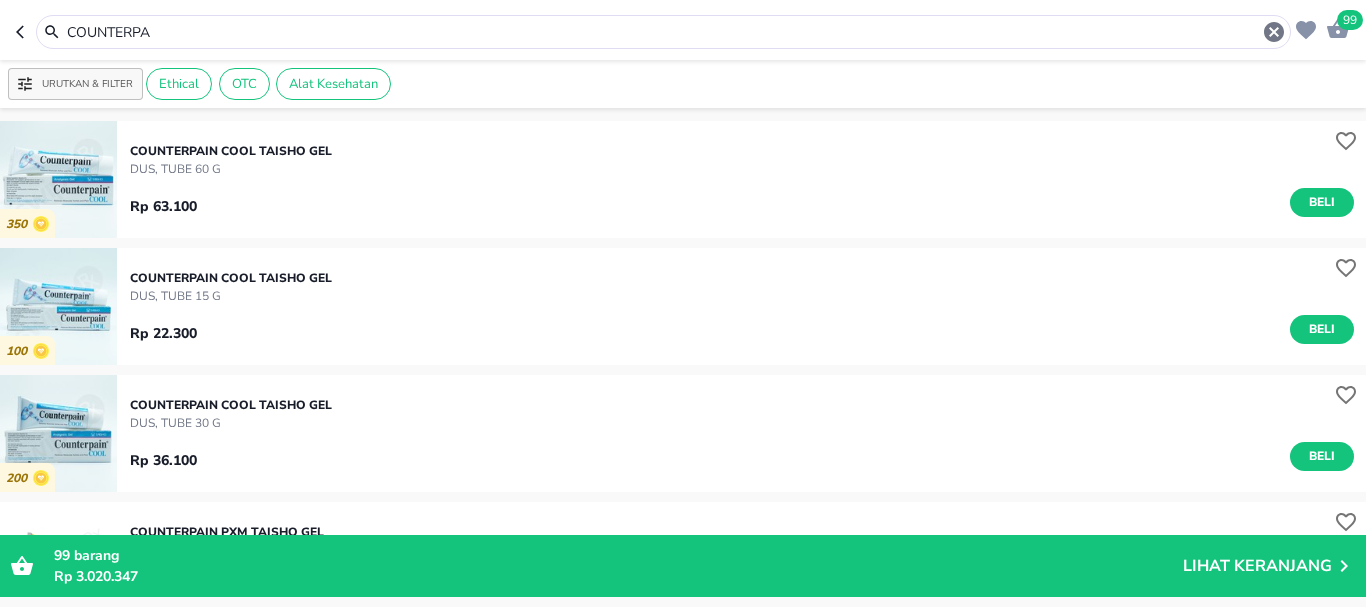 drag, startPoint x: 154, startPoint y: 29, endPoint x: 4, endPoint y: -5, distance: 153.80507 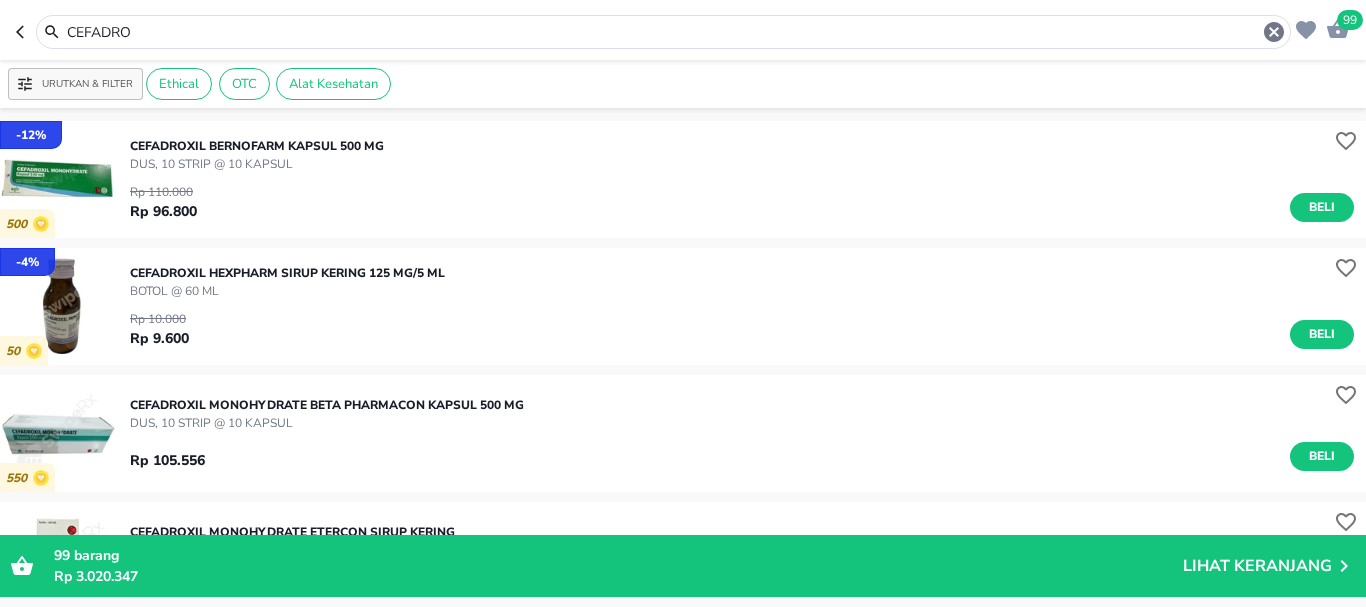 scroll, scrollTop: 300, scrollLeft: 0, axis: vertical 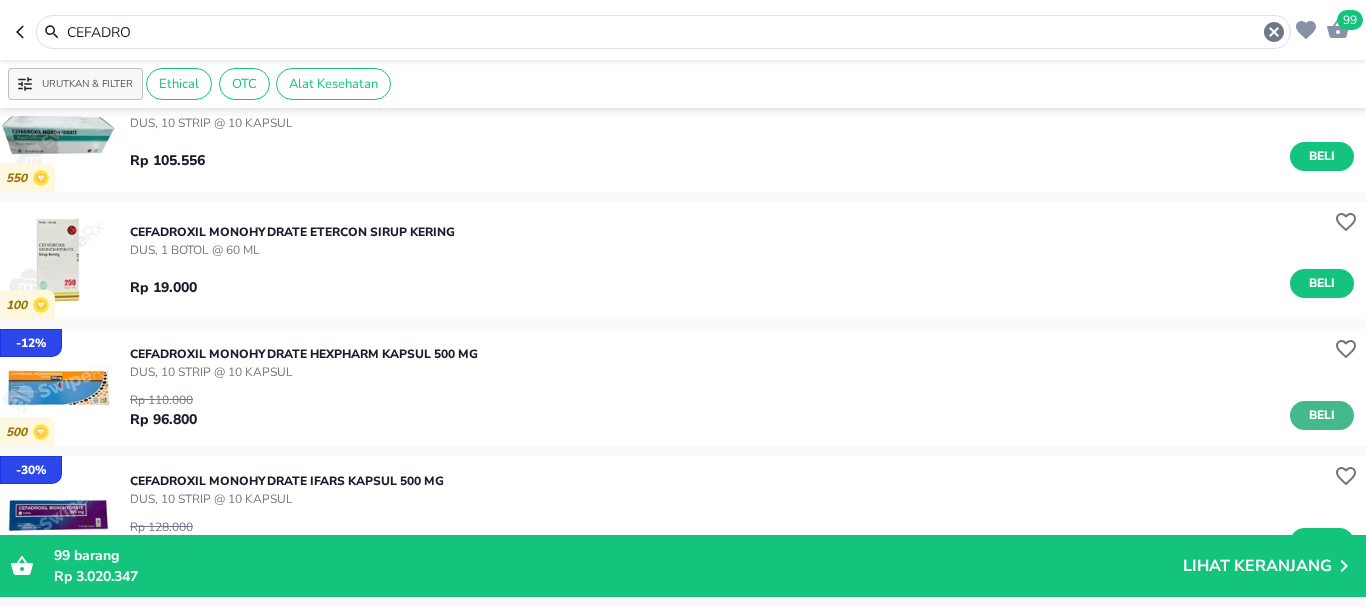 click on "Beli" at bounding box center (1322, 415) 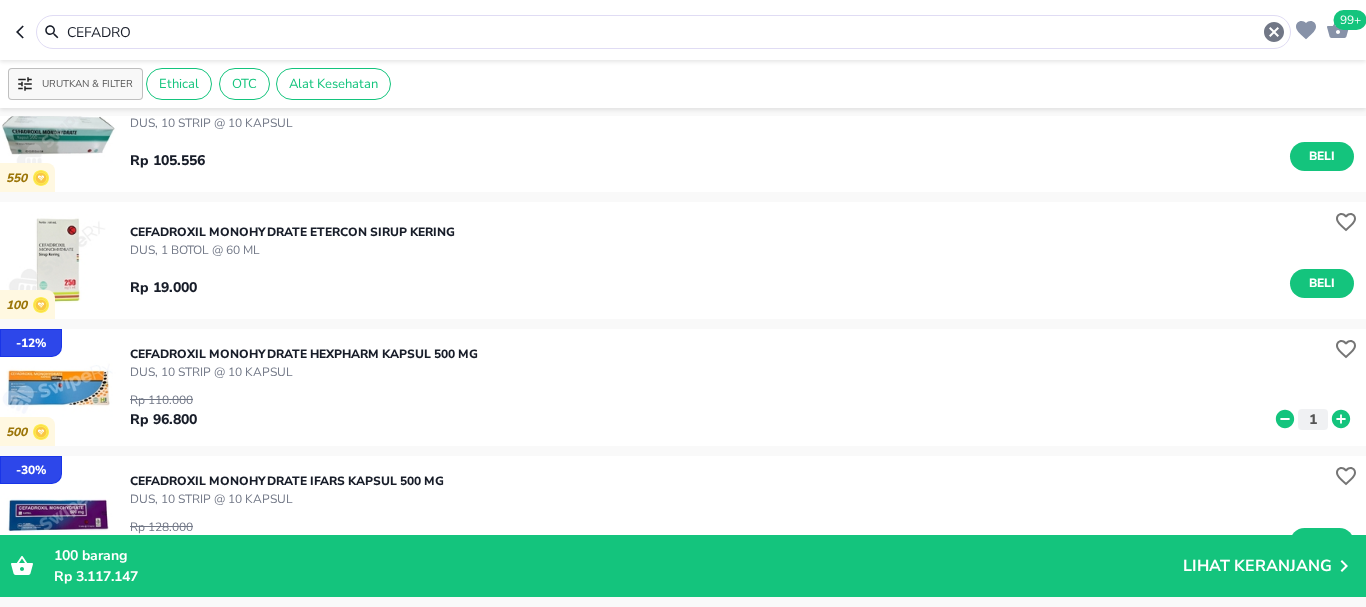 drag, startPoint x: 171, startPoint y: 32, endPoint x: 0, endPoint y: 30, distance: 171.01169 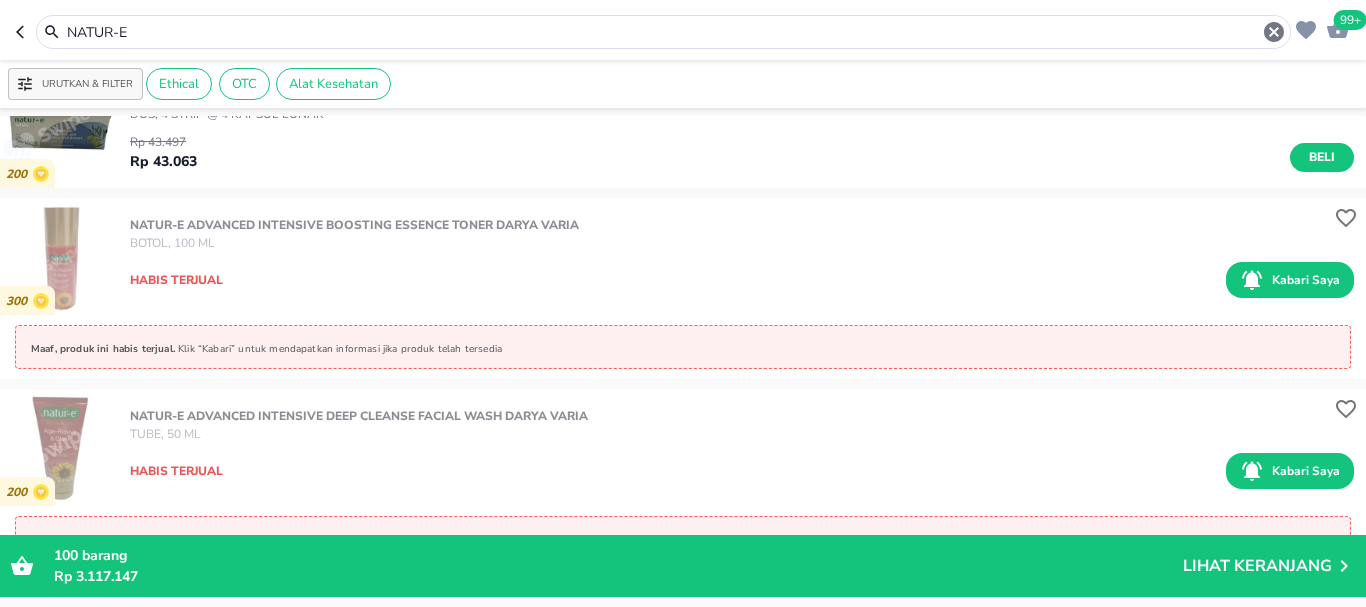 scroll, scrollTop: 1850, scrollLeft: 0, axis: vertical 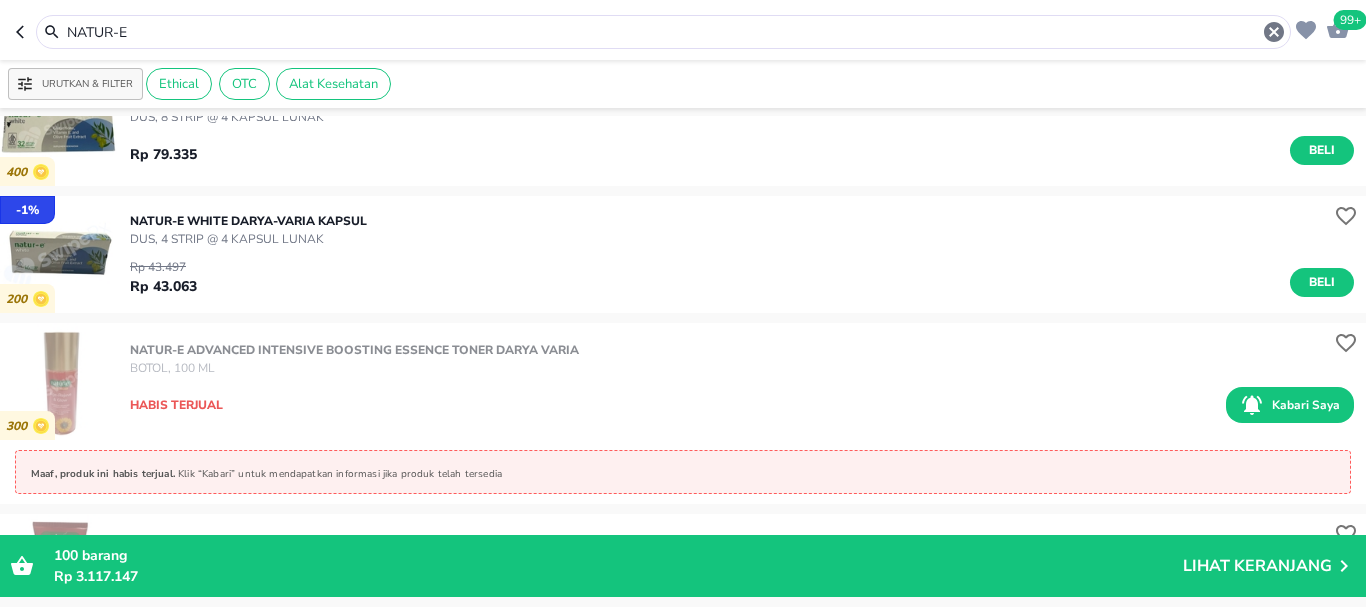 drag, startPoint x: 211, startPoint y: 24, endPoint x: 8, endPoint y: 19, distance: 203.06157 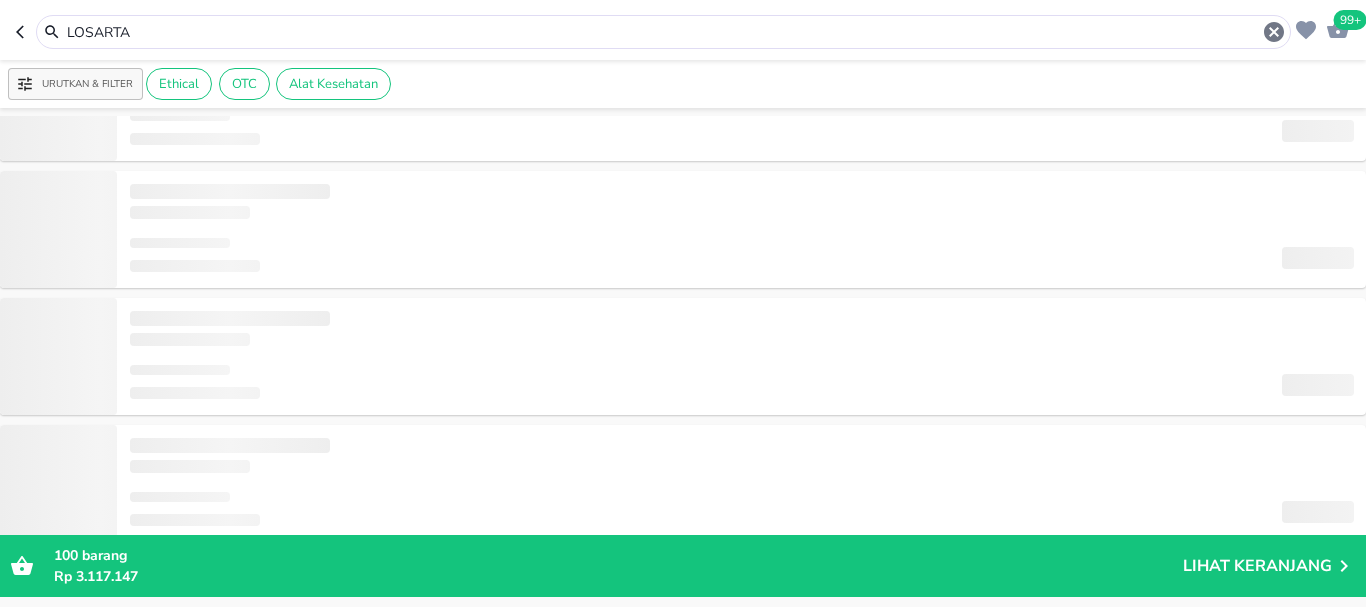 scroll, scrollTop: 0, scrollLeft: 0, axis: both 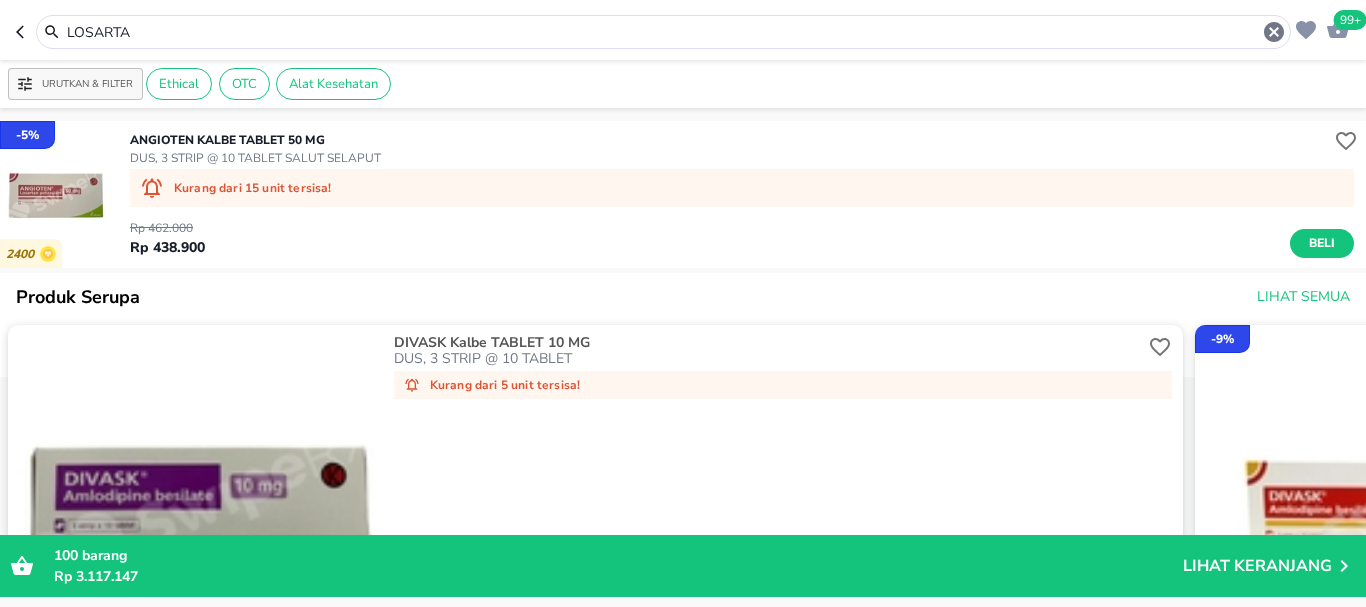 click on "99+ LOSARTA" at bounding box center [683, 30] 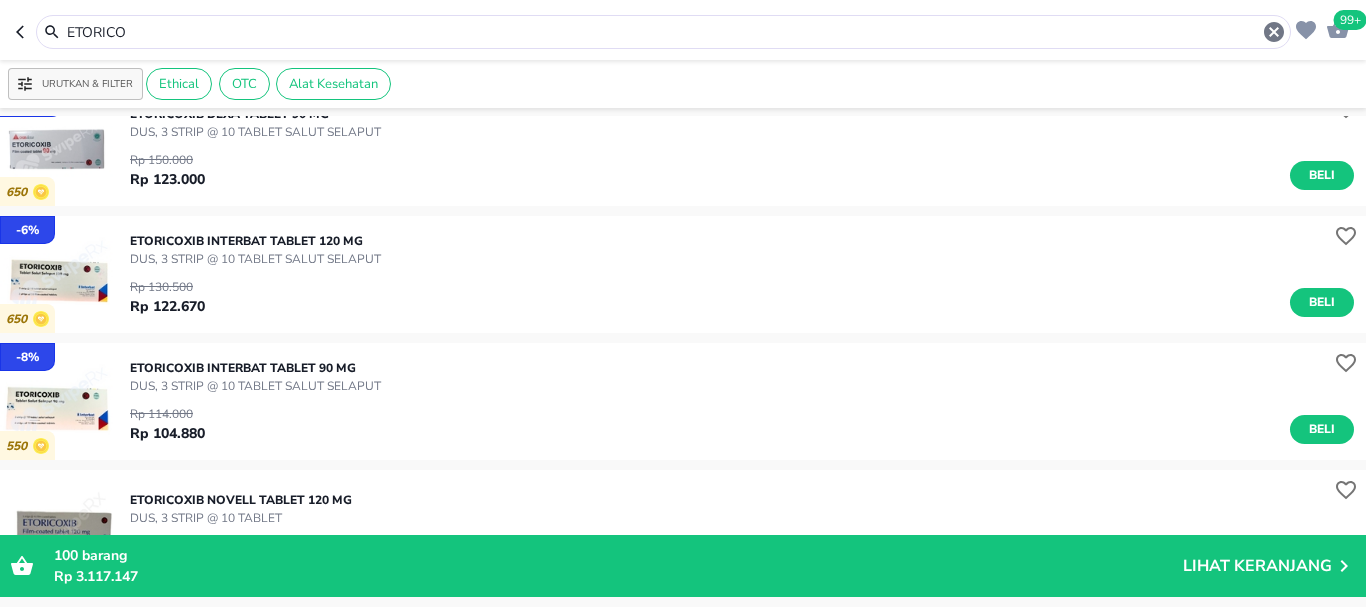 scroll, scrollTop: 500, scrollLeft: 0, axis: vertical 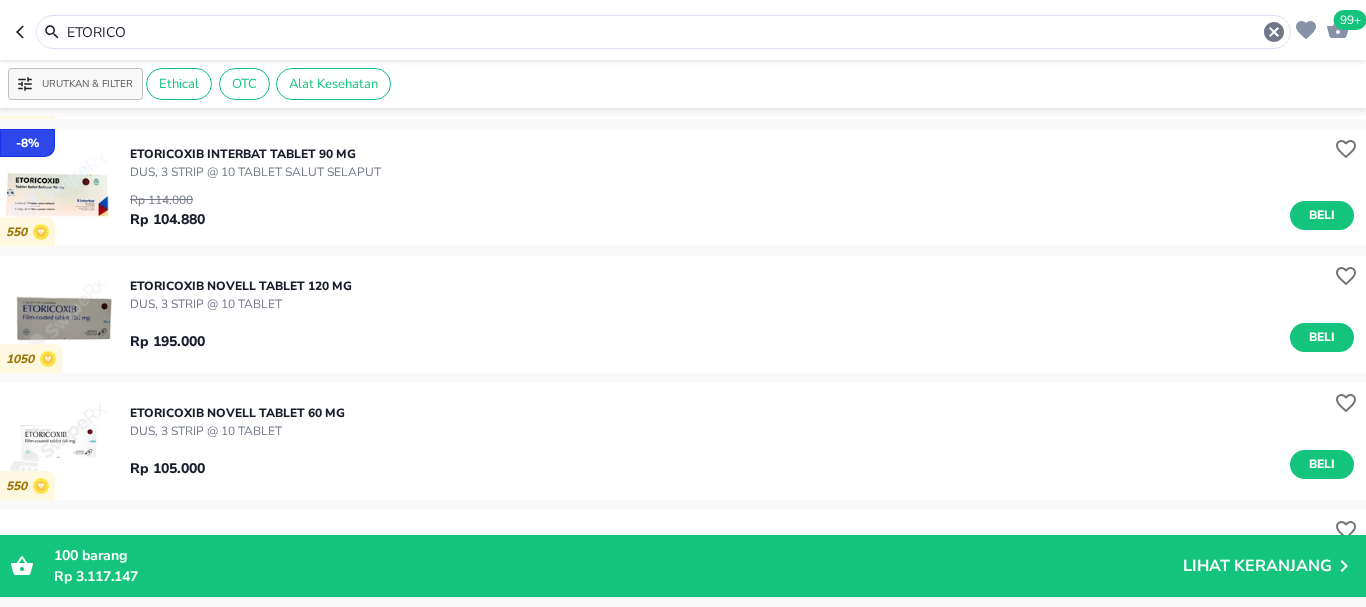 drag, startPoint x: 14, startPoint y: 10, endPoint x: 0, endPoint y: -2, distance: 18.439089 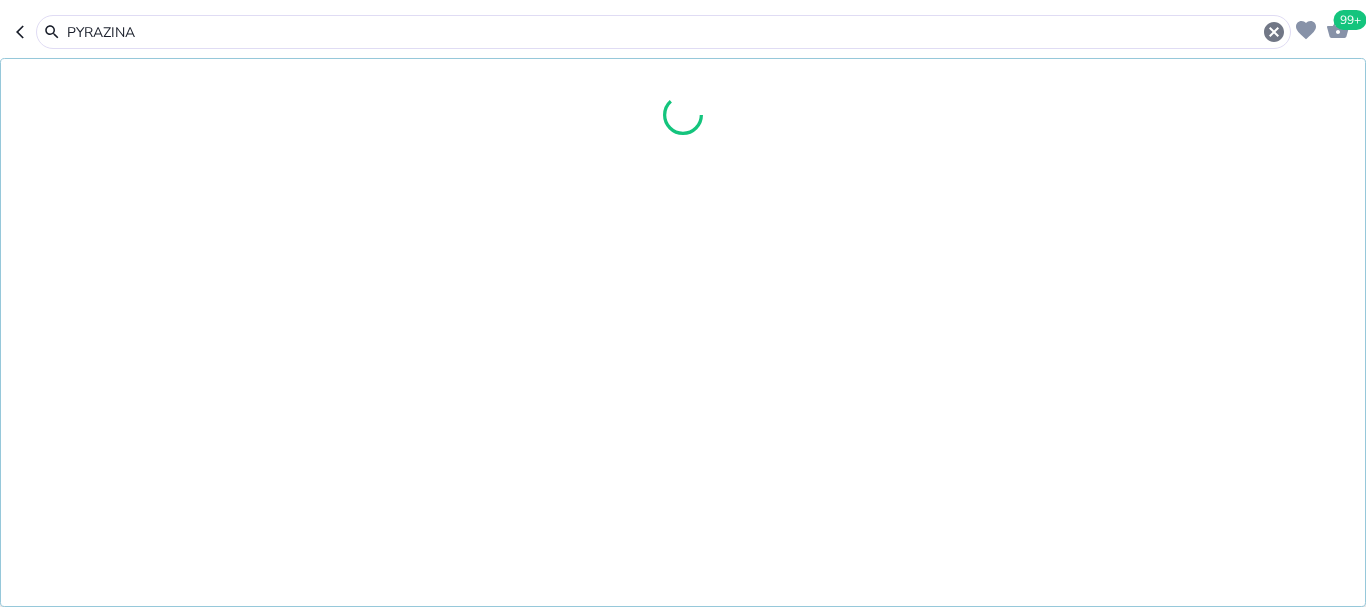 type on "PYRAZINA" 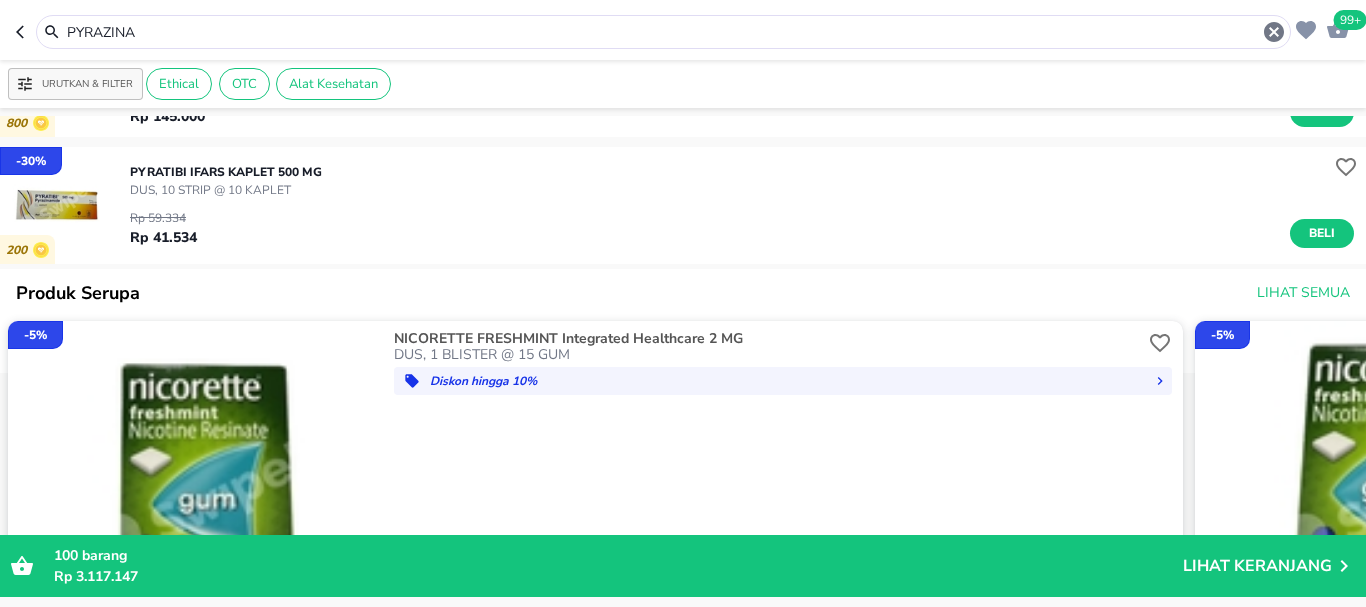 scroll, scrollTop: 0, scrollLeft: 0, axis: both 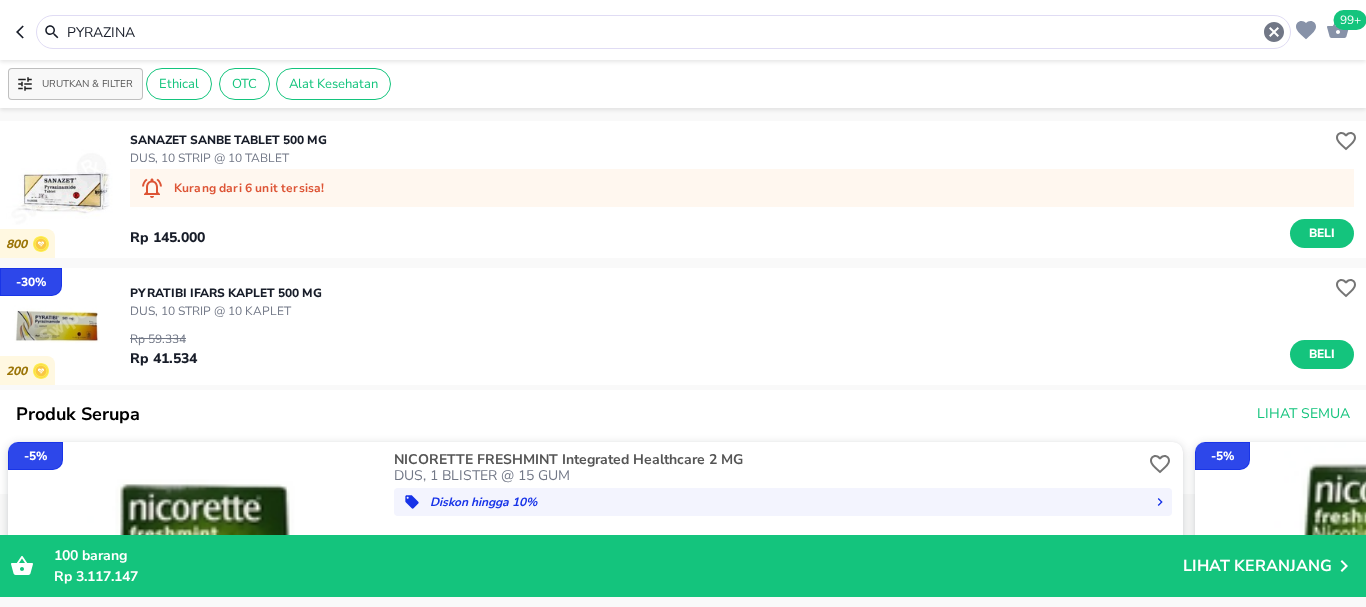 click on "99+" at bounding box center (1350, 20) 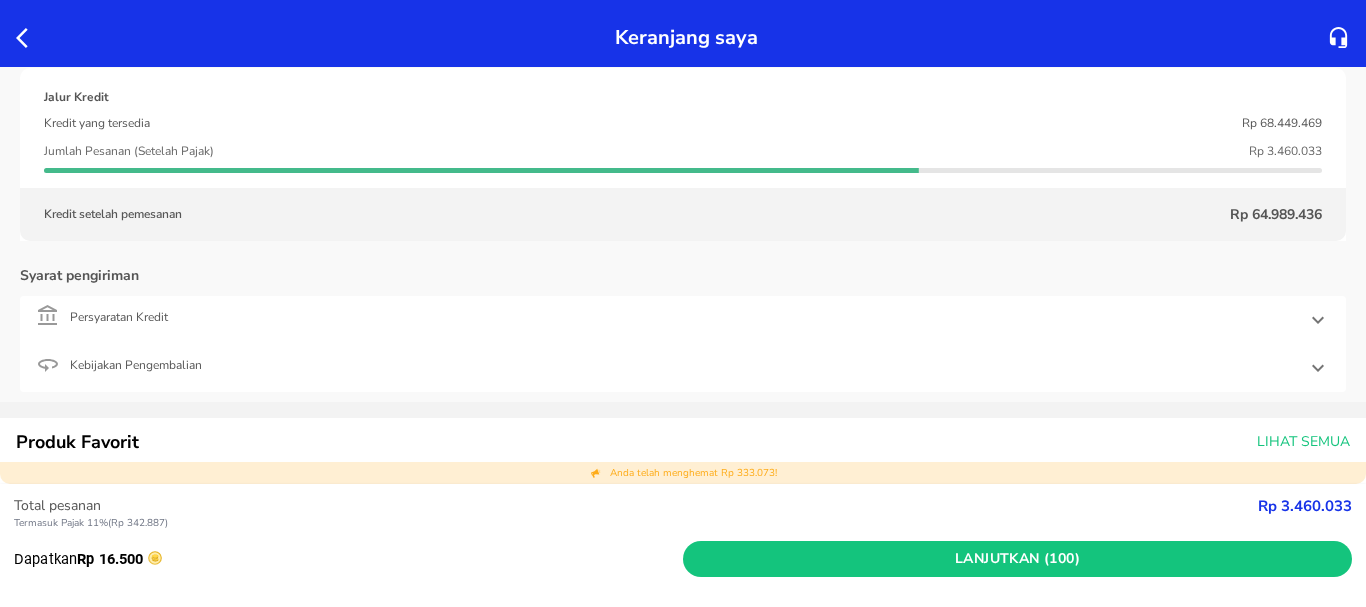 scroll, scrollTop: 4800, scrollLeft: 0, axis: vertical 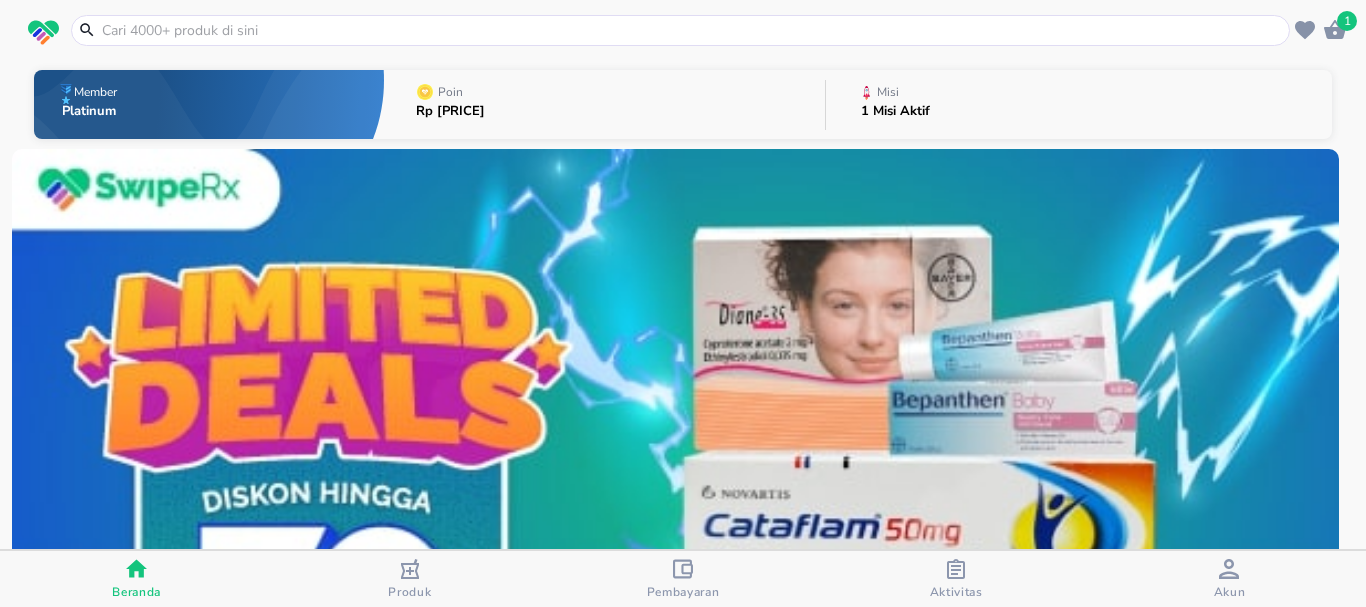 click on "Rp 920.050" at bounding box center [450, 111] 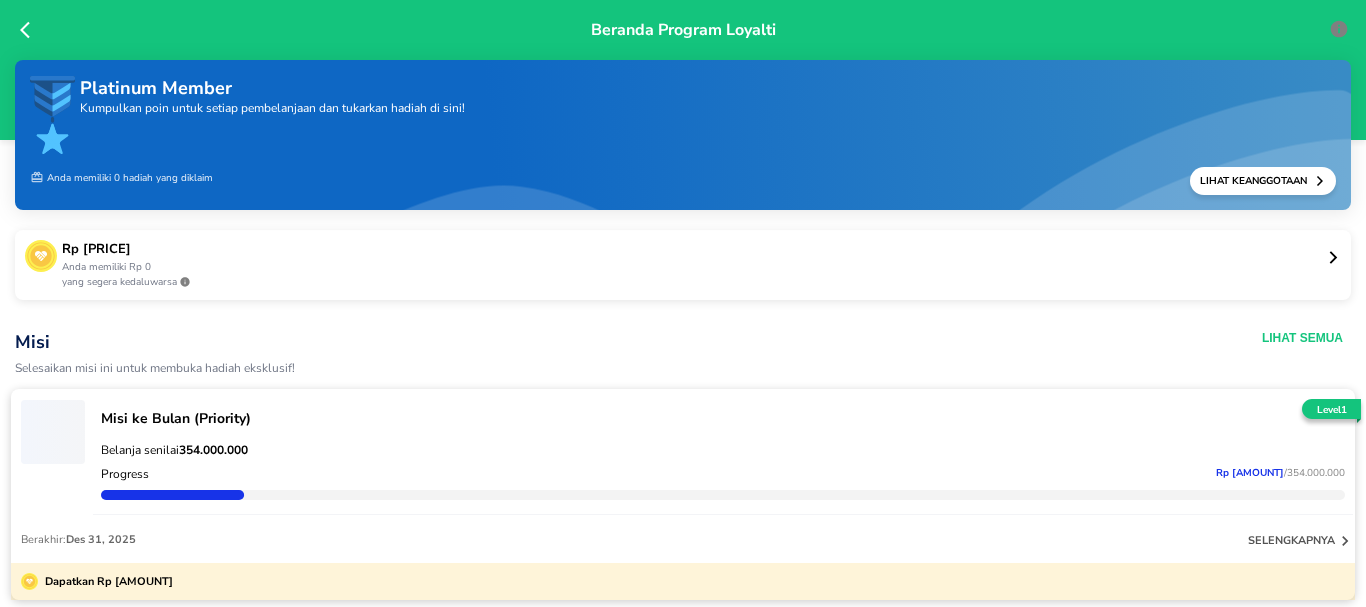 click on "Misi Selesaikan misi ini untuk membuka hadiah eksklusif! Lihat Semua ‌ Misi ke Bulan (Priority) Belanja senilai  354.000.000 Progress 40.721.434  /  354.000.000 Berakhir:  Des 31, 2025 selengkapnya Dapatkan Rp 8.850.000 Level  1 LIHAT 1 MISI AKTIF" at bounding box center (683, 485) 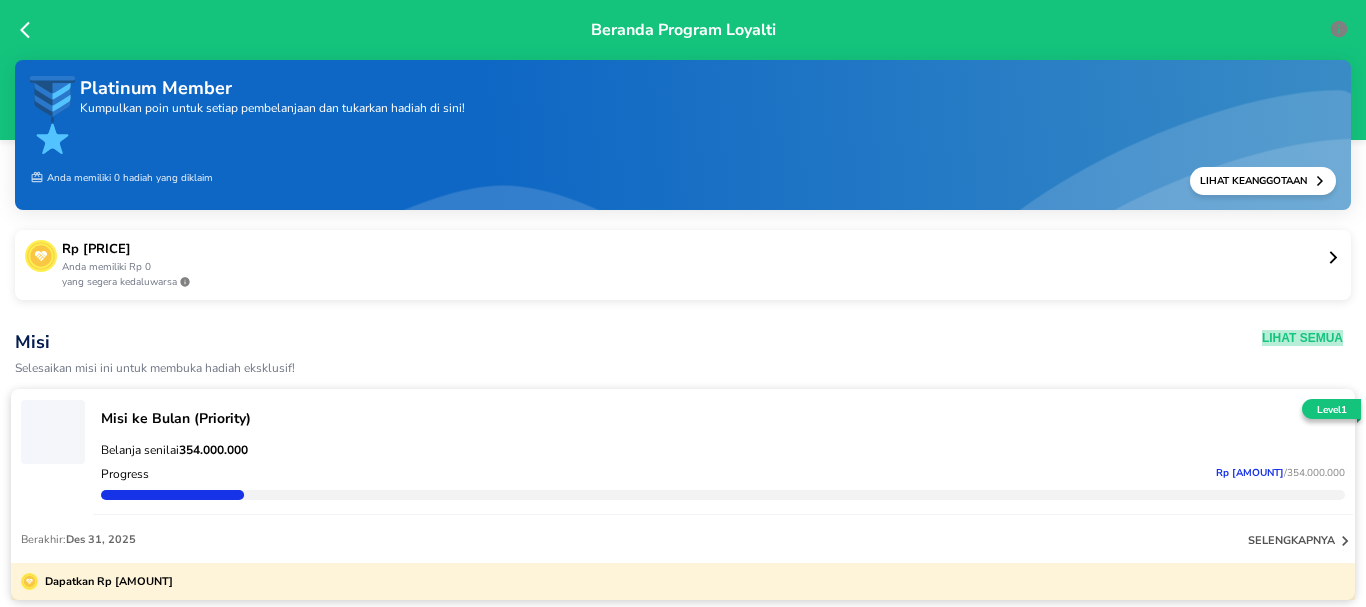 click on "Lihat Semua" at bounding box center (1302, 338) 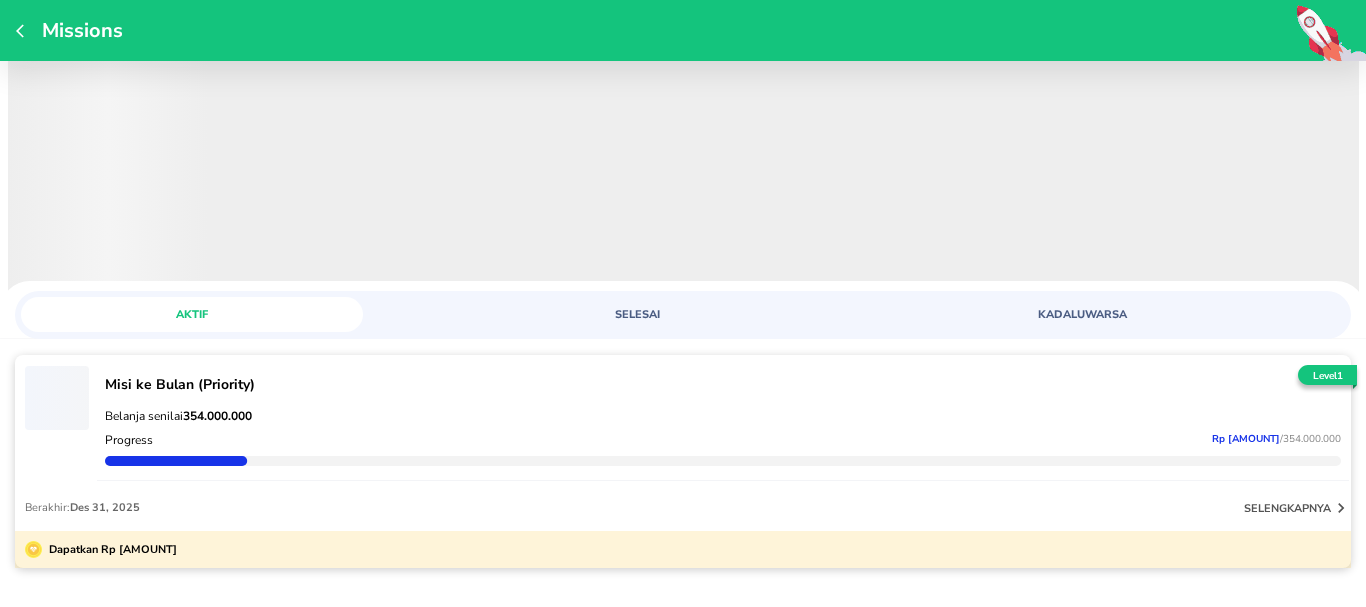 scroll, scrollTop: 50, scrollLeft: 0, axis: vertical 